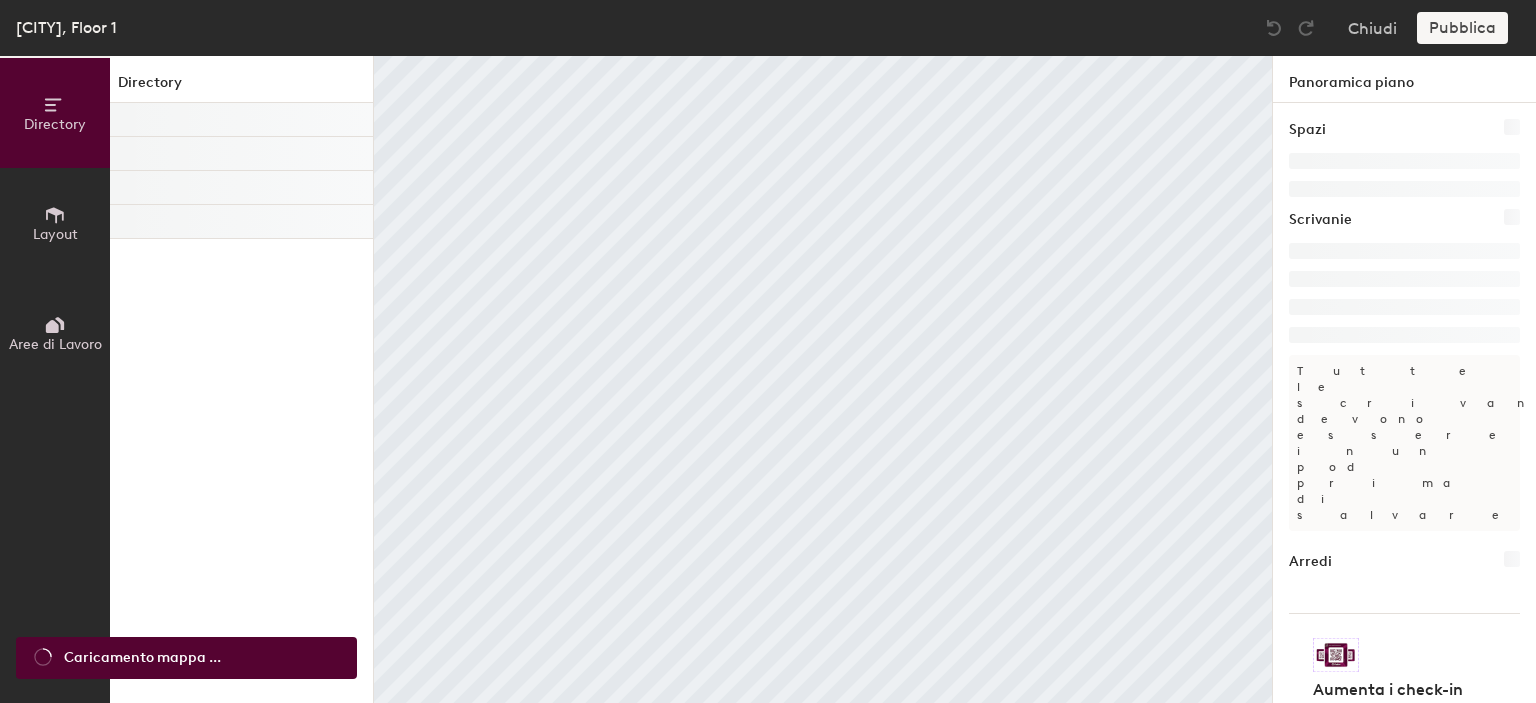 scroll, scrollTop: 0, scrollLeft: 0, axis: both 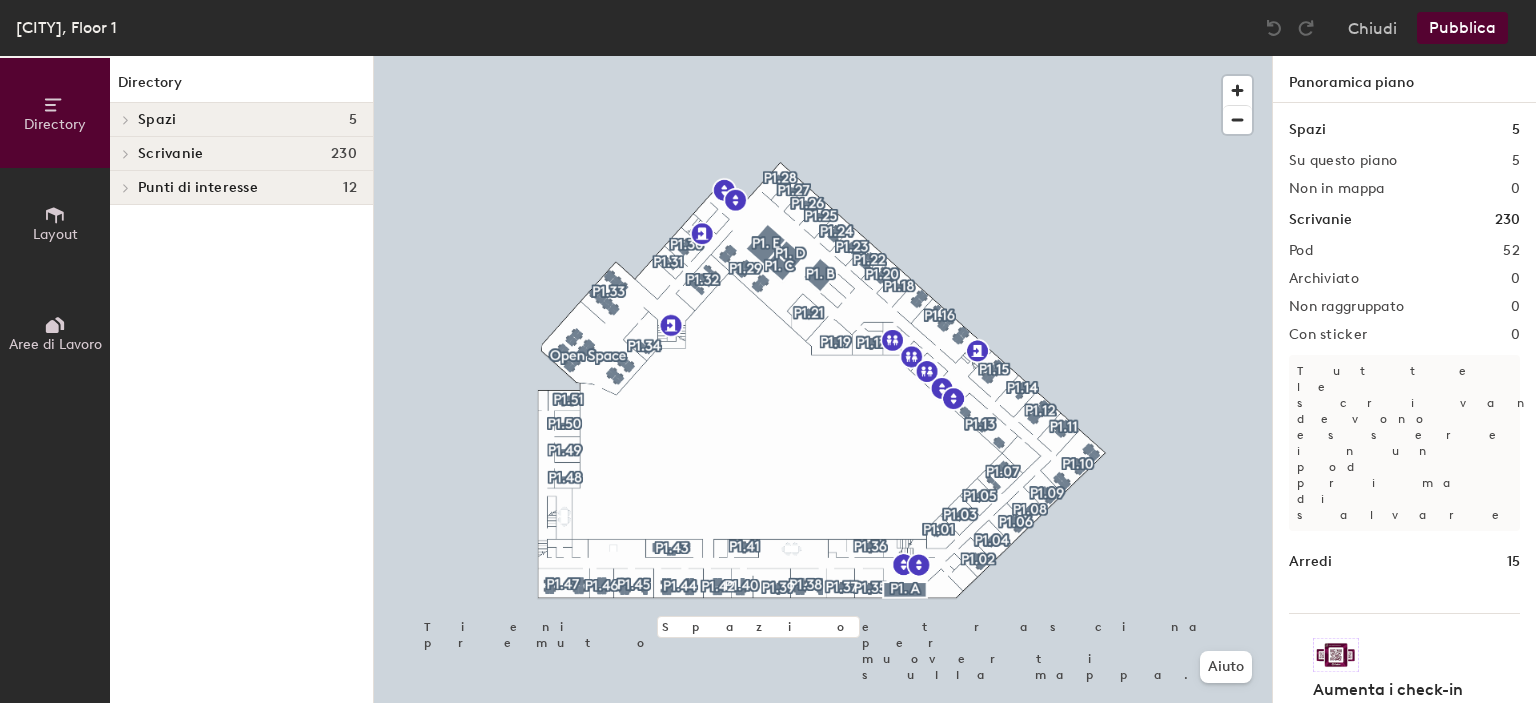 click 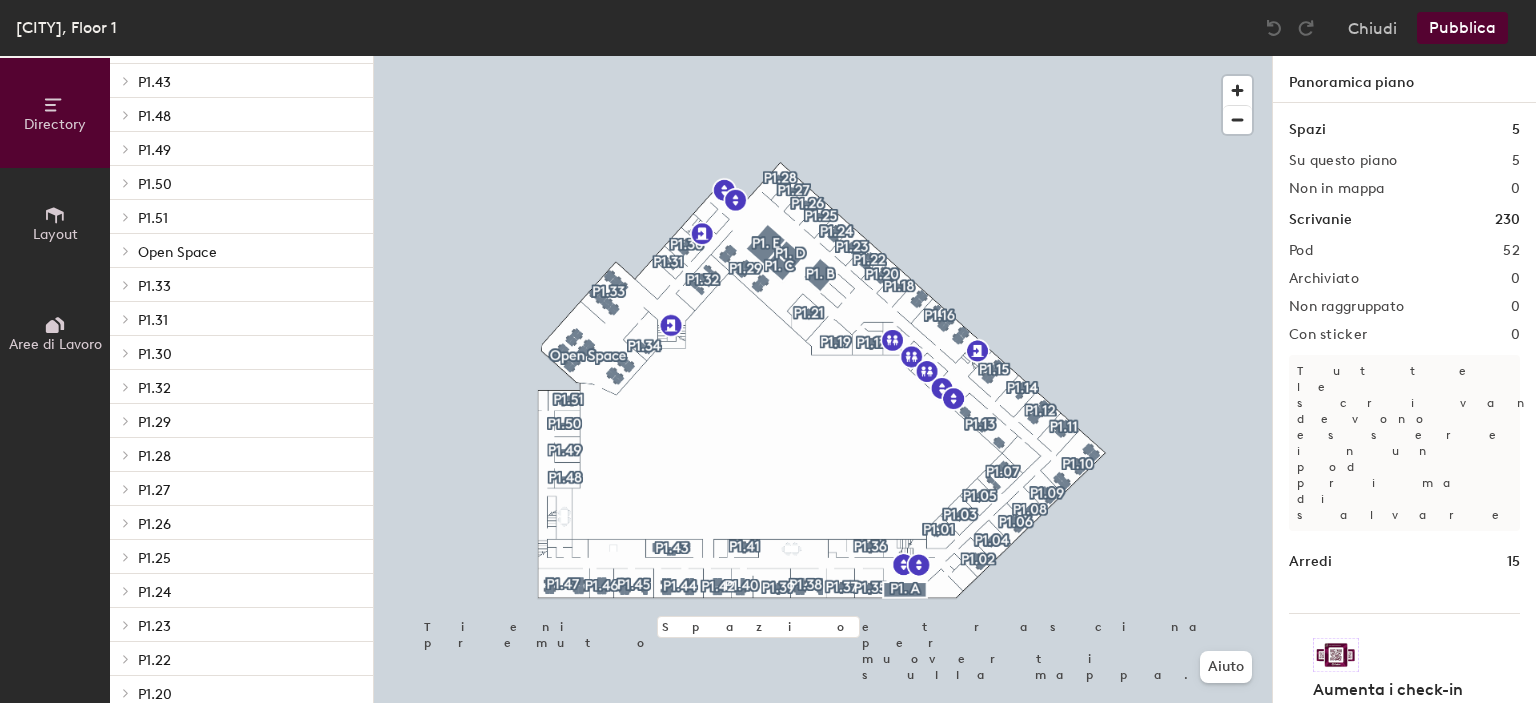 scroll, scrollTop: 192, scrollLeft: 0, axis: vertical 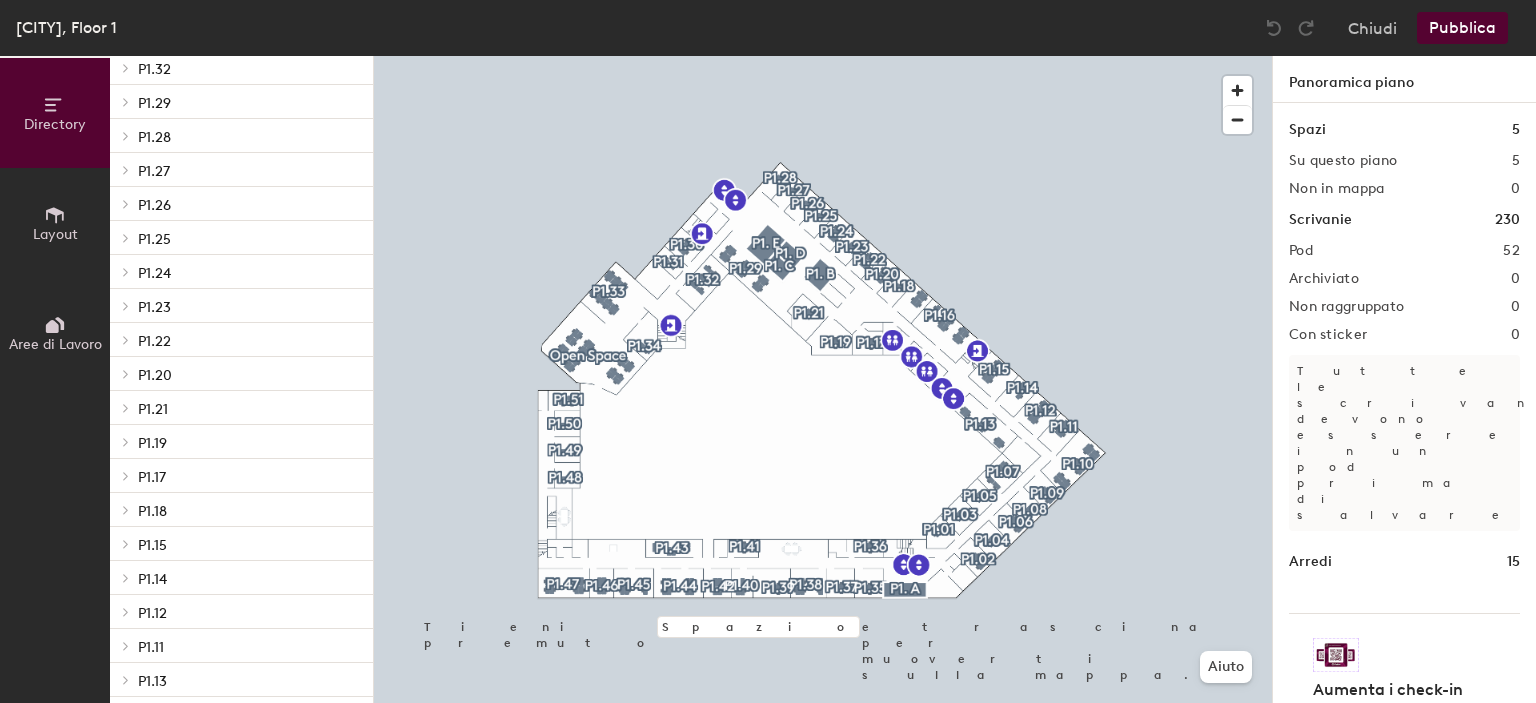 click 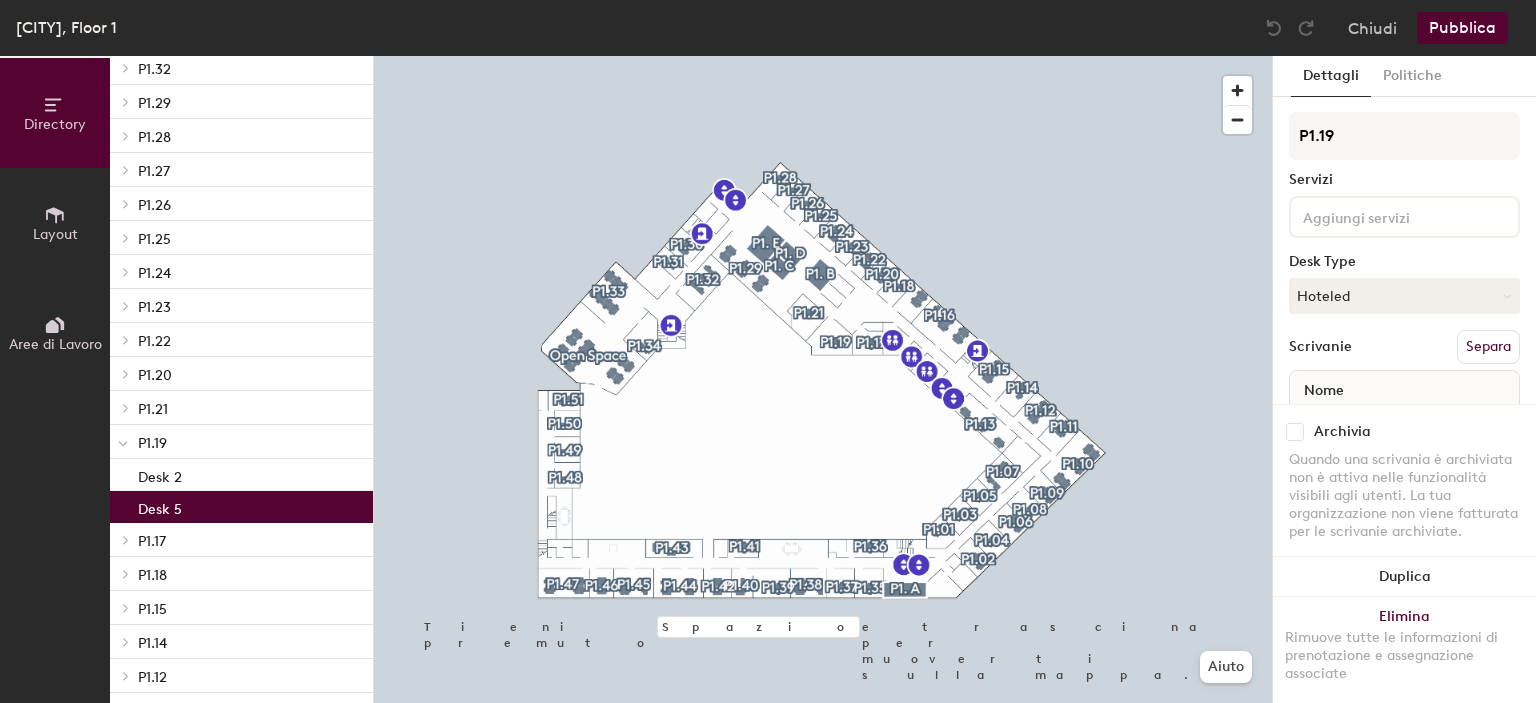 click on "Desk 5" 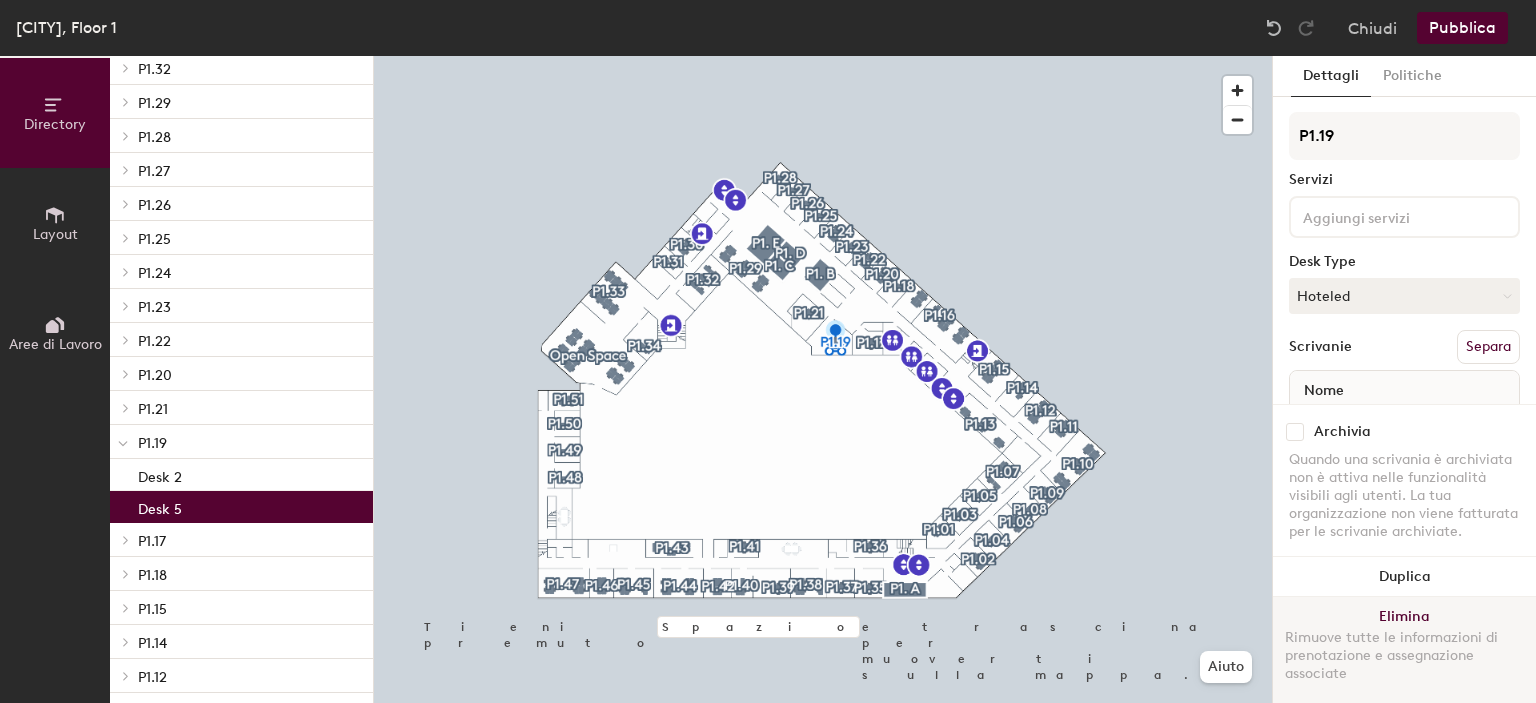 click on "Elimina Rimuove tutte le informazioni di prenotazione e assegnazione associate" 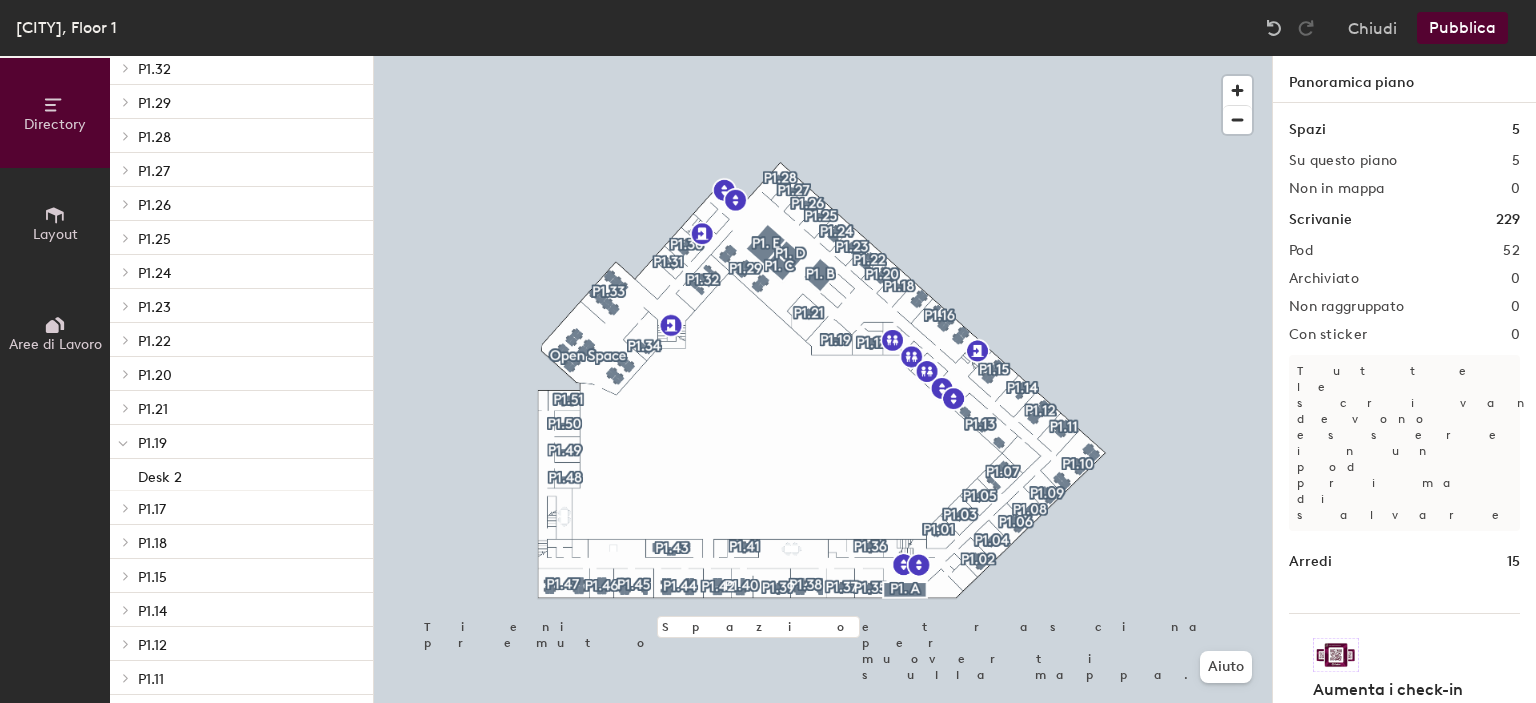 click 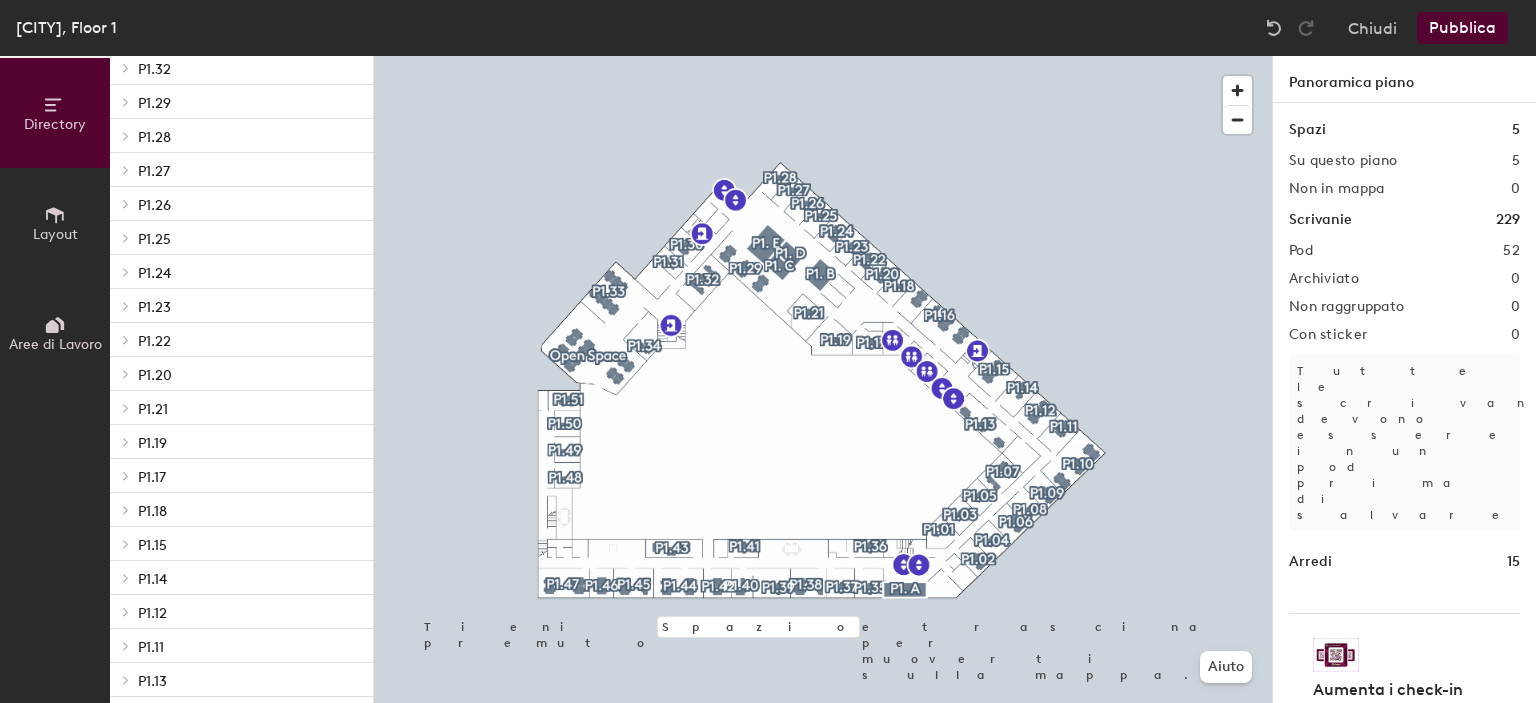 click 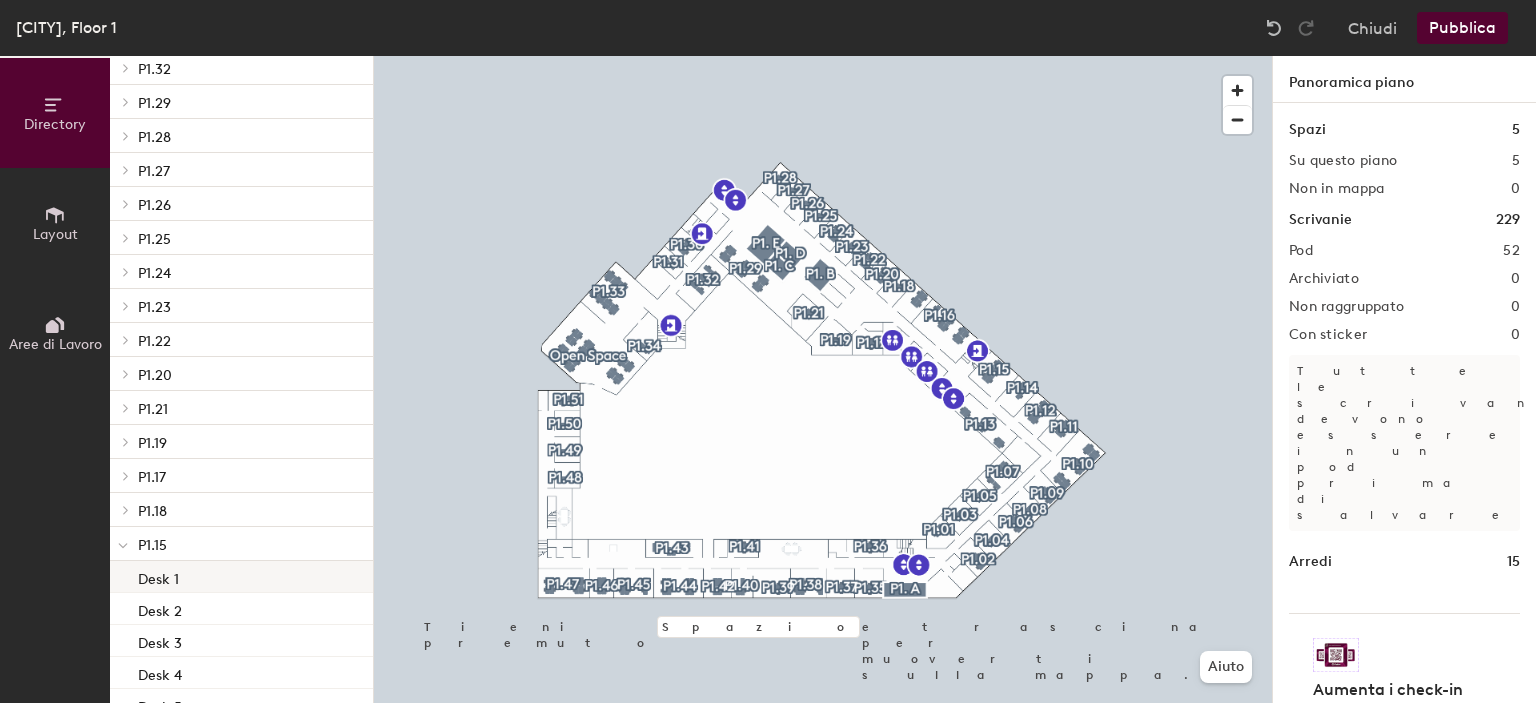 click on "Desk 1" 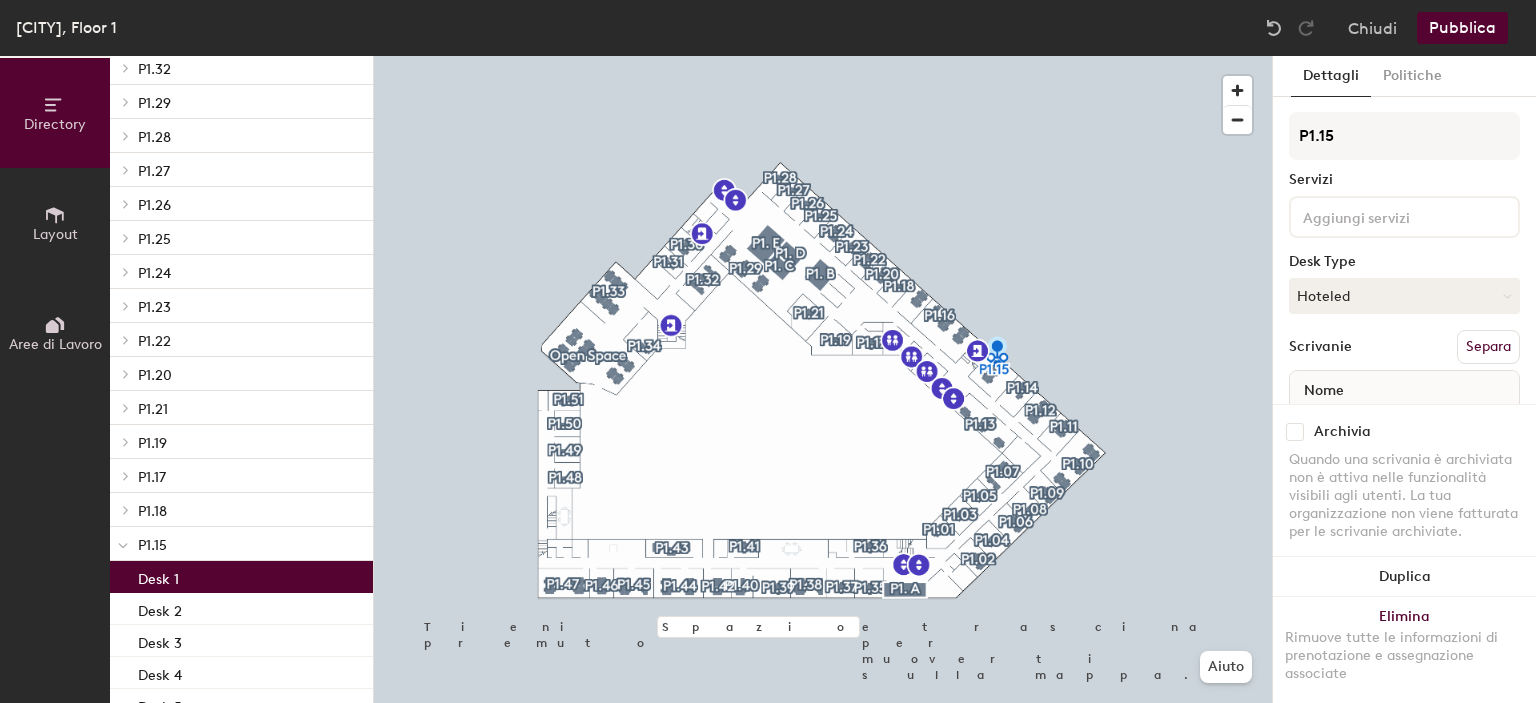 click 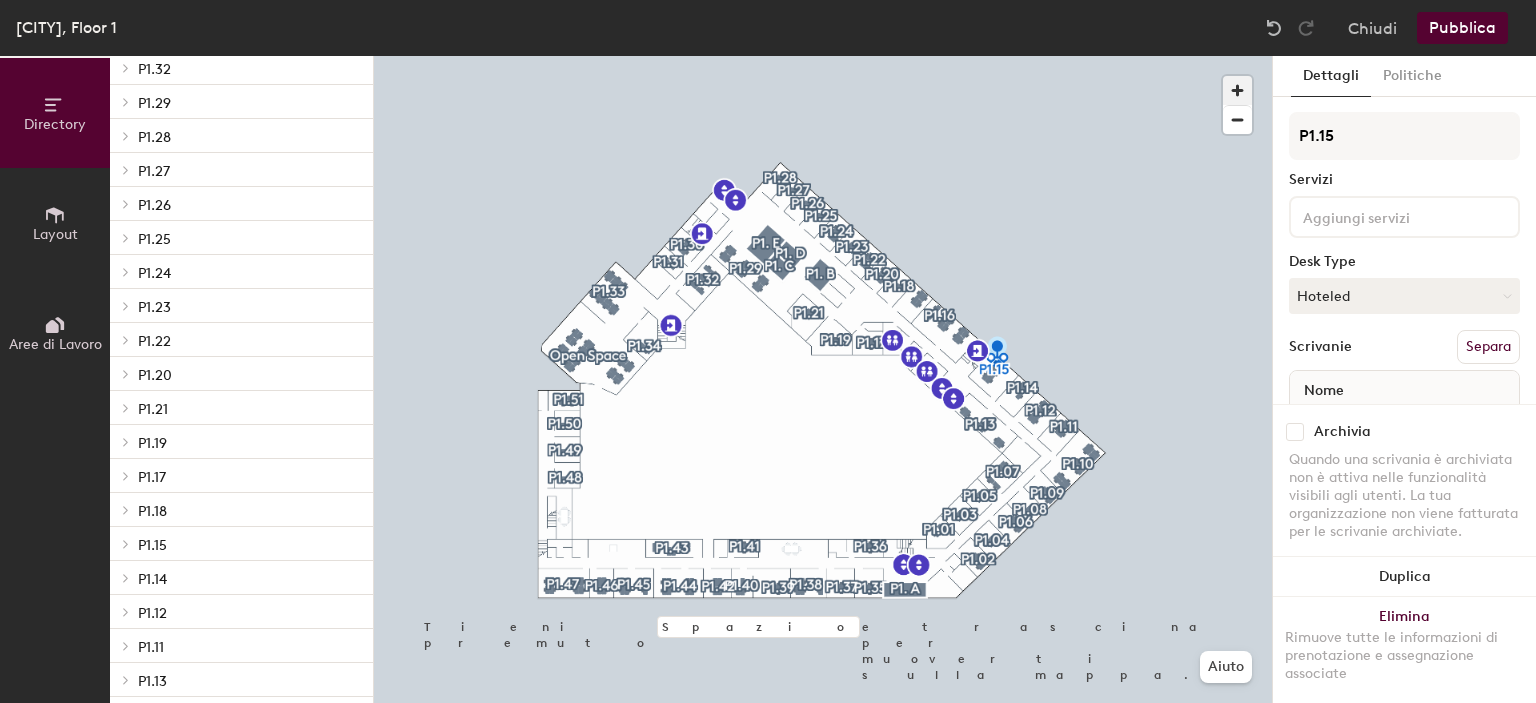 click 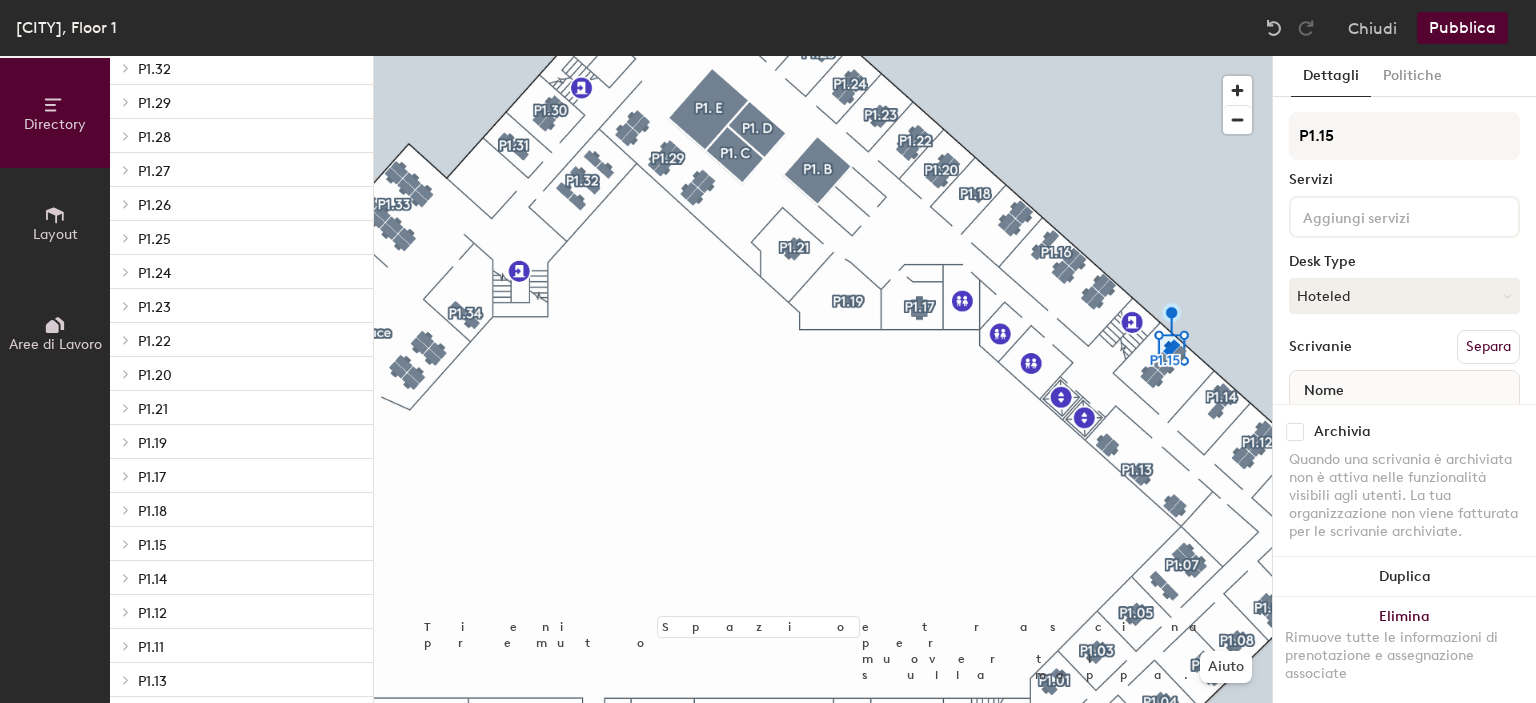 click 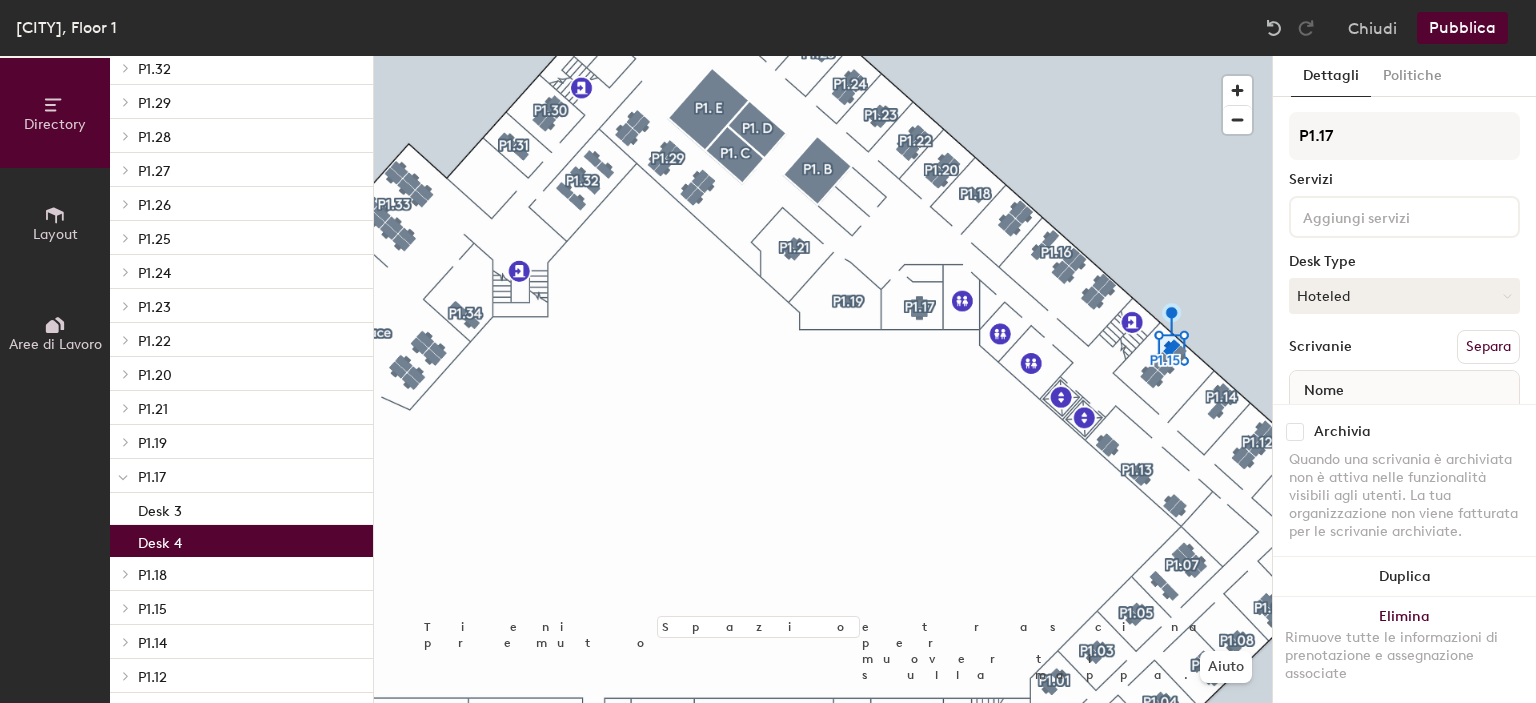 click on "Desk 4" 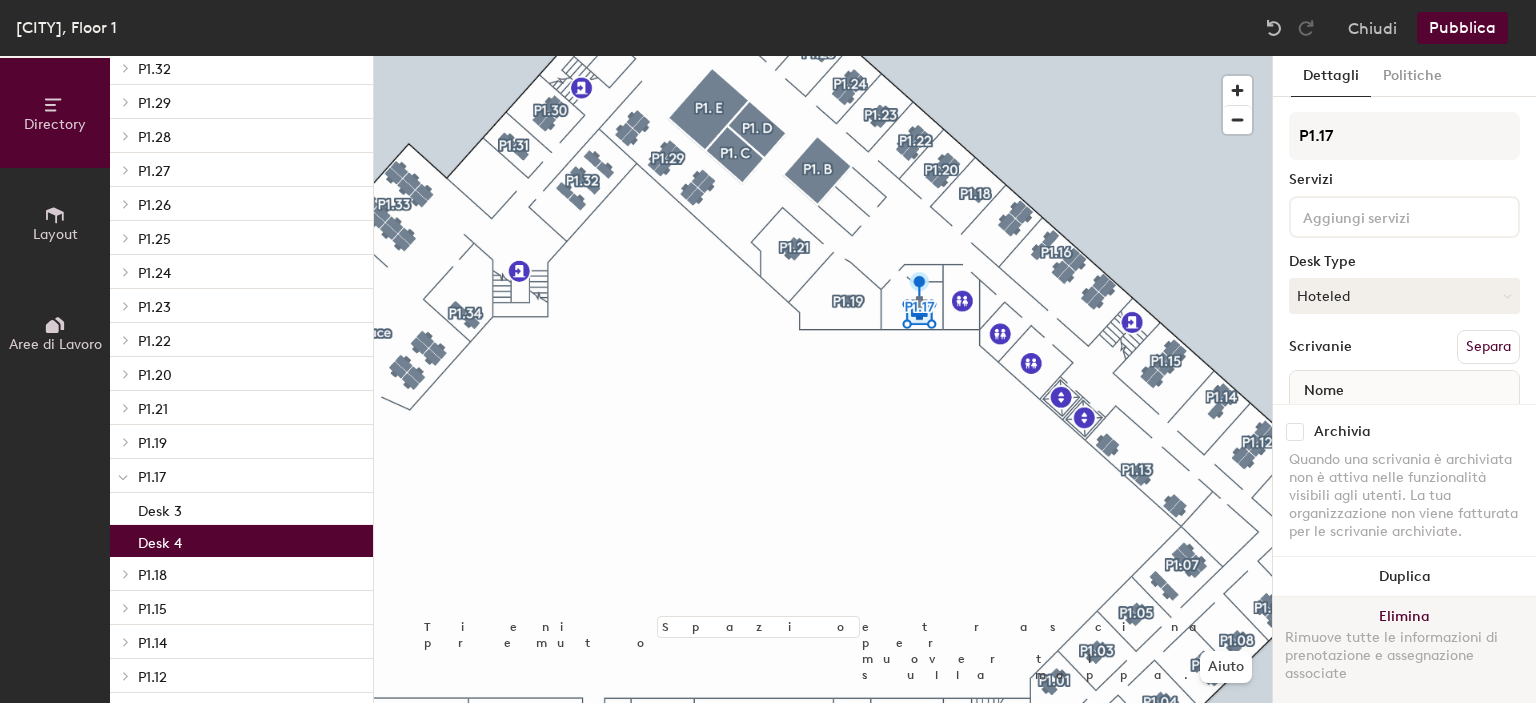 click on "Elimina Rimuove tutte le informazioni di prenotazione e assegnazione associate" 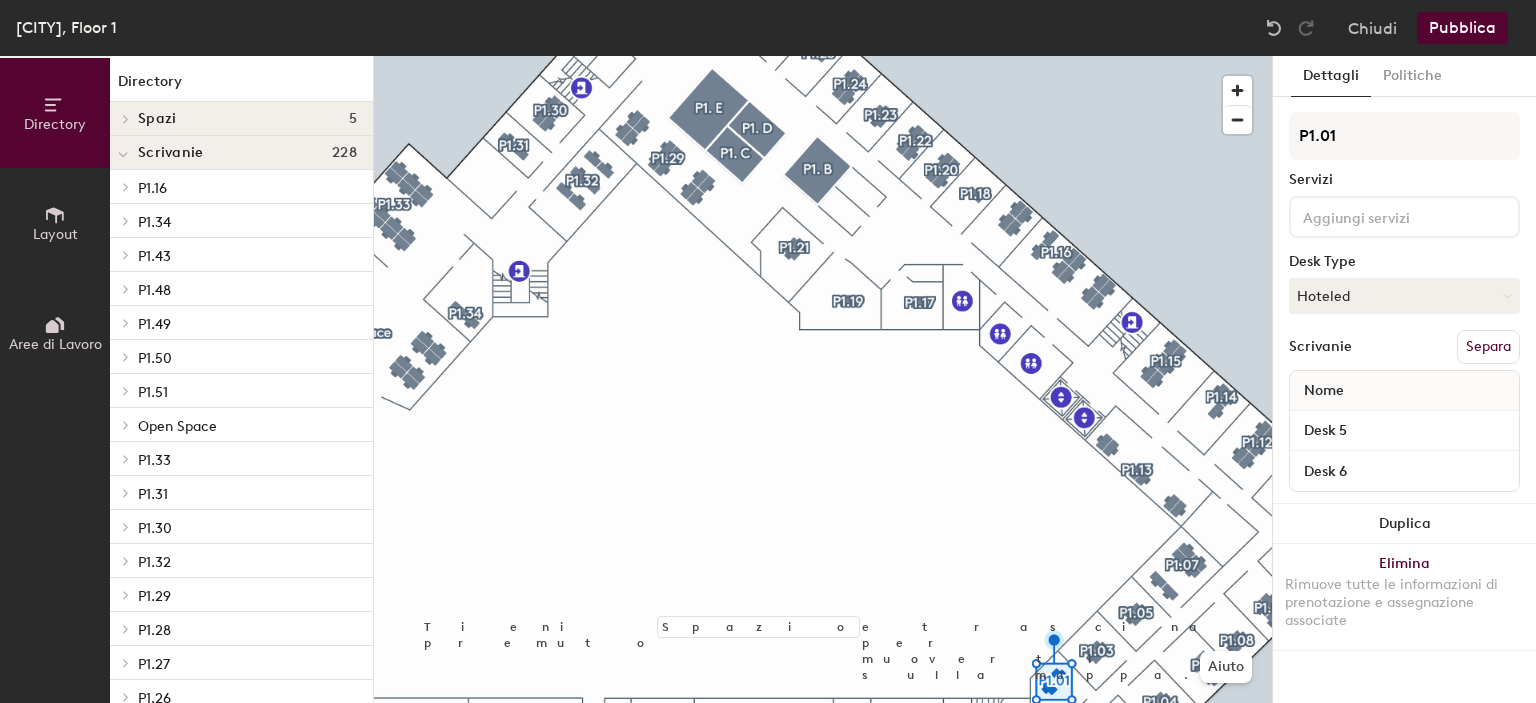 scroll, scrollTop: 0, scrollLeft: 0, axis: both 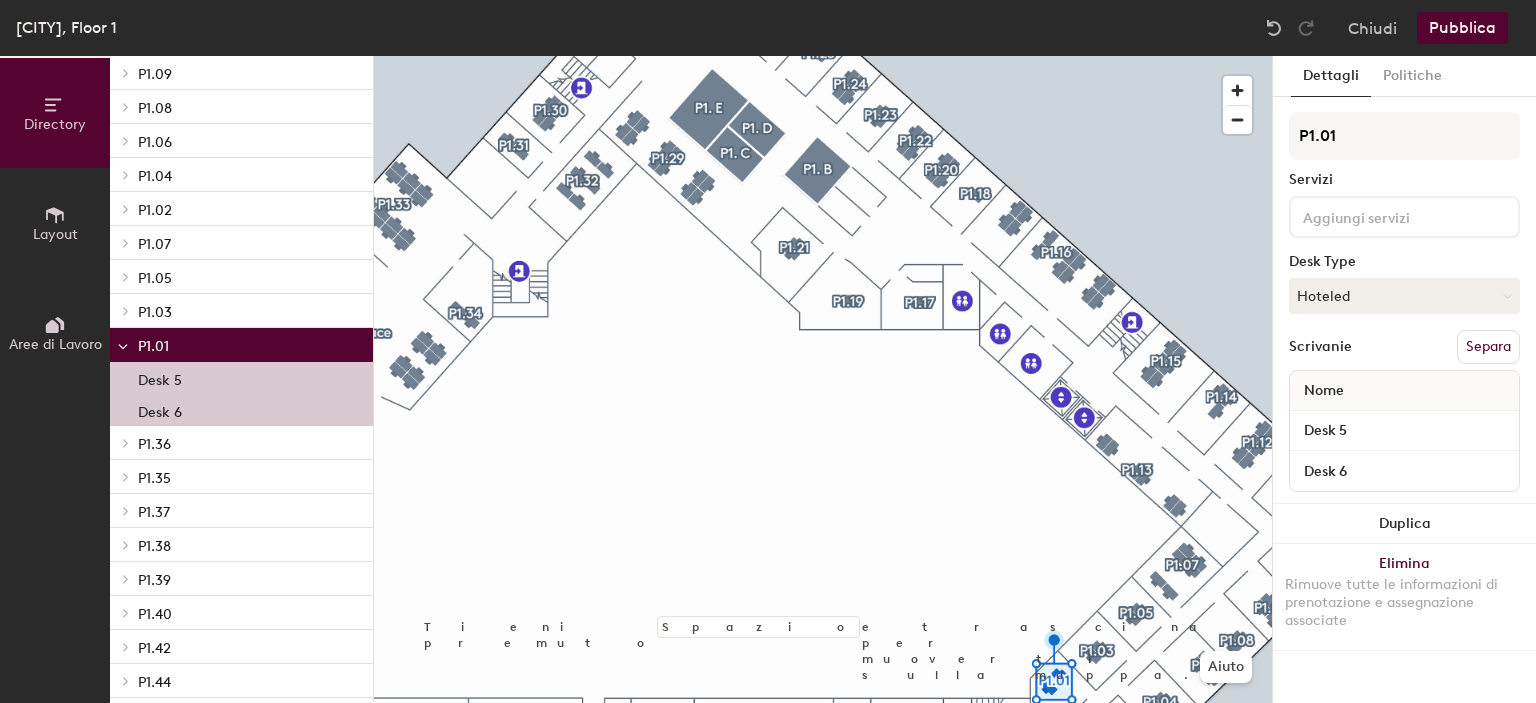 click on "Desk 6" 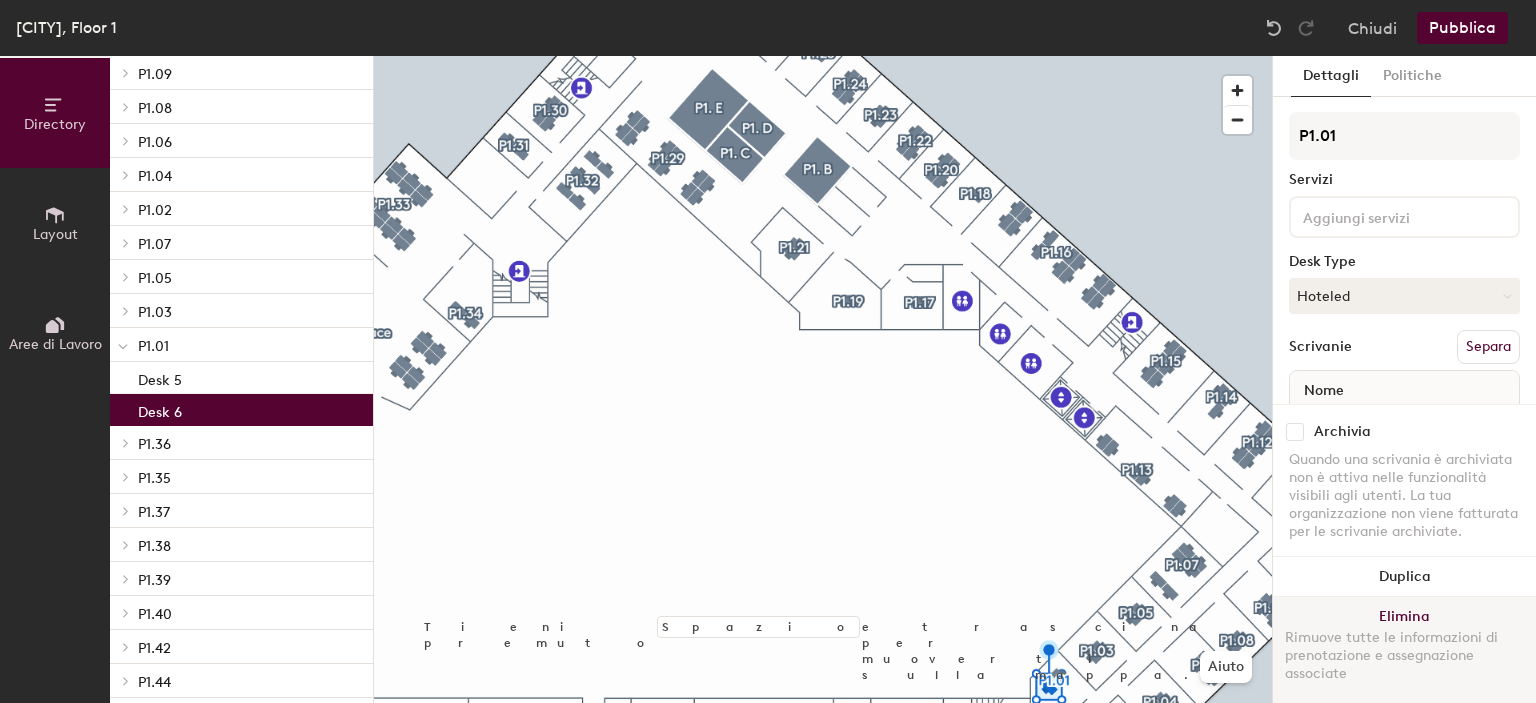 click on "Elimina Rimuove tutte le informazioni di prenotazione e assegnazione associate" 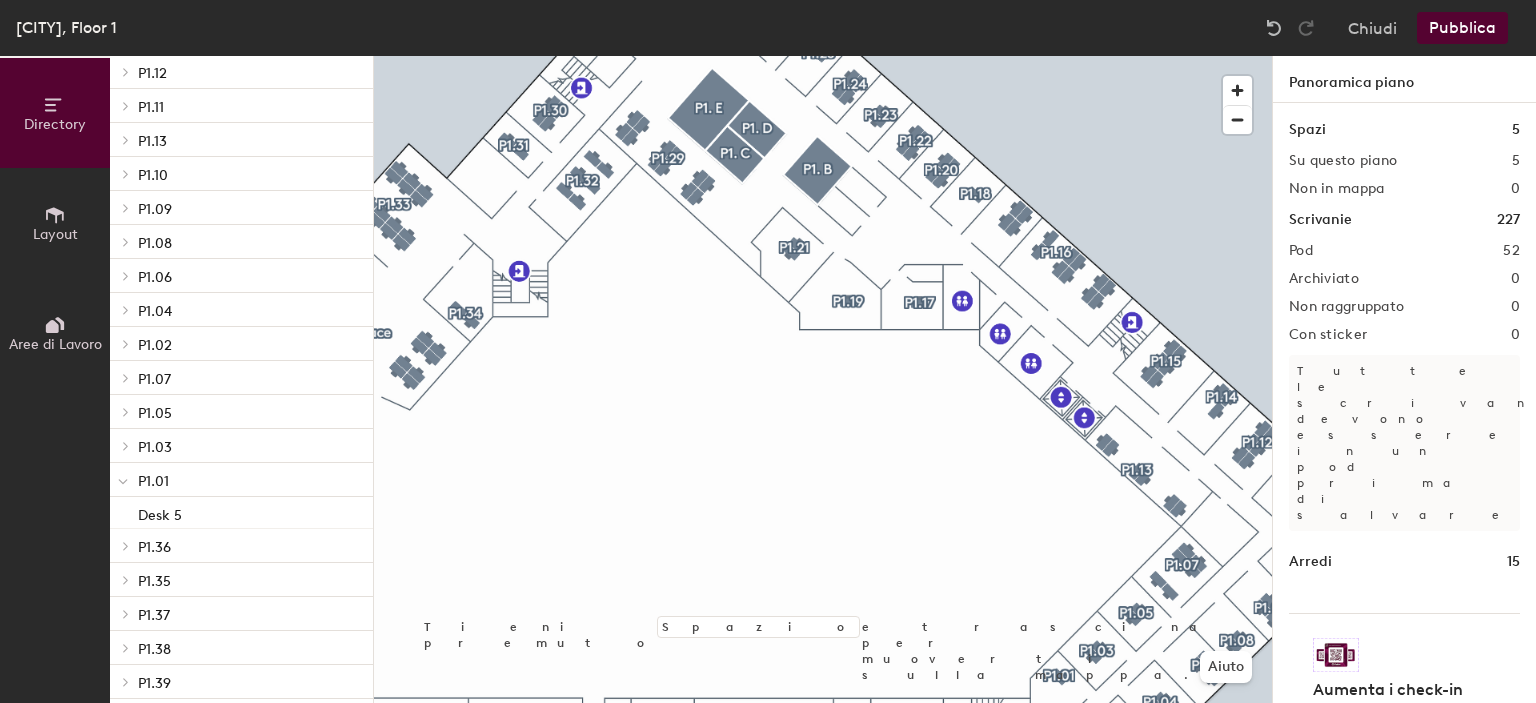 scroll, scrollTop: 1060, scrollLeft: 0, axis: vertical 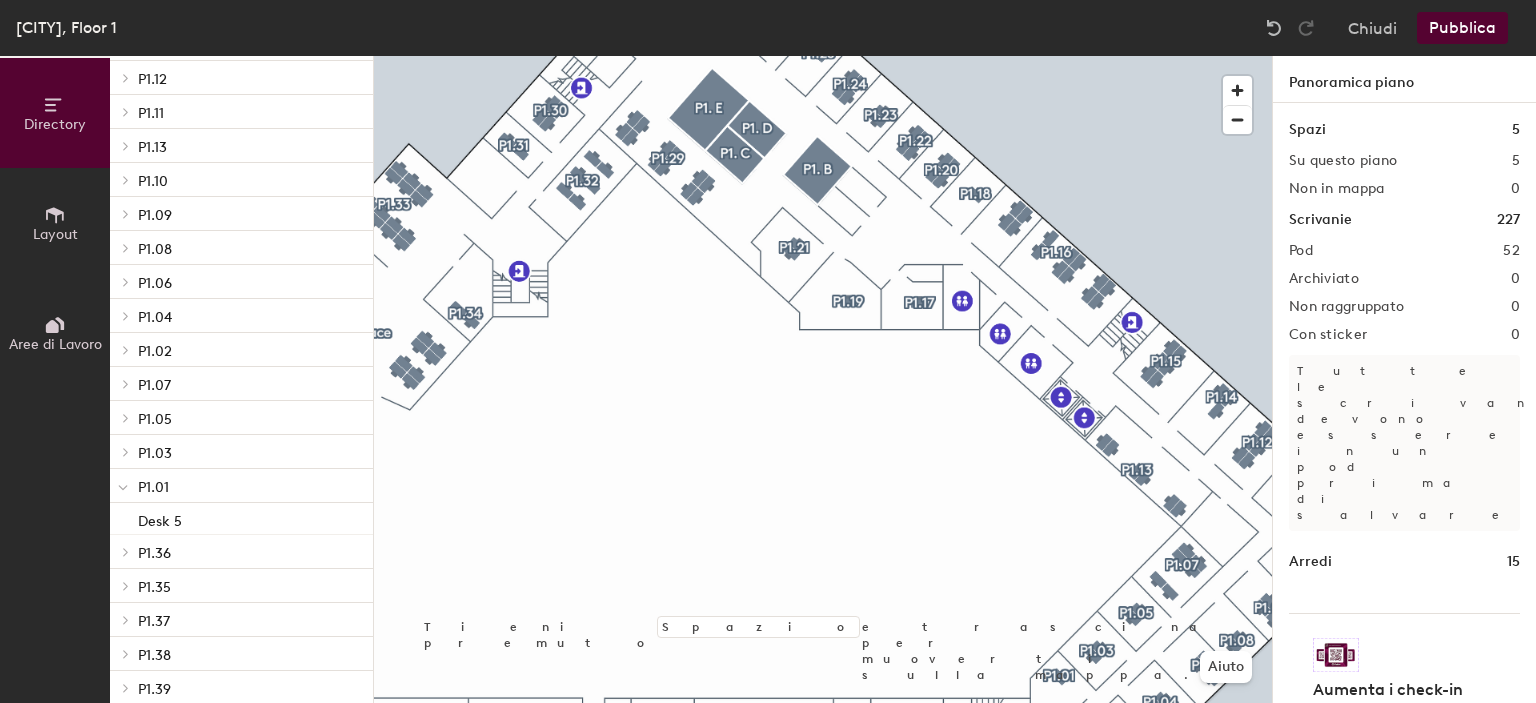 click 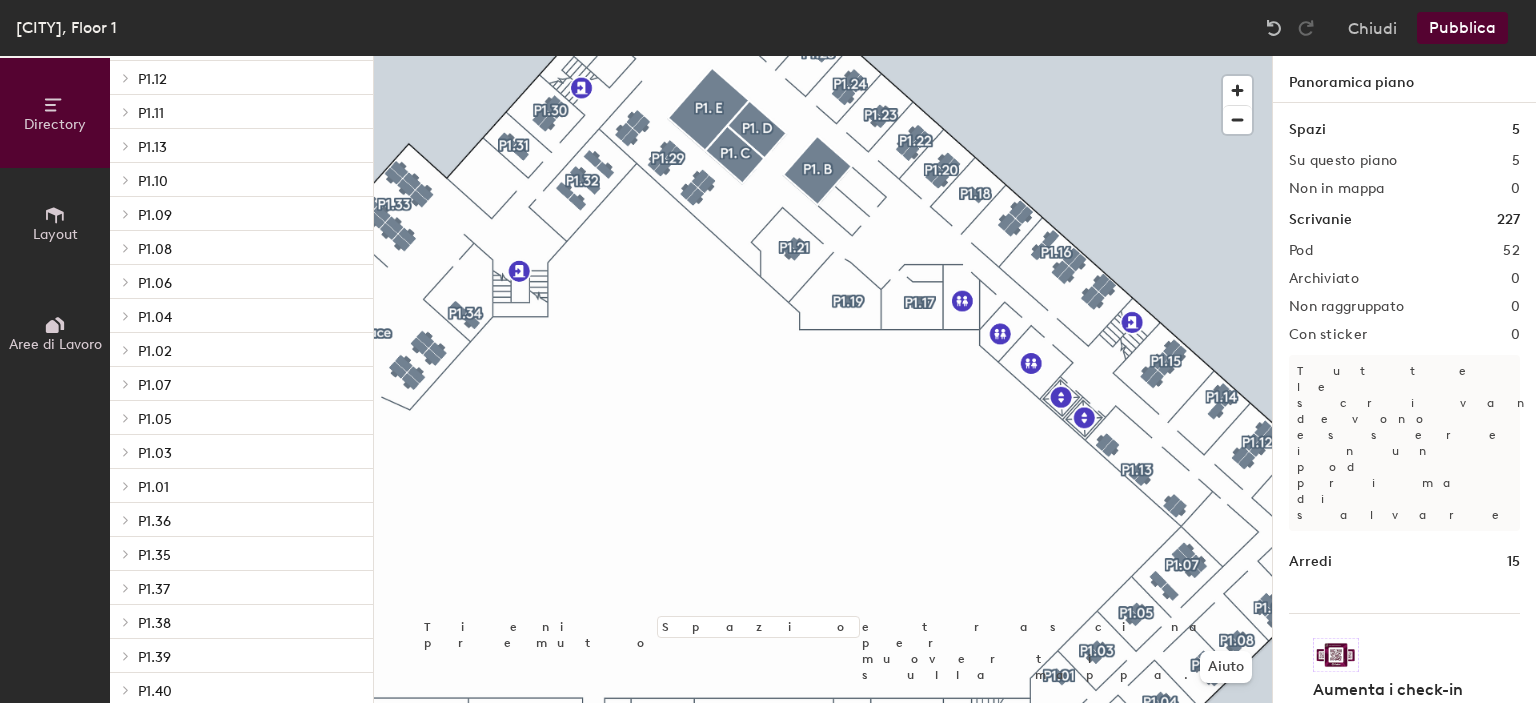click 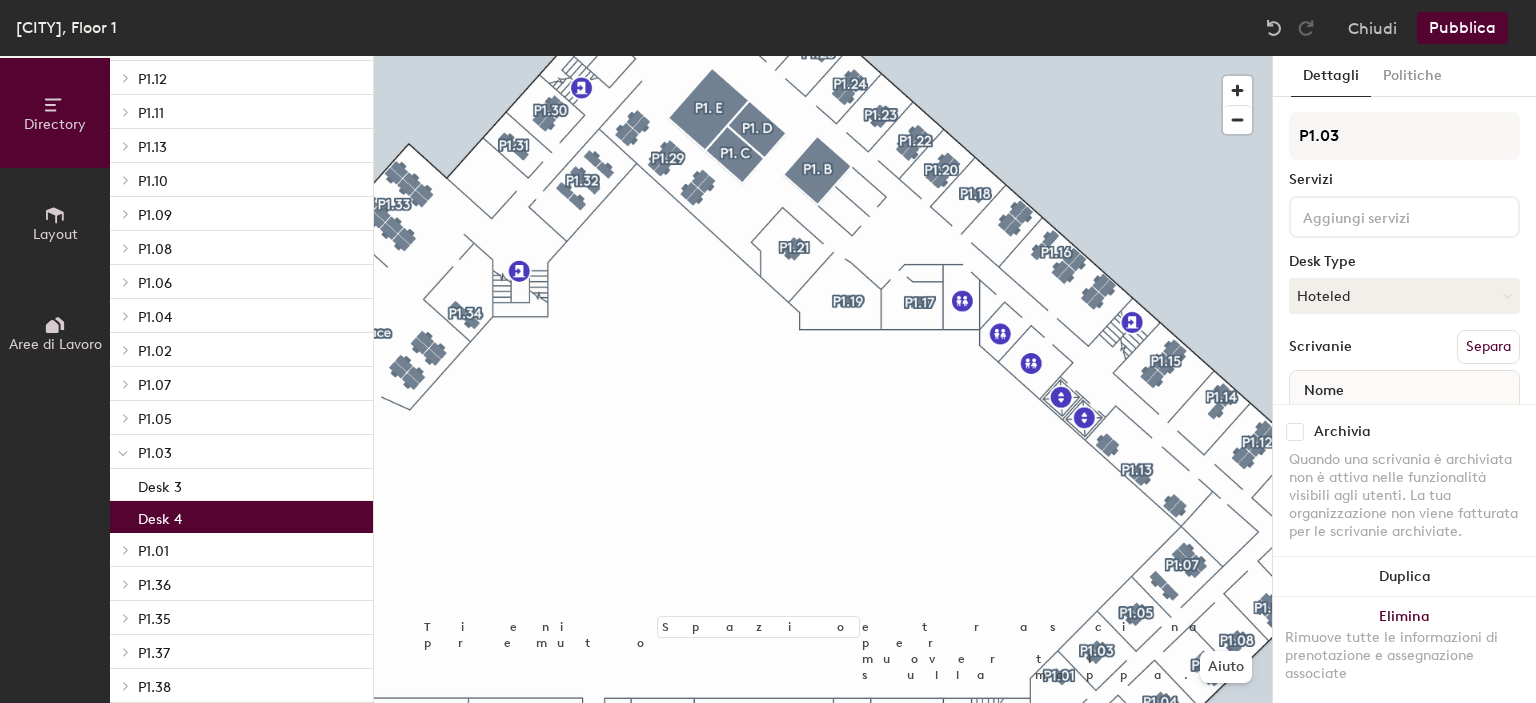 click on "Desk 4" 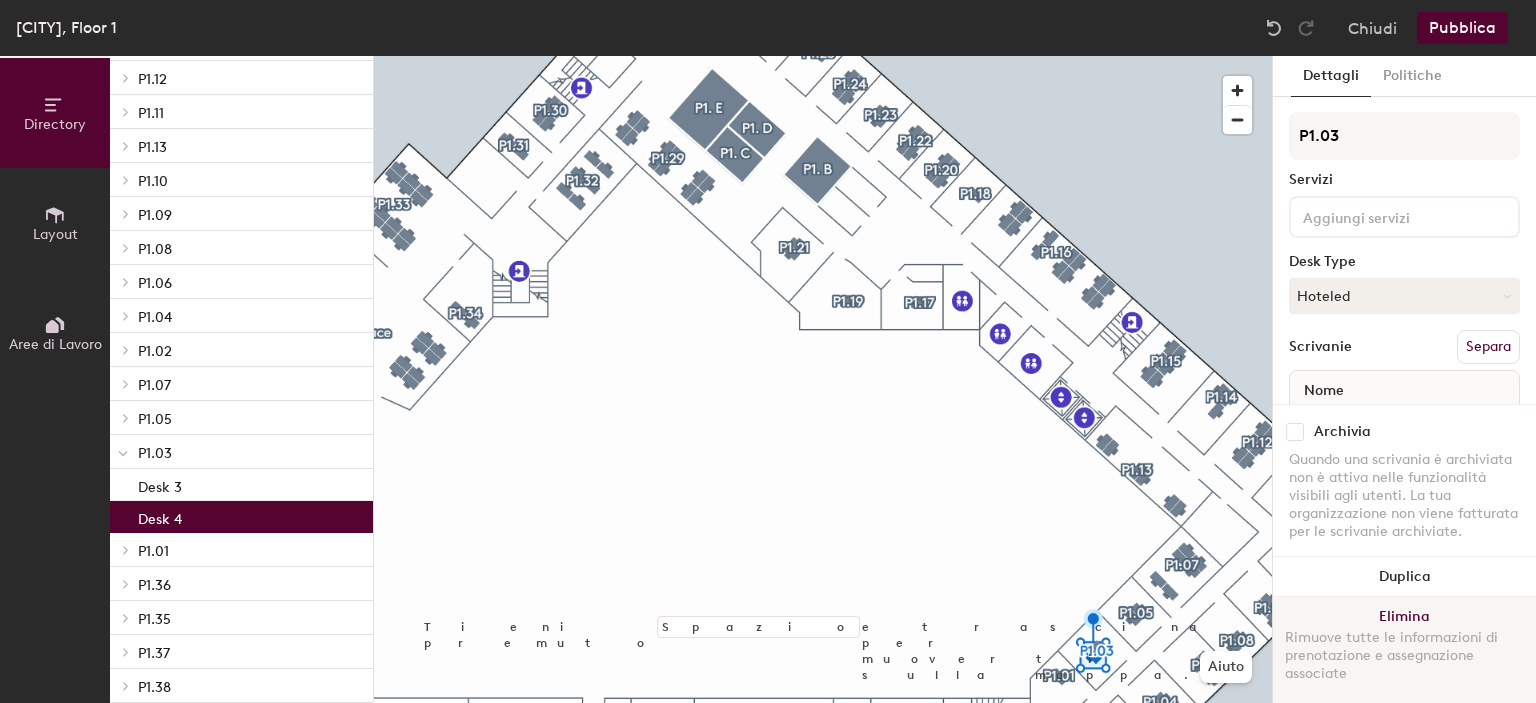 click on "Elimina Rimuove tutte le informazioni di prenotazione e assegnazione associate" 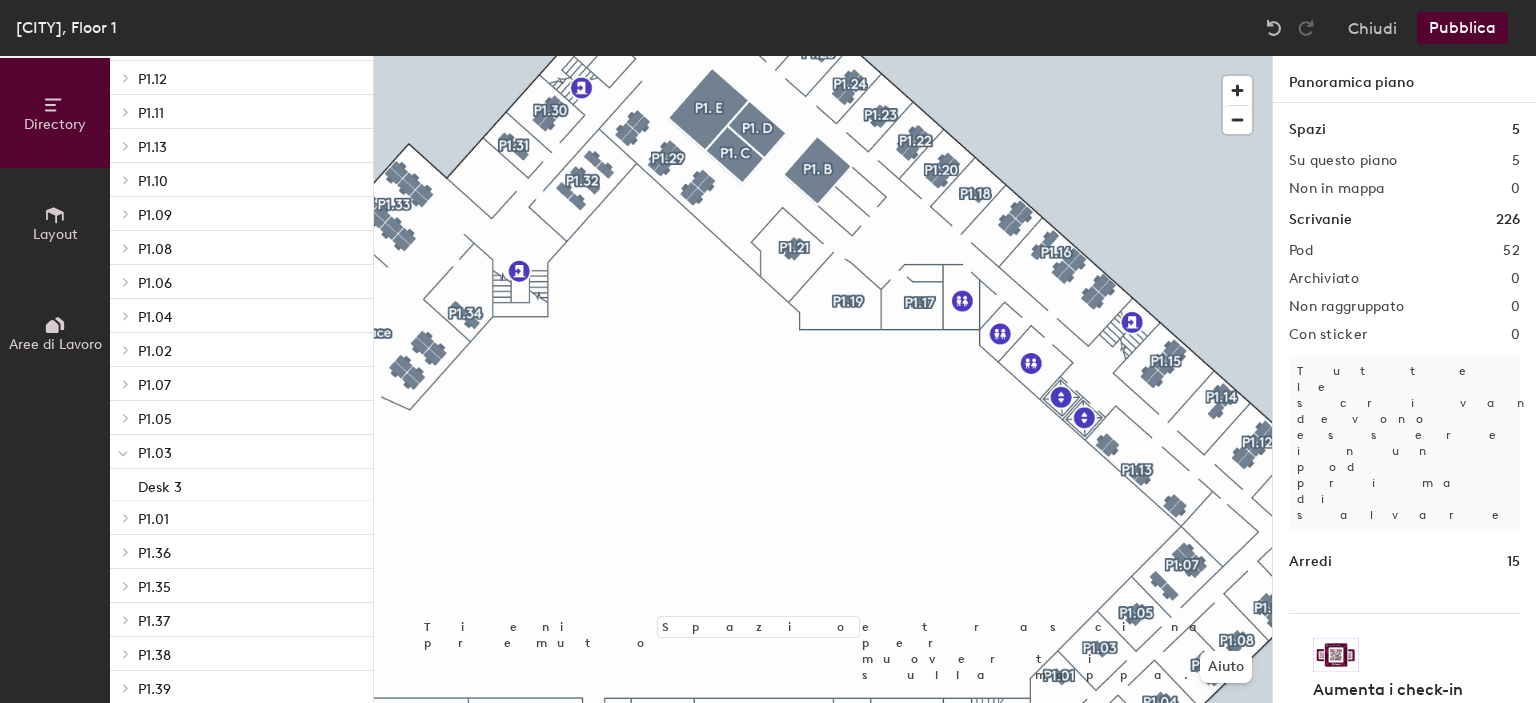 click 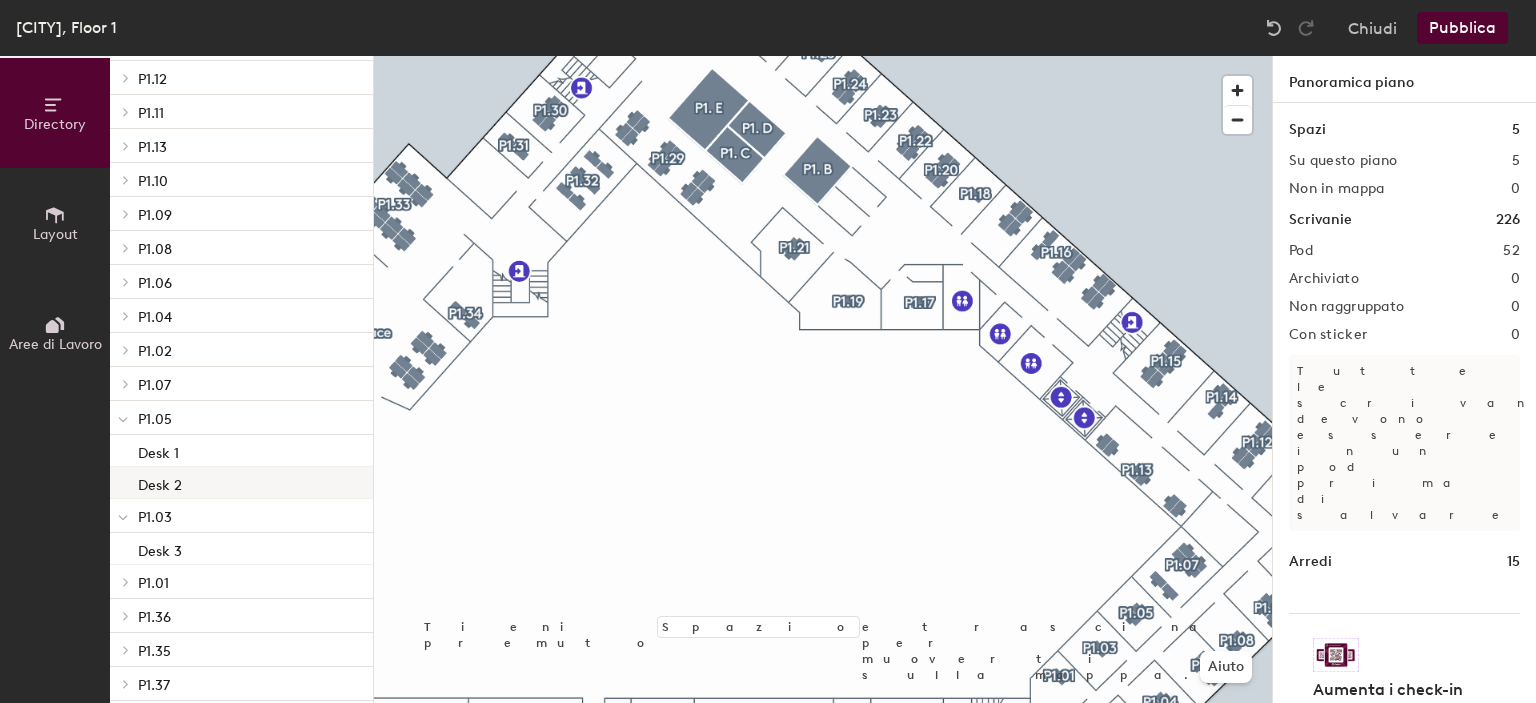 click on "Desk 2" 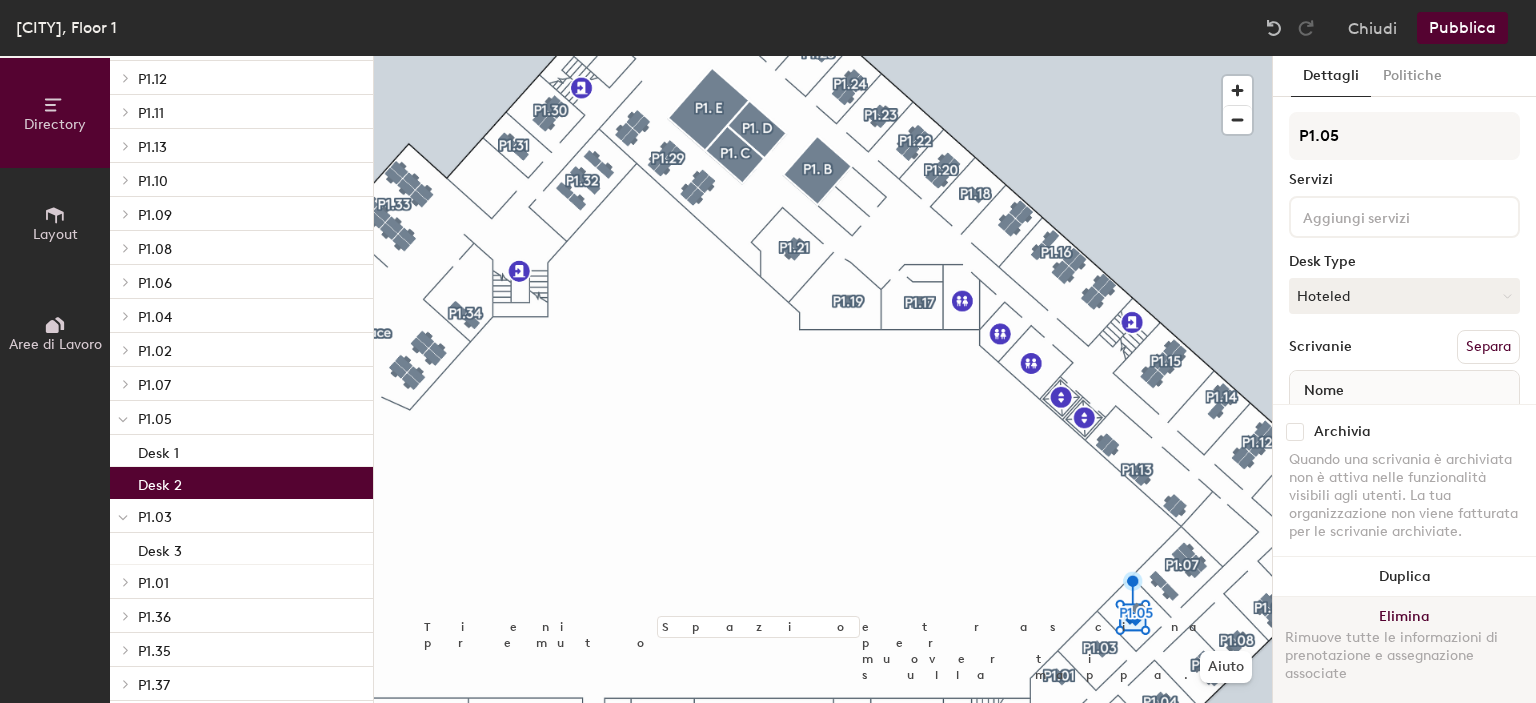 click on "Elimina Rimuove tutte le informazioni di prenotazione e assegnazione associate" 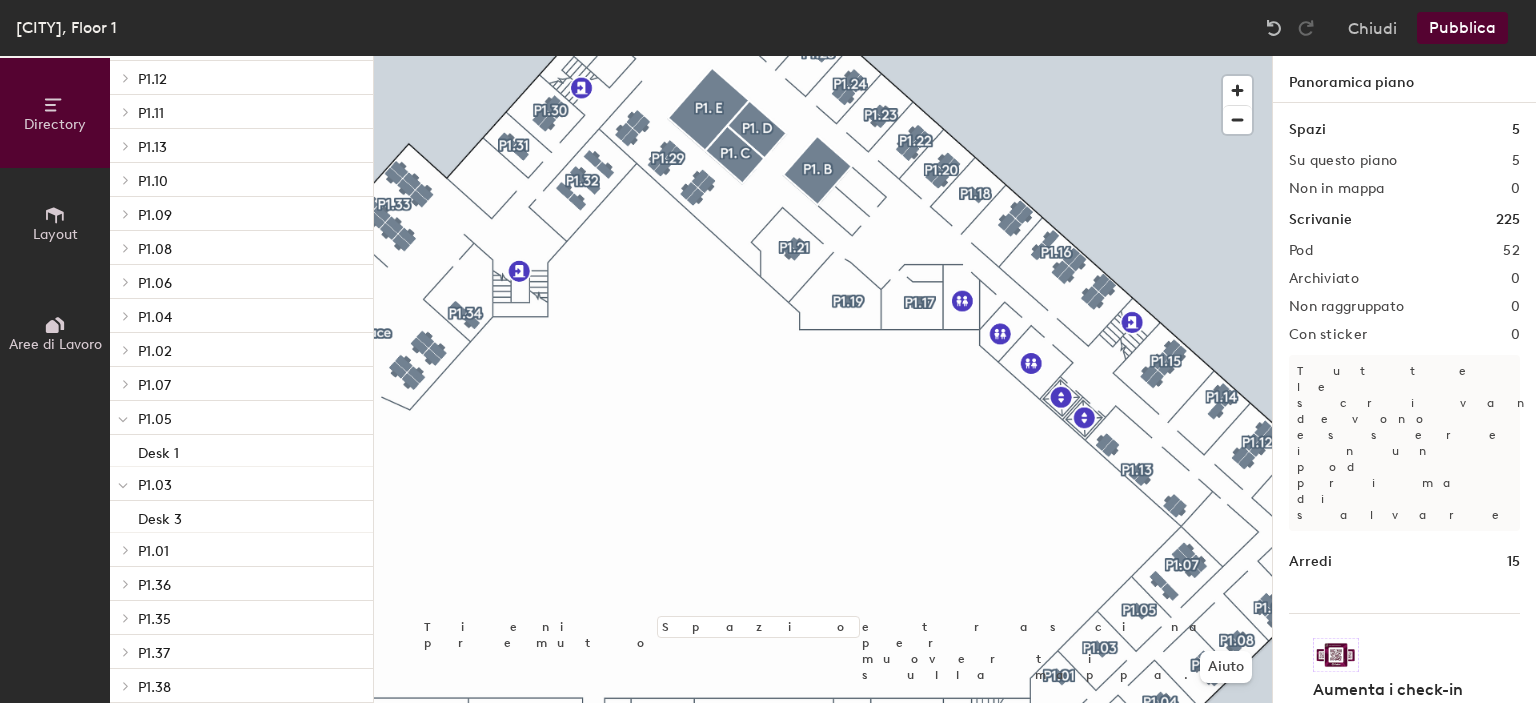 scroll, scrollTop: 1112, scrollLeft: 0, axis: vertical 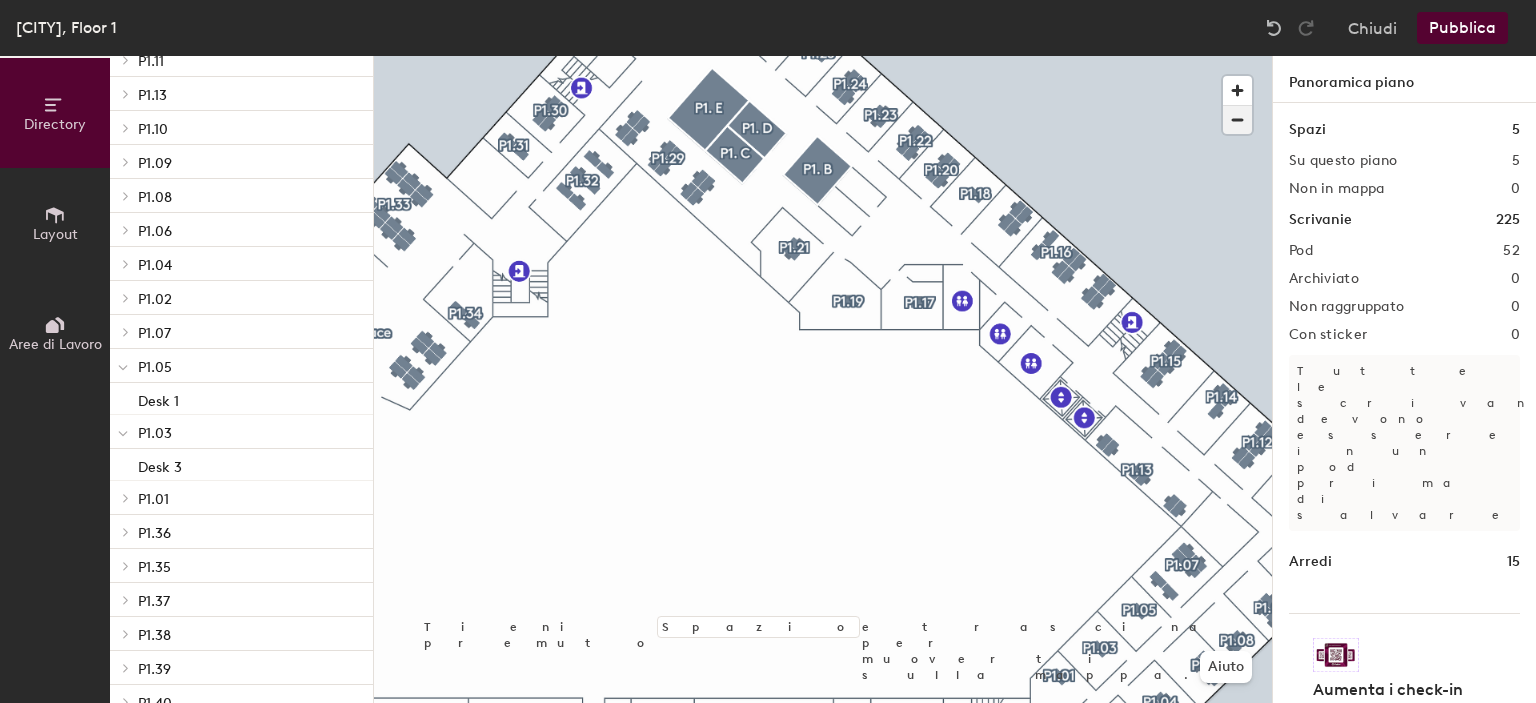 click 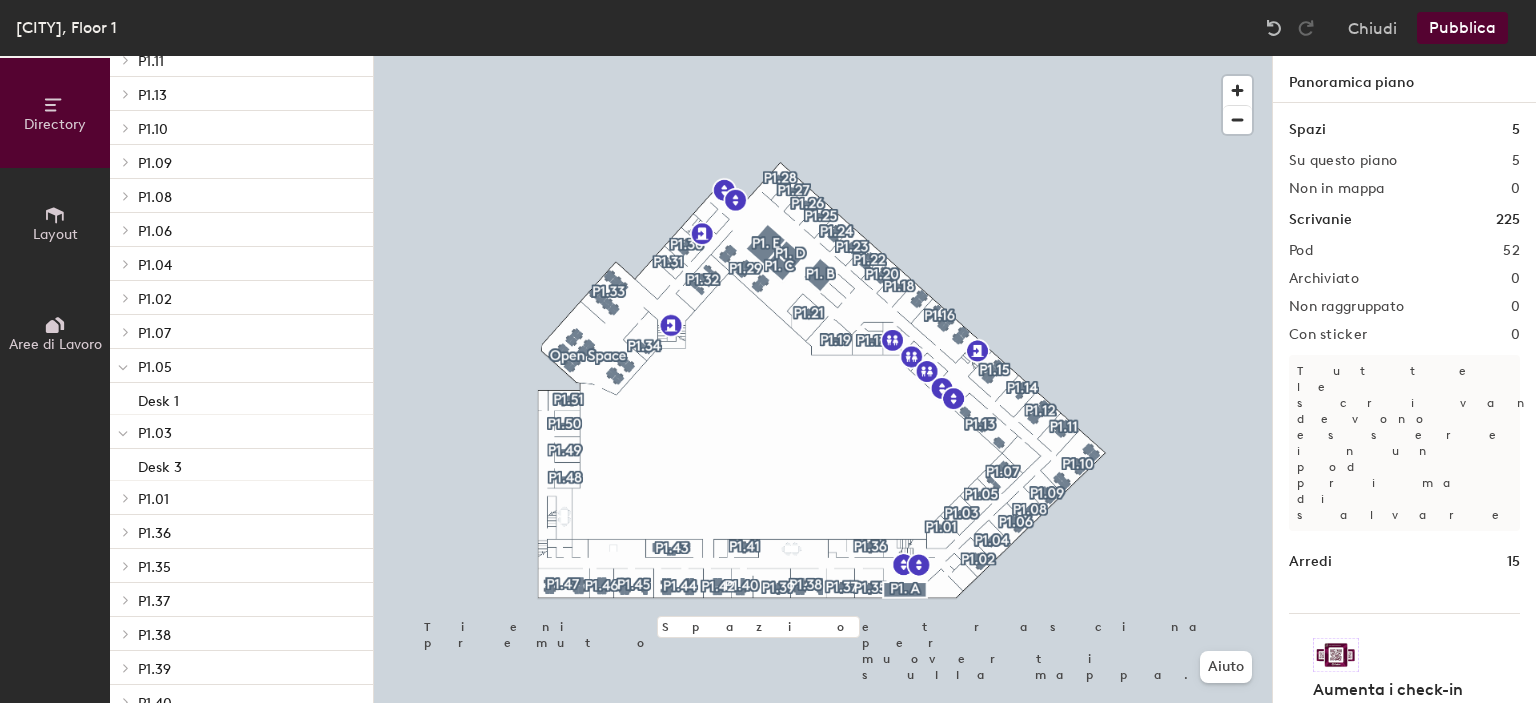 click 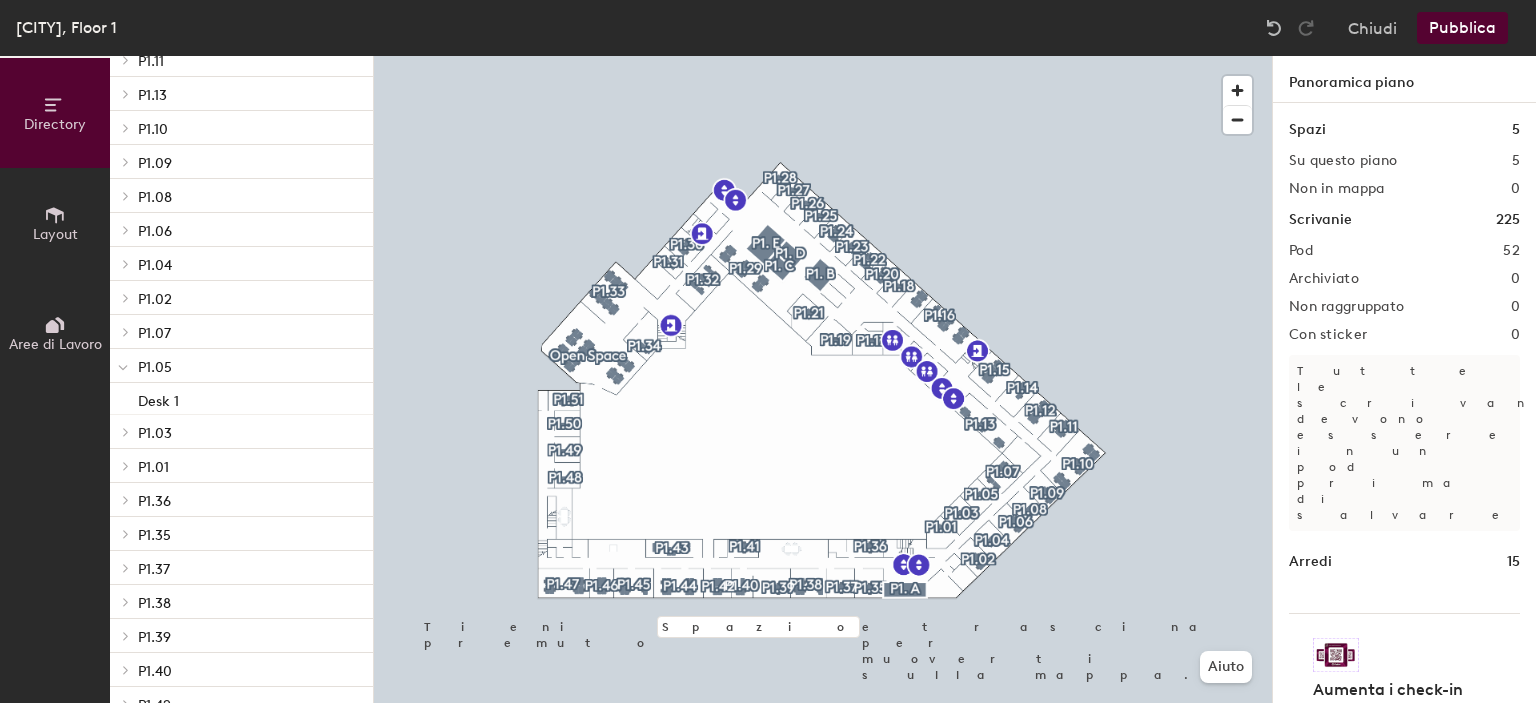 click 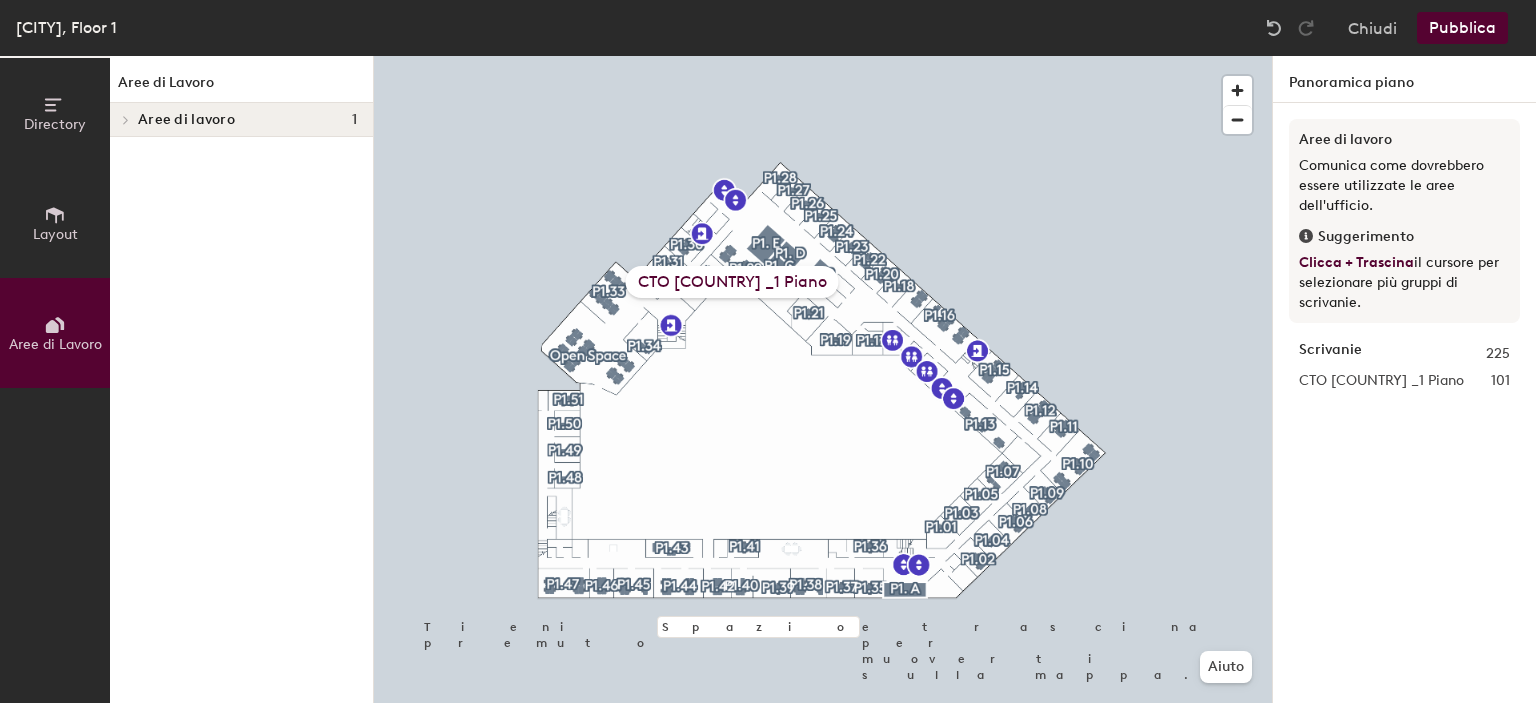 scroll, scrollTop: 0, scrollLeft: 0, axis: both 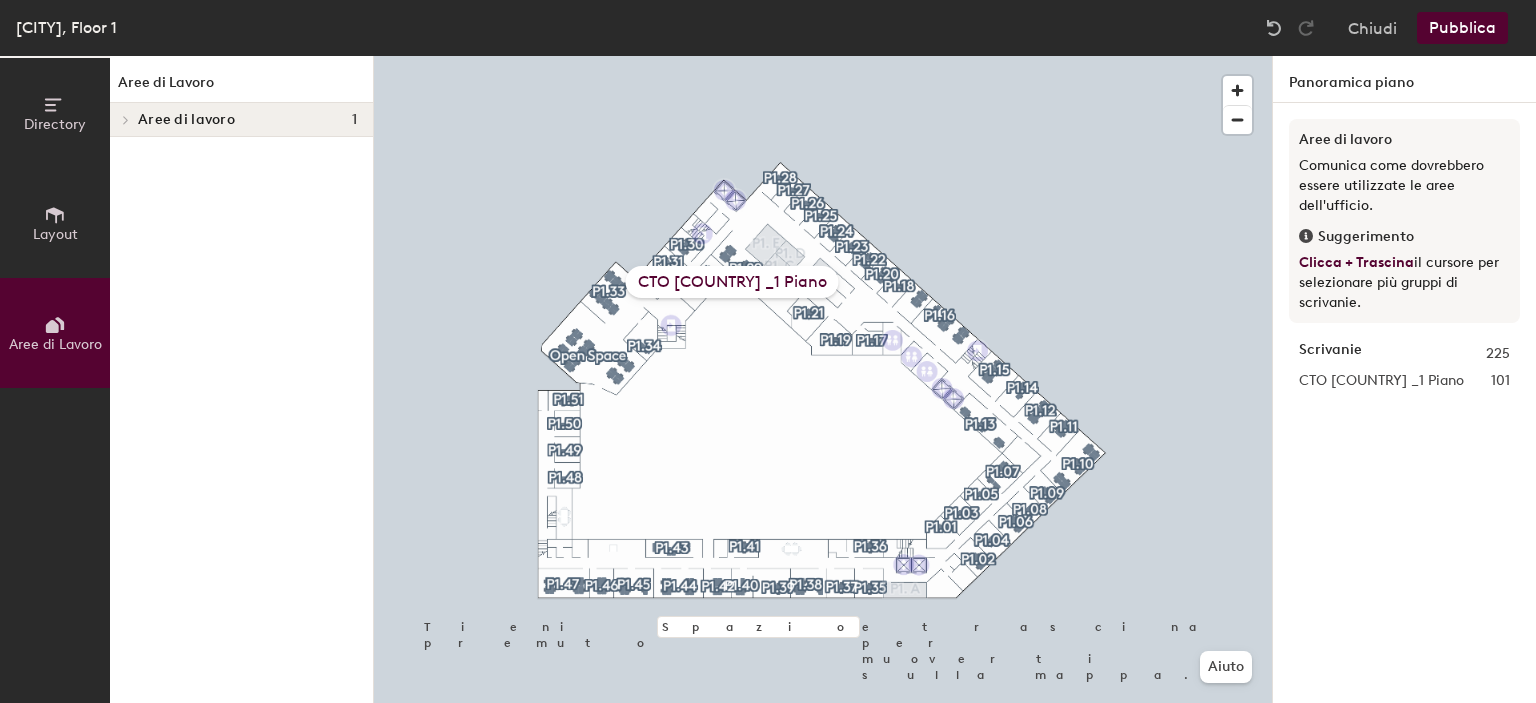 click on "Pubblica" 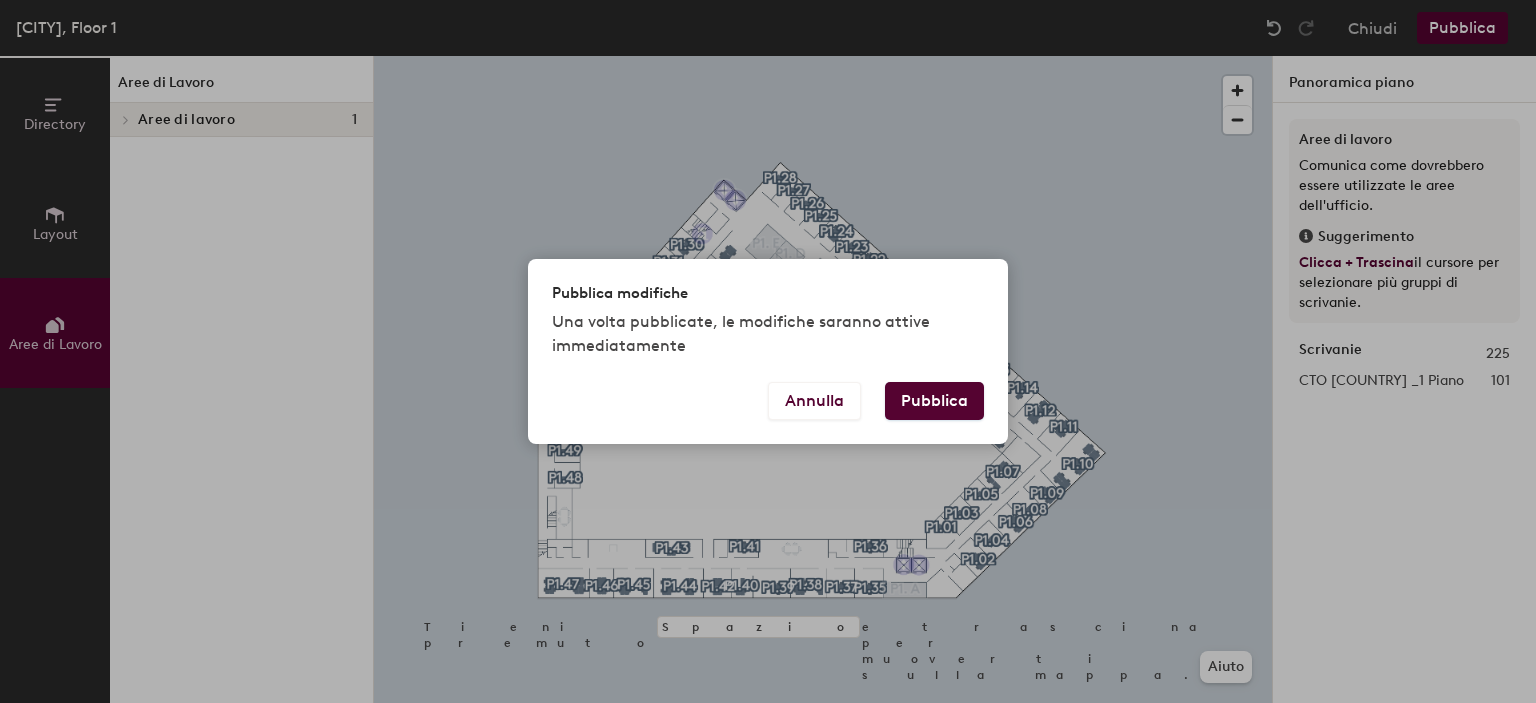click on "Pubblica" at bounding box center [934, 401] 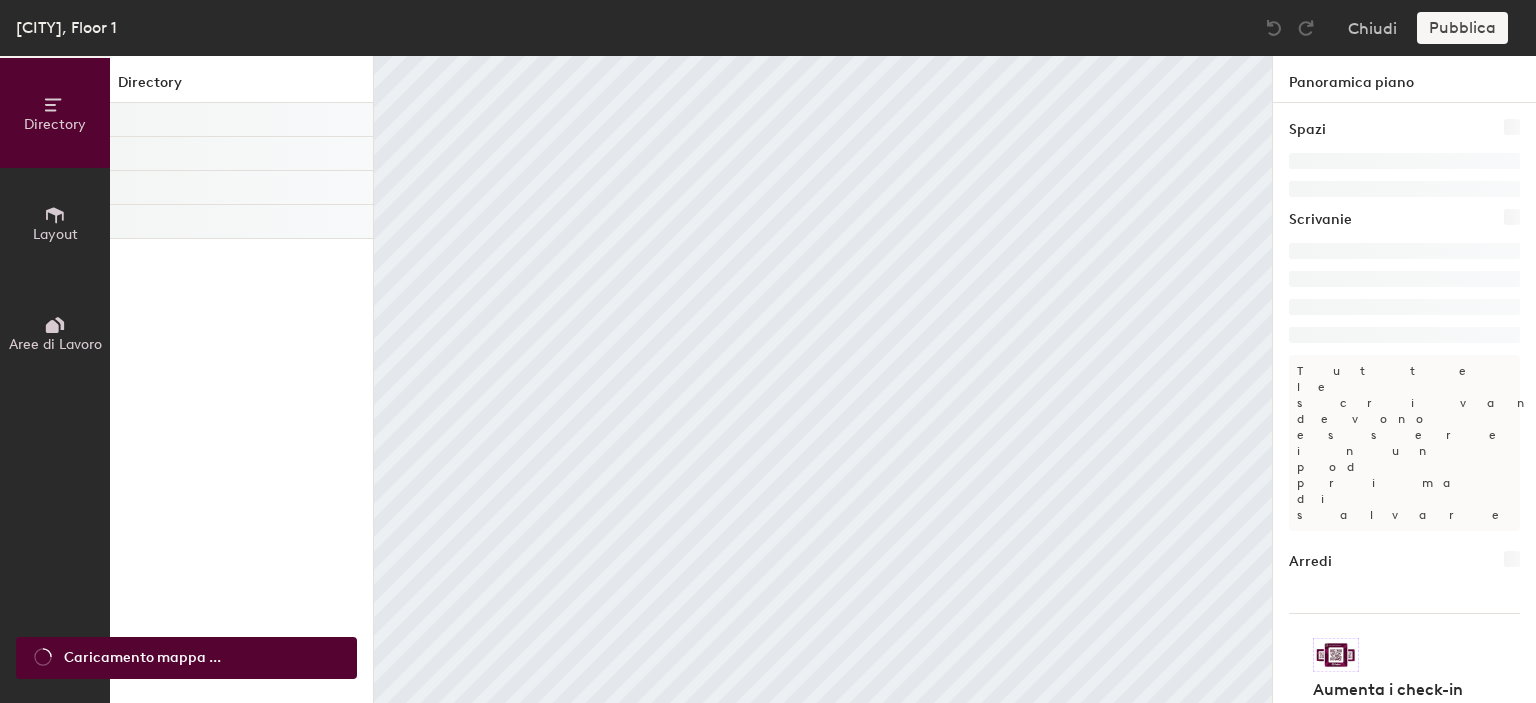scroll, scrollTop: 0, scrollLeft: 0, axis: both 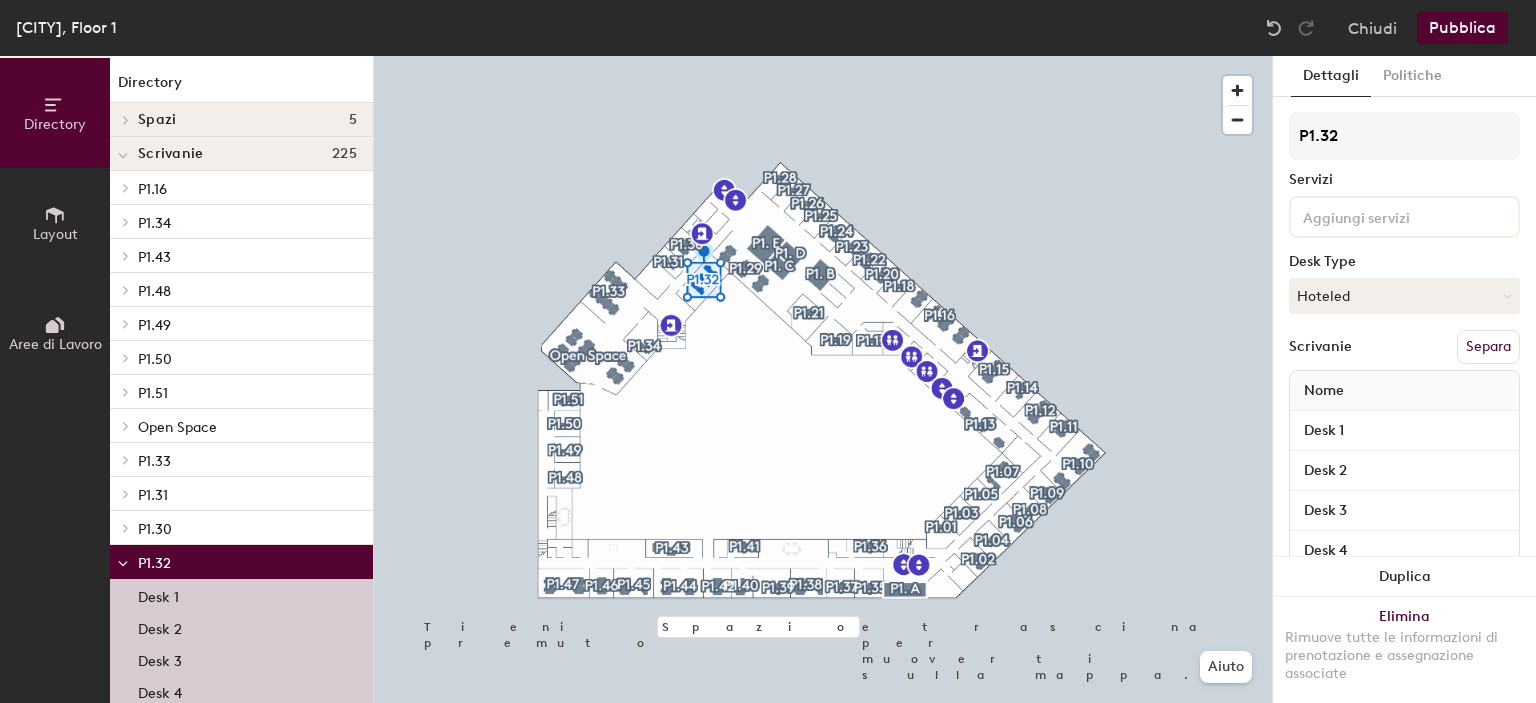 click on "Aree di Lavoro" 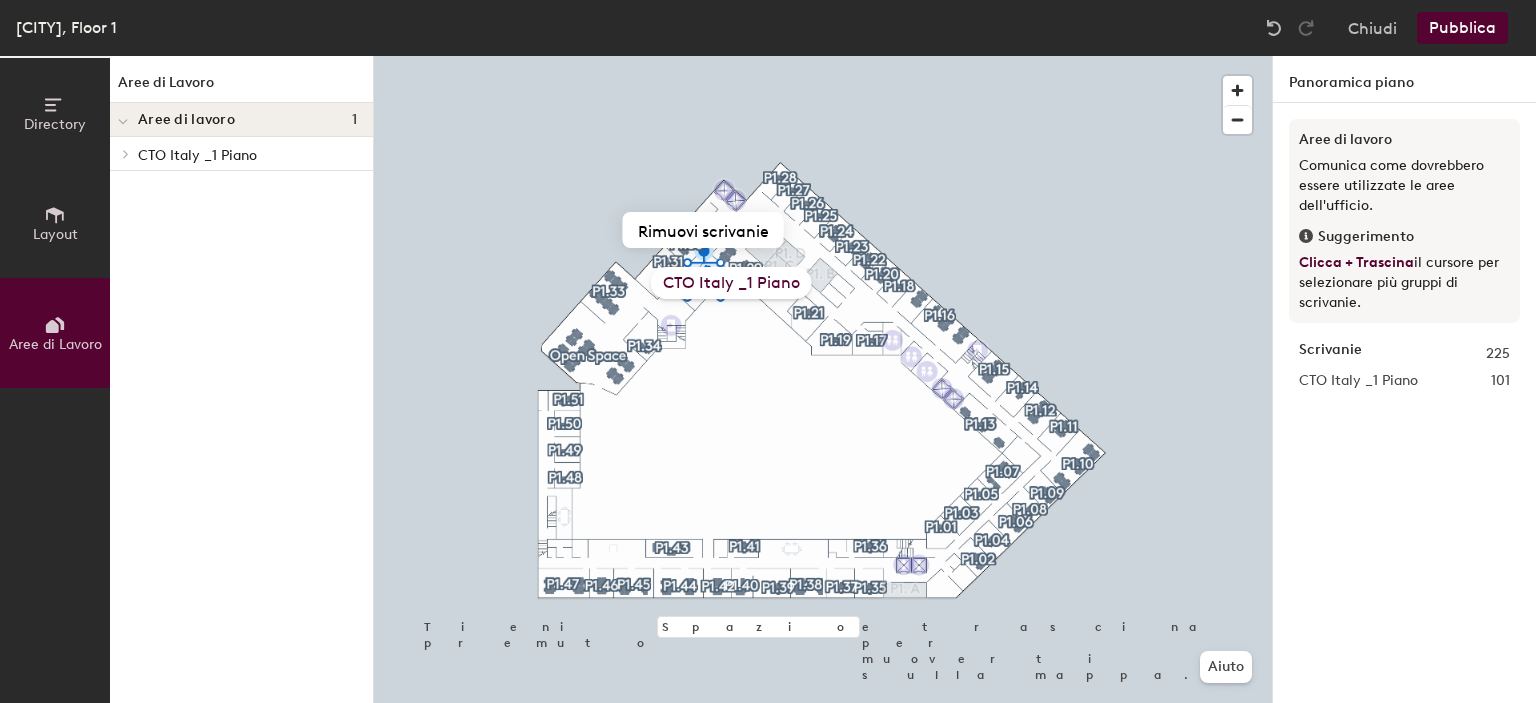 click 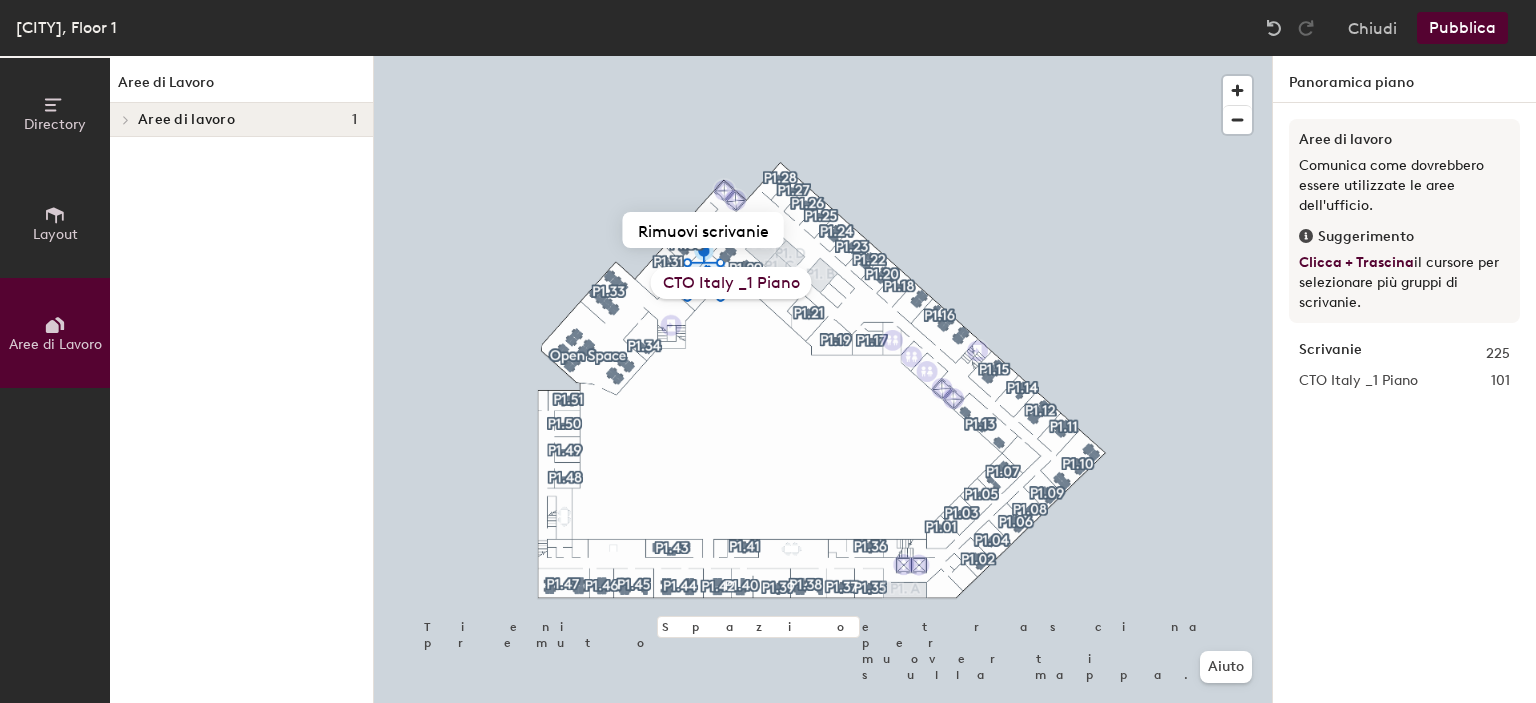 click 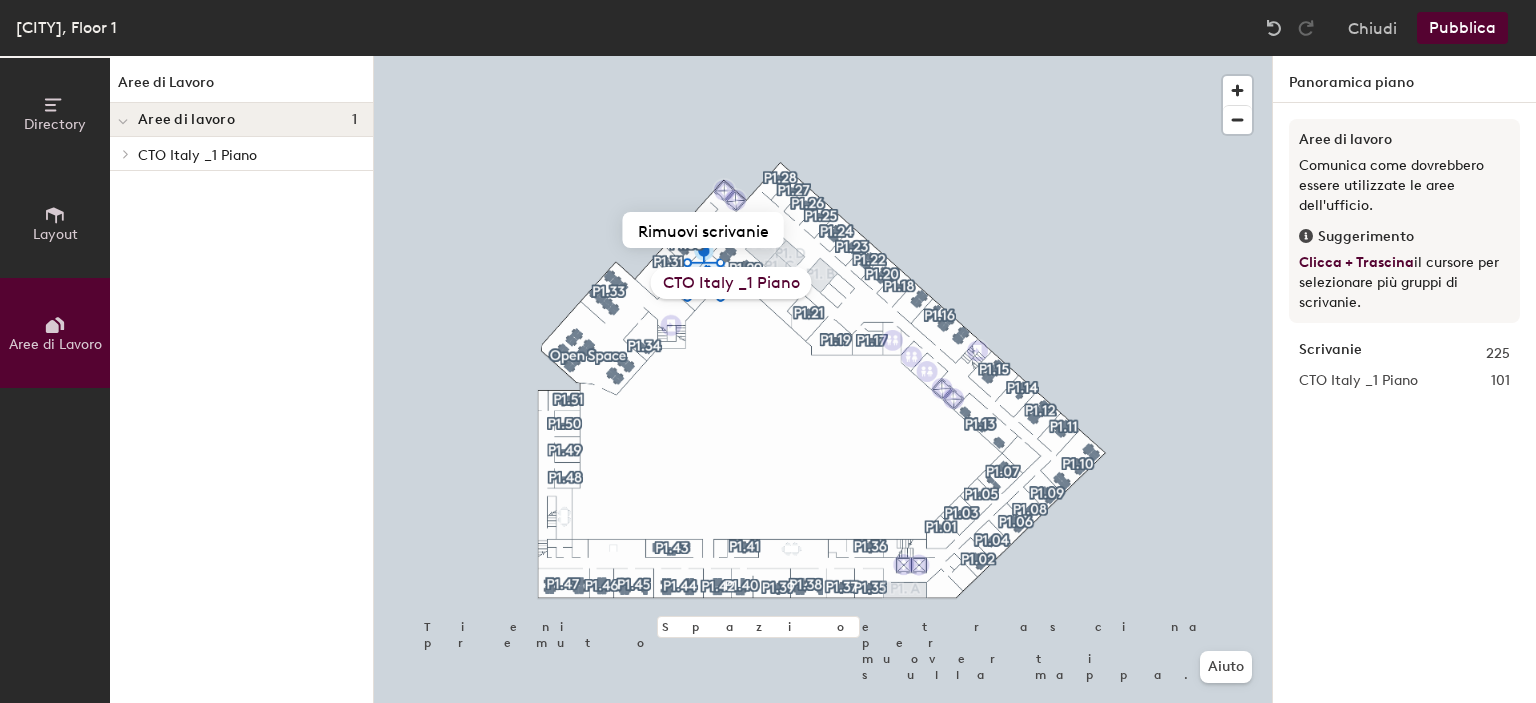 click on "Directory" 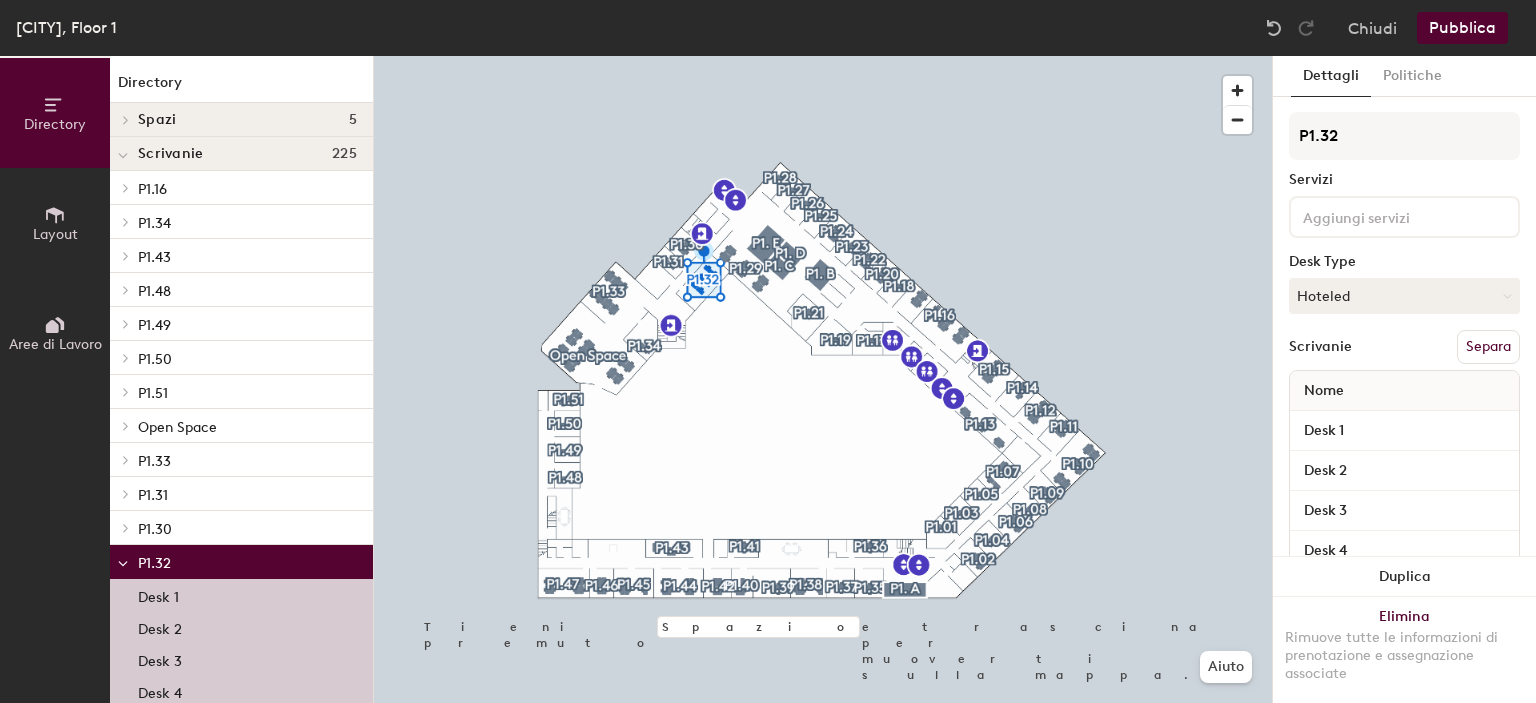 click 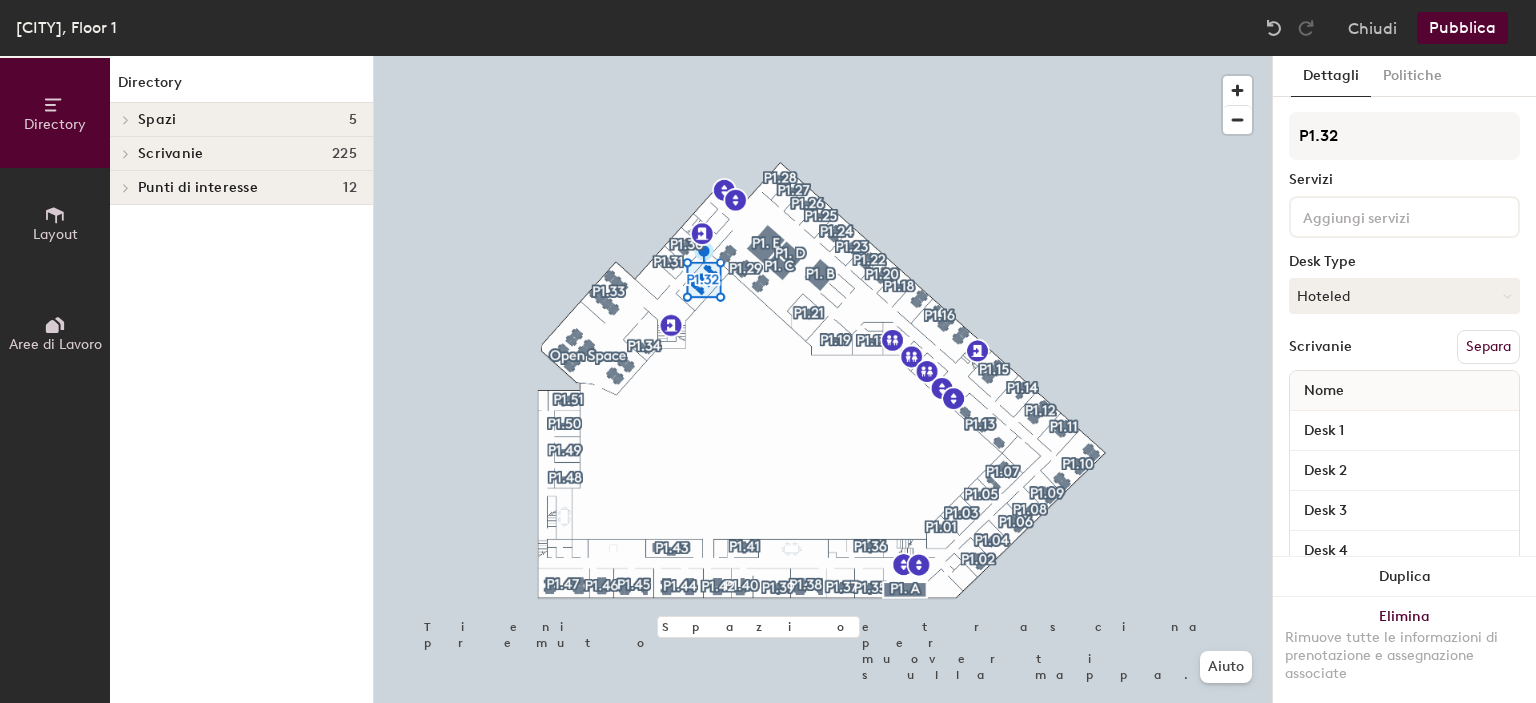 click 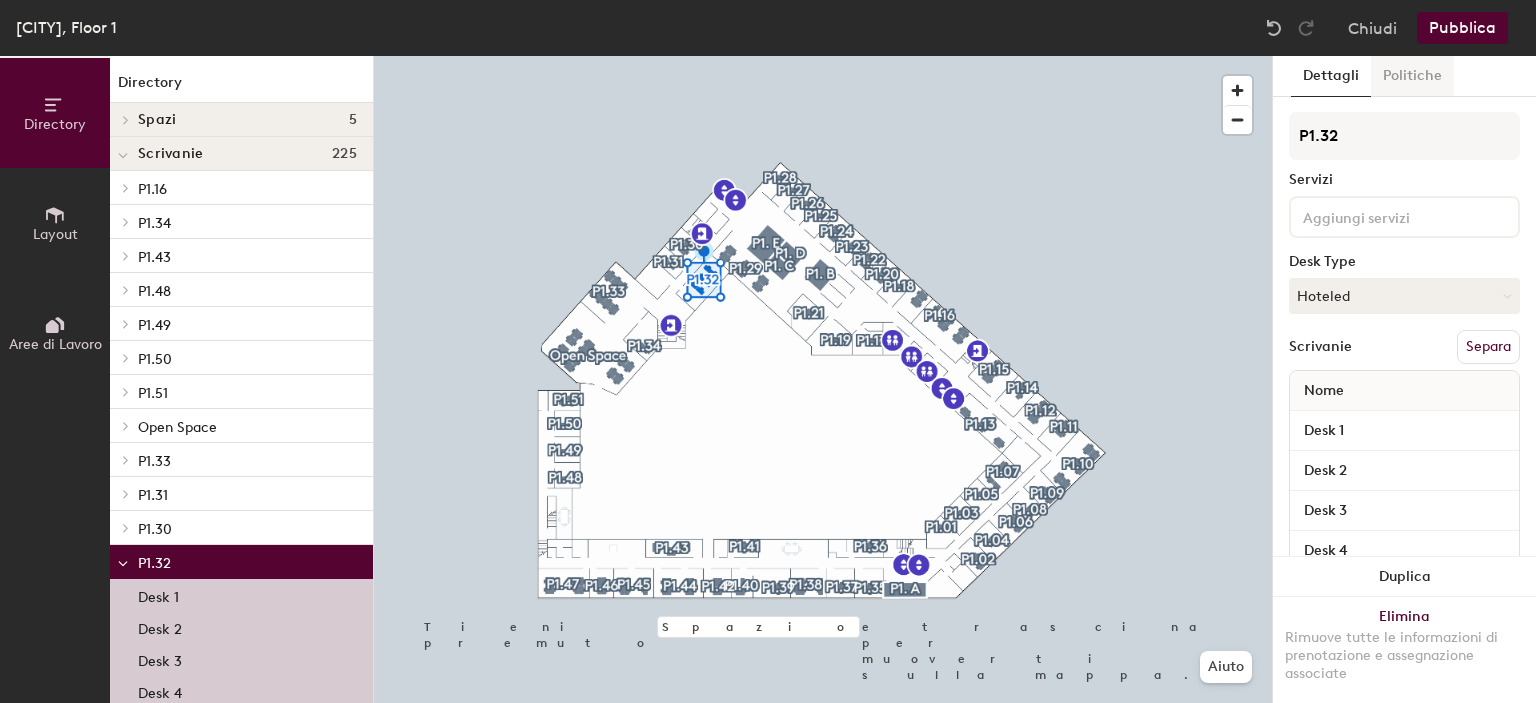 click on "Politiche" 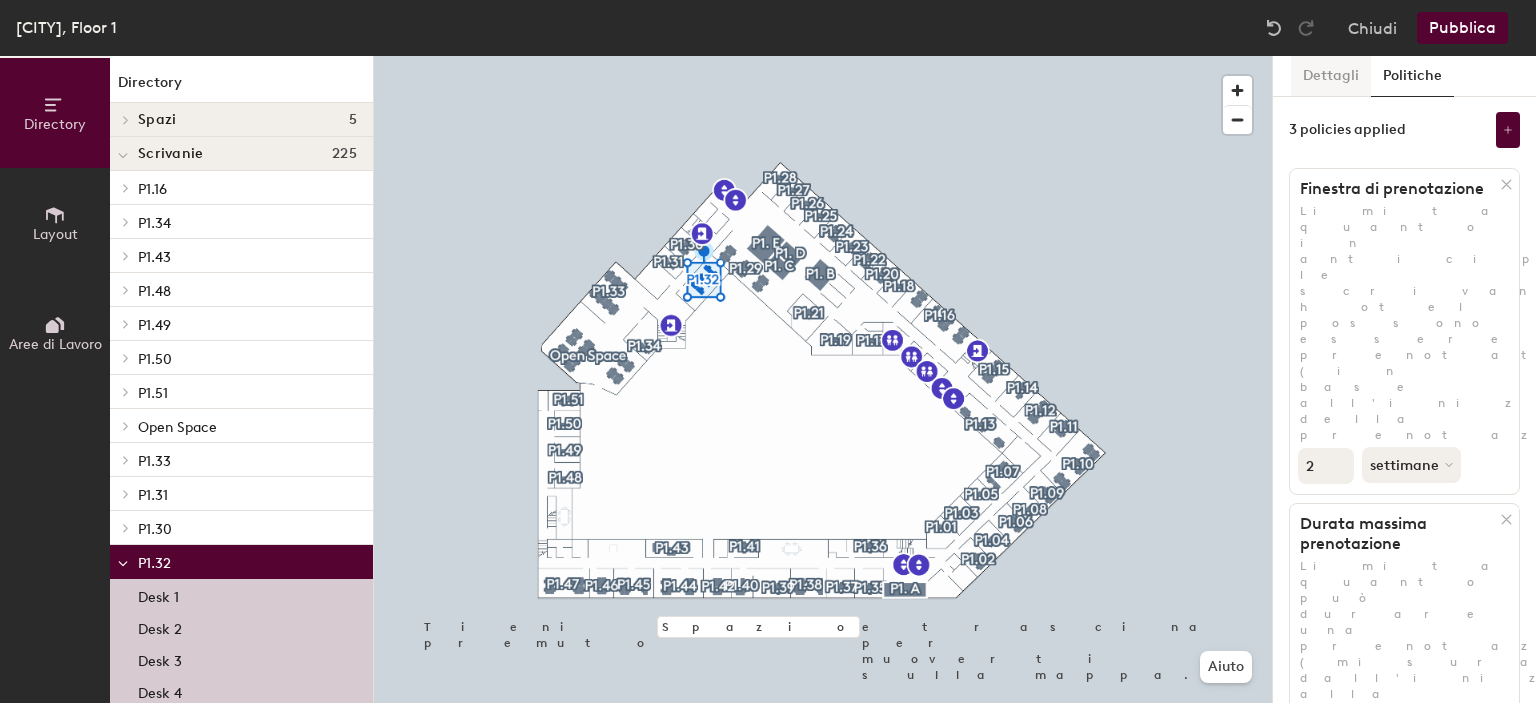 click on "Dettagli" 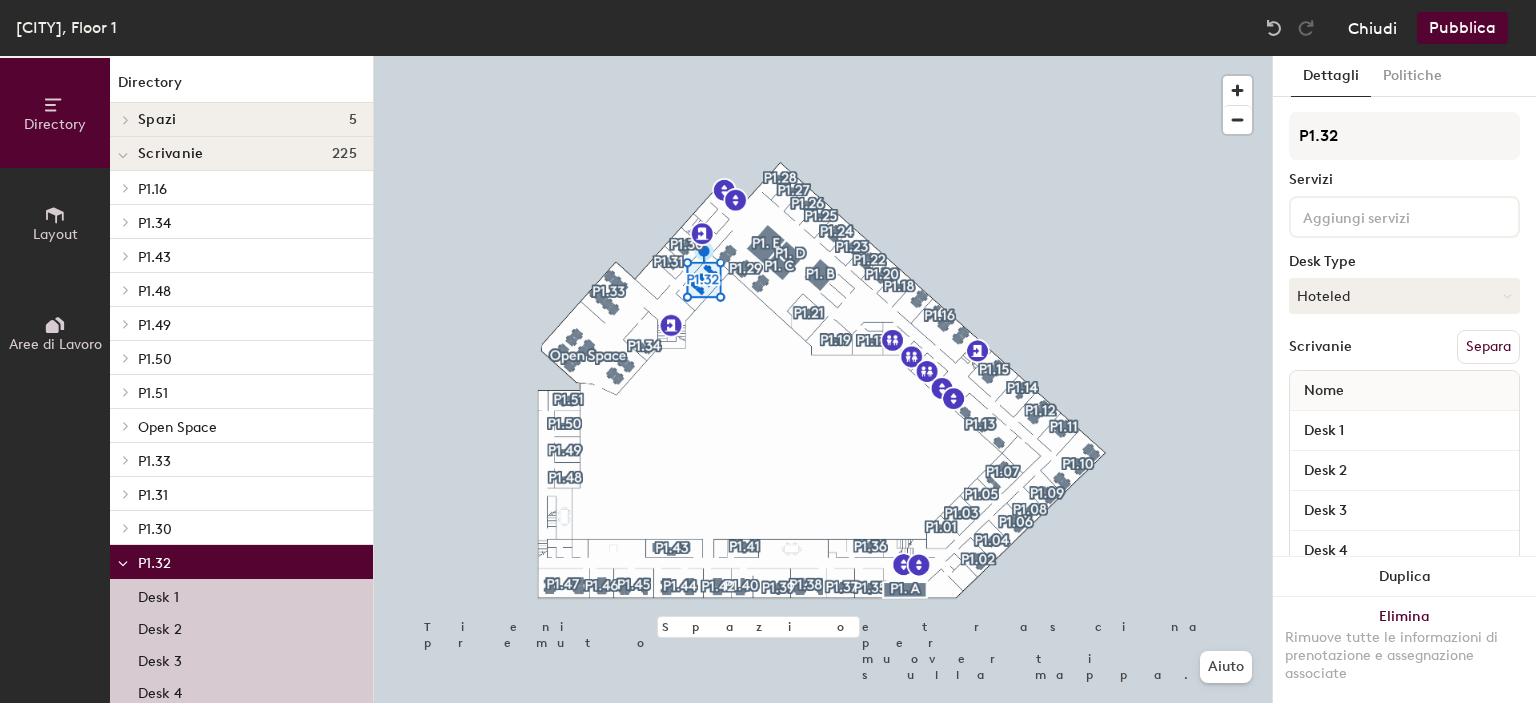 click on "Chiudi" 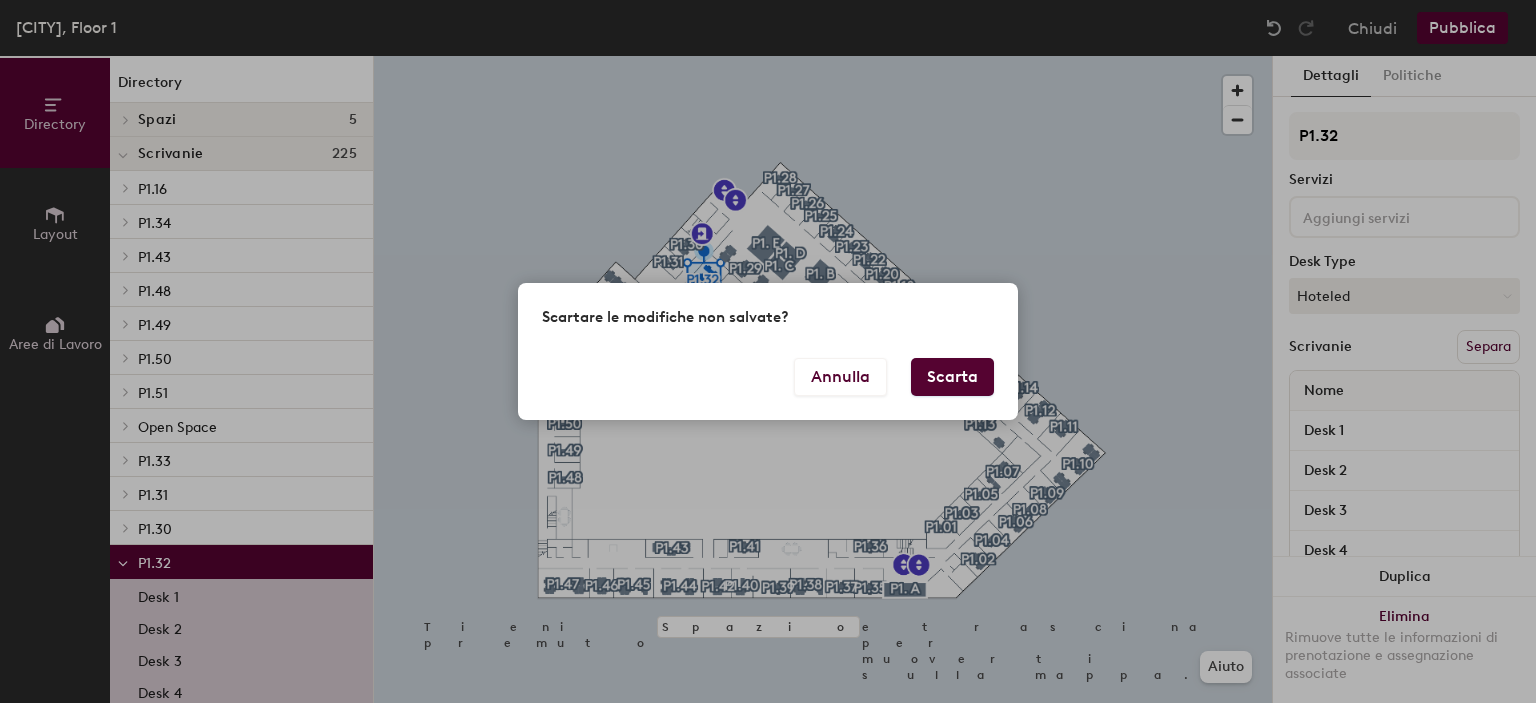 click on "Scarta" at bounding box center [952, 377] 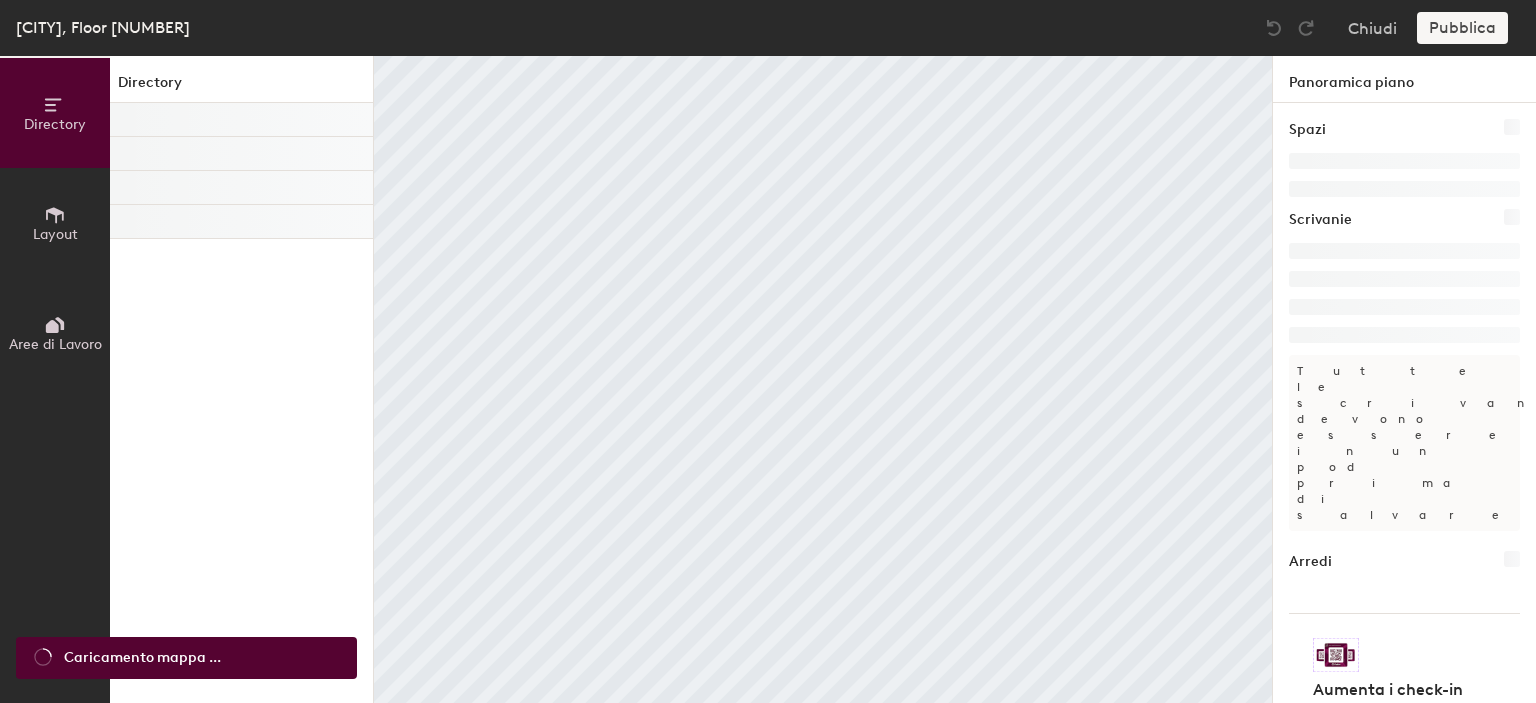 scroll, scrollTop: 0, scrollLeft: 0, axis: both 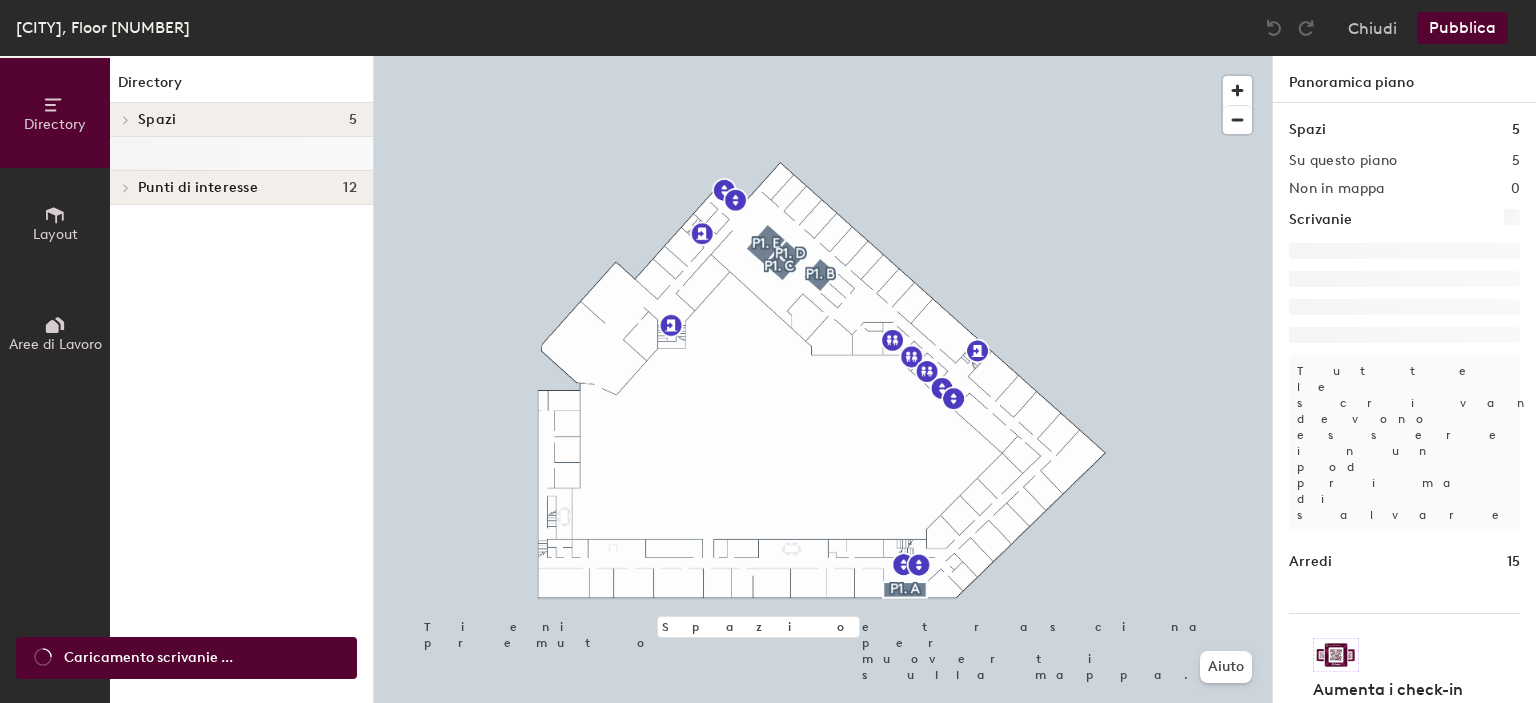 click 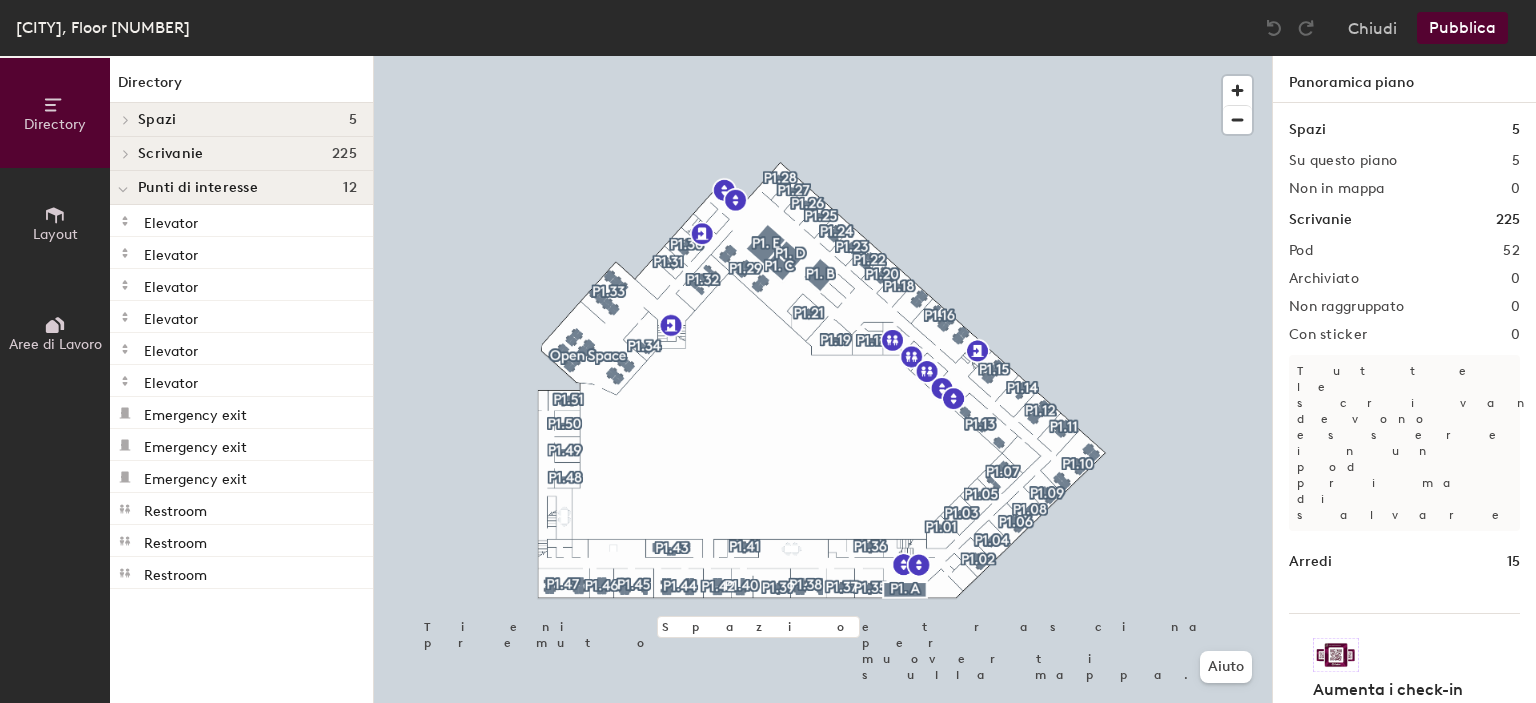 click 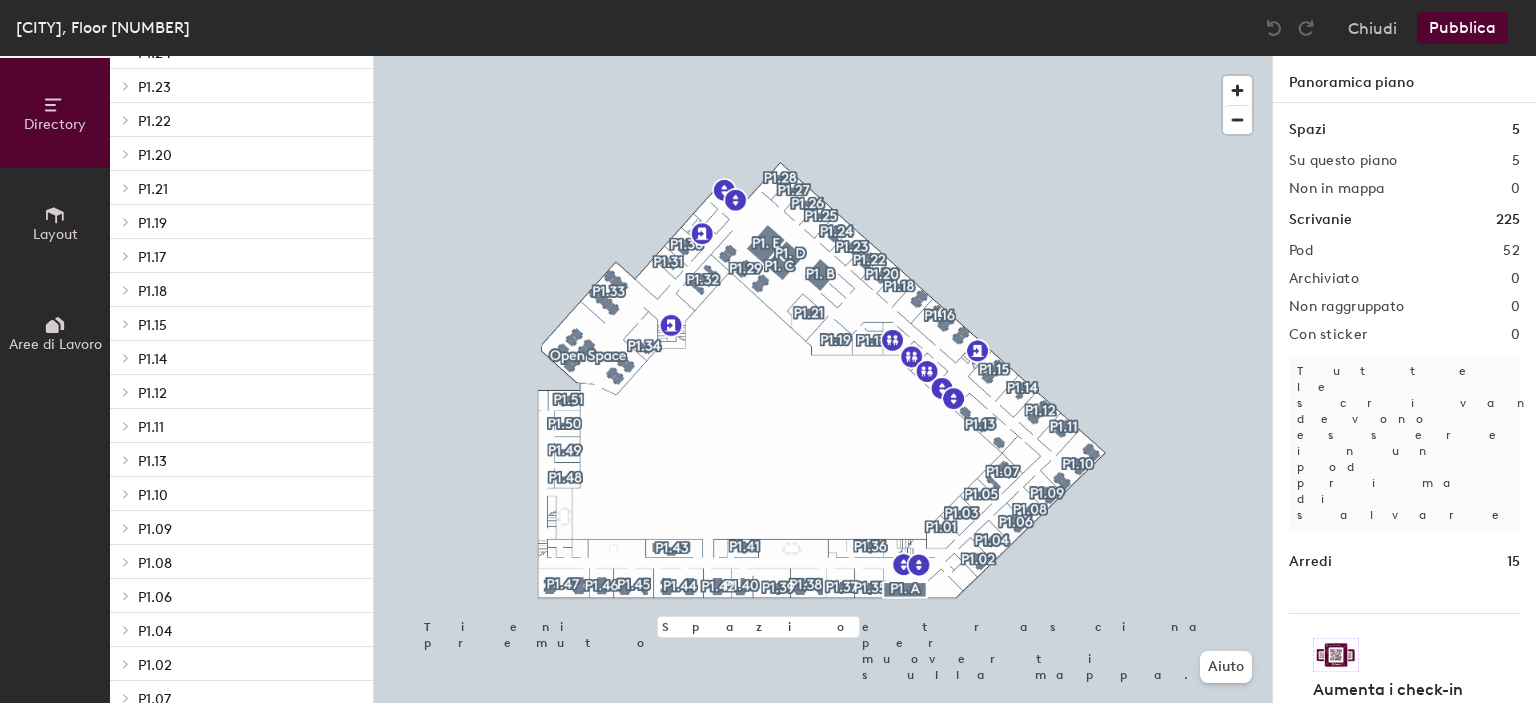 scroll, scrollTop: 917, scrollLeft: 0, axis: vertical 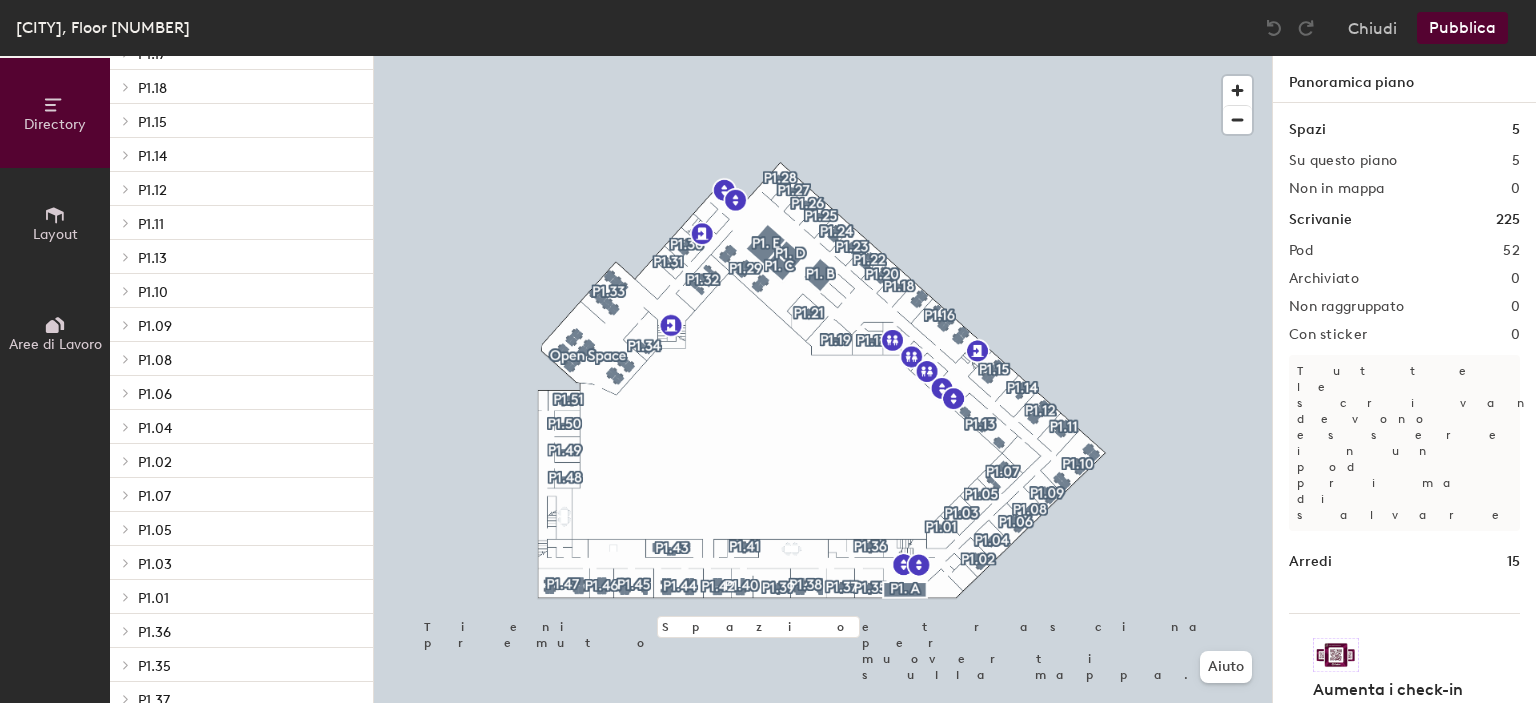 click 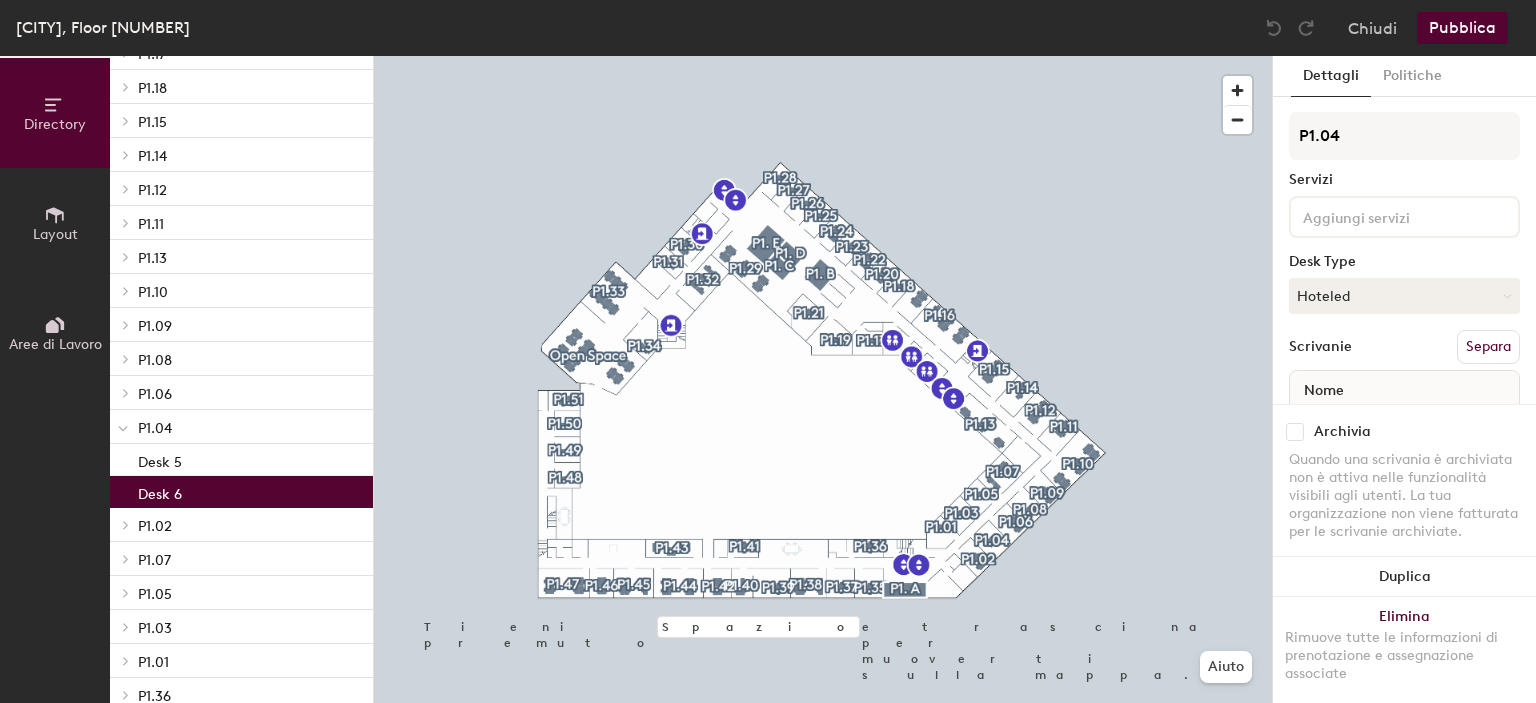 click on "Desk 6" 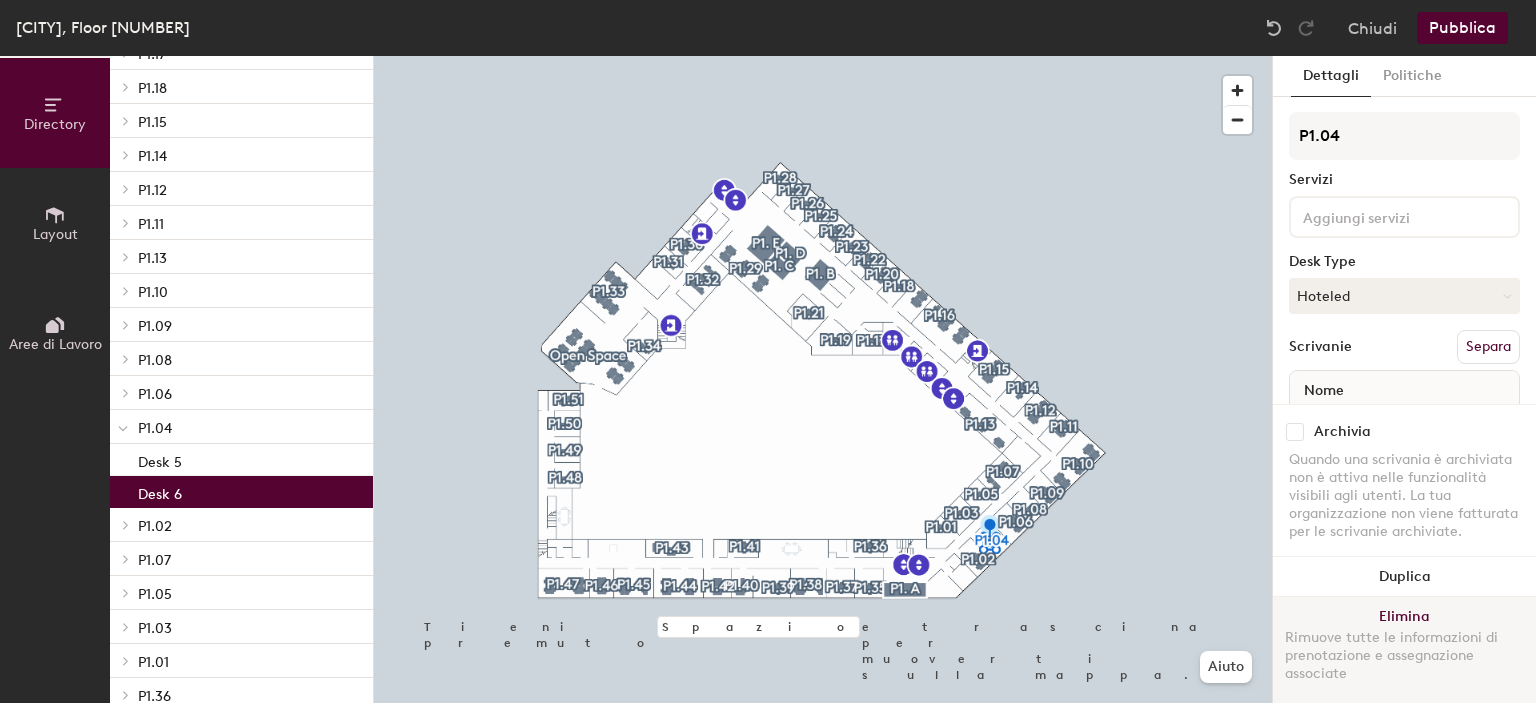 click on "Elimina Rimuove tutte le informazioni di prenotazione e assegnazione associate" 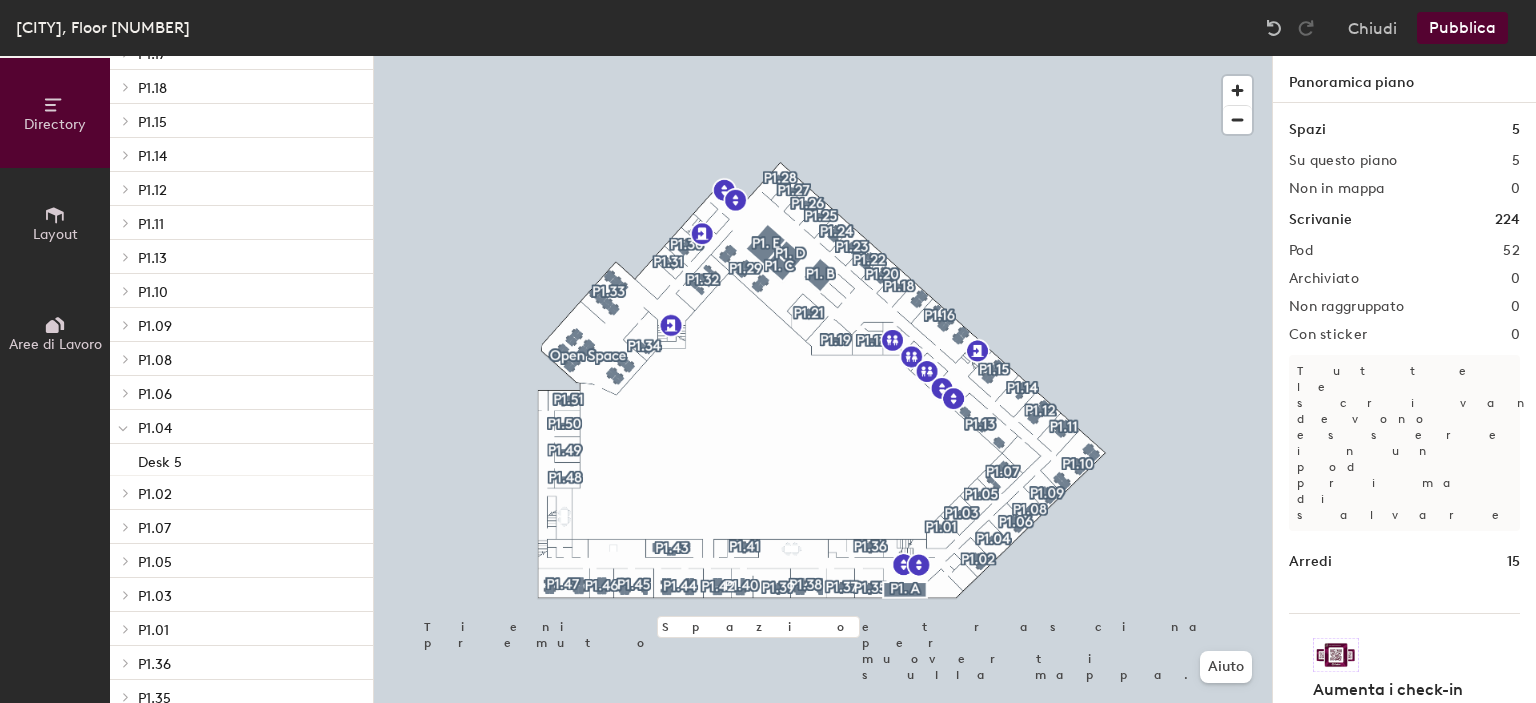 click 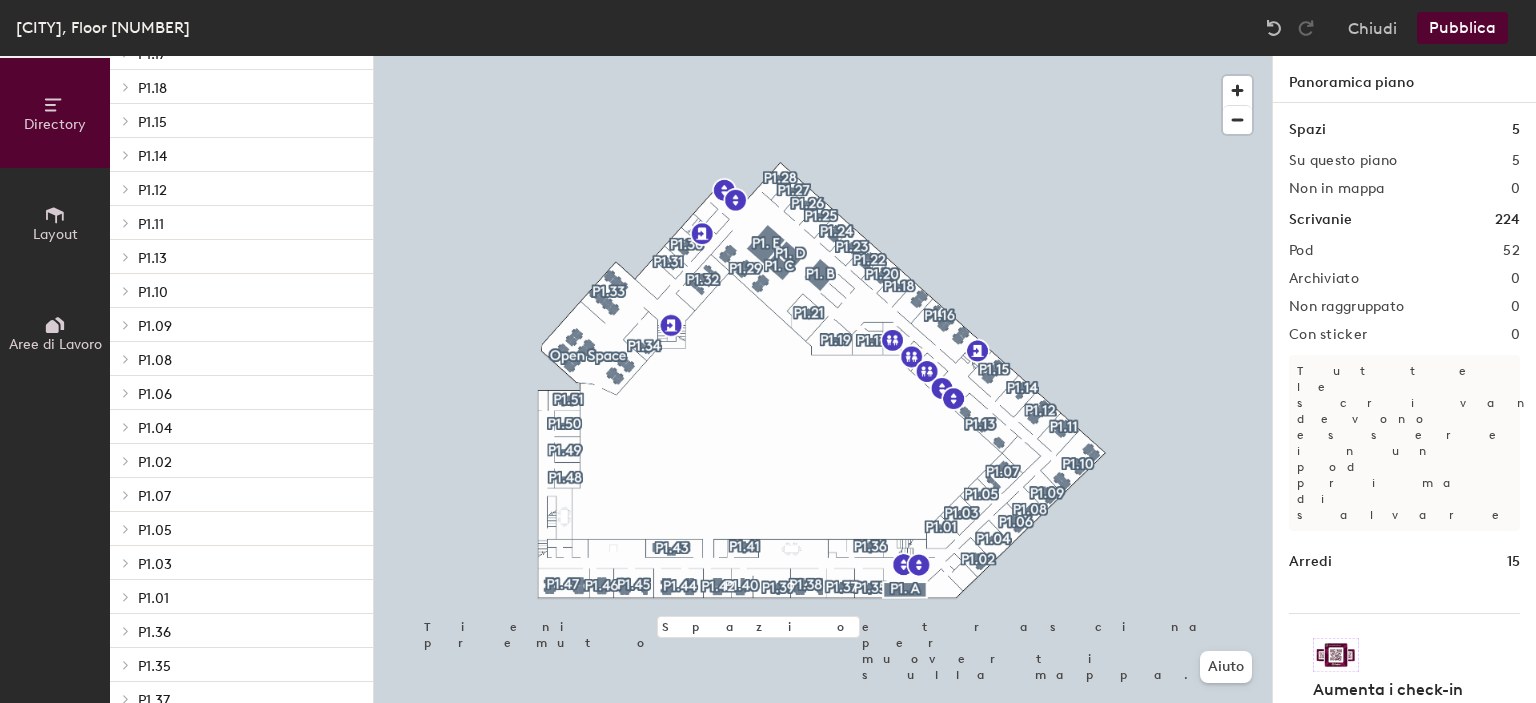 click 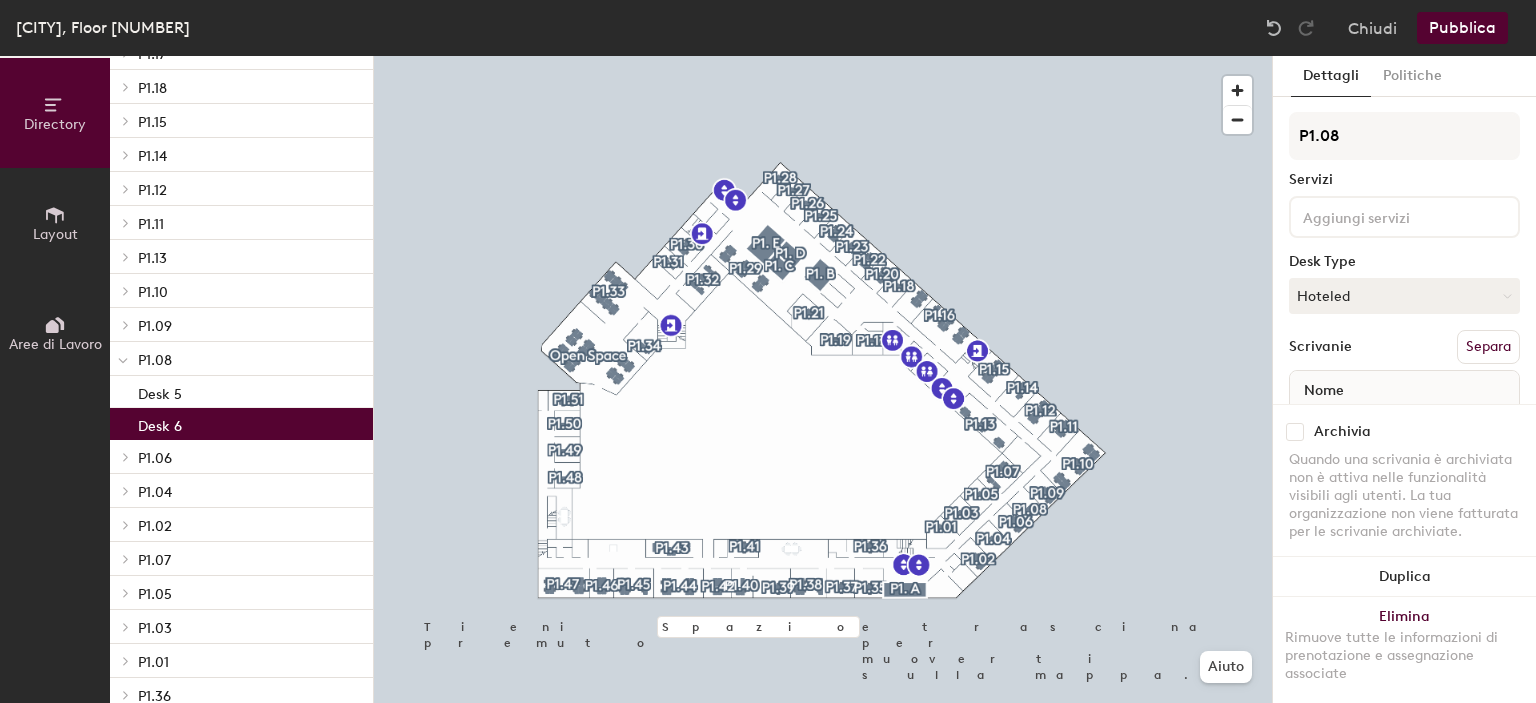 click on "Desk 6" 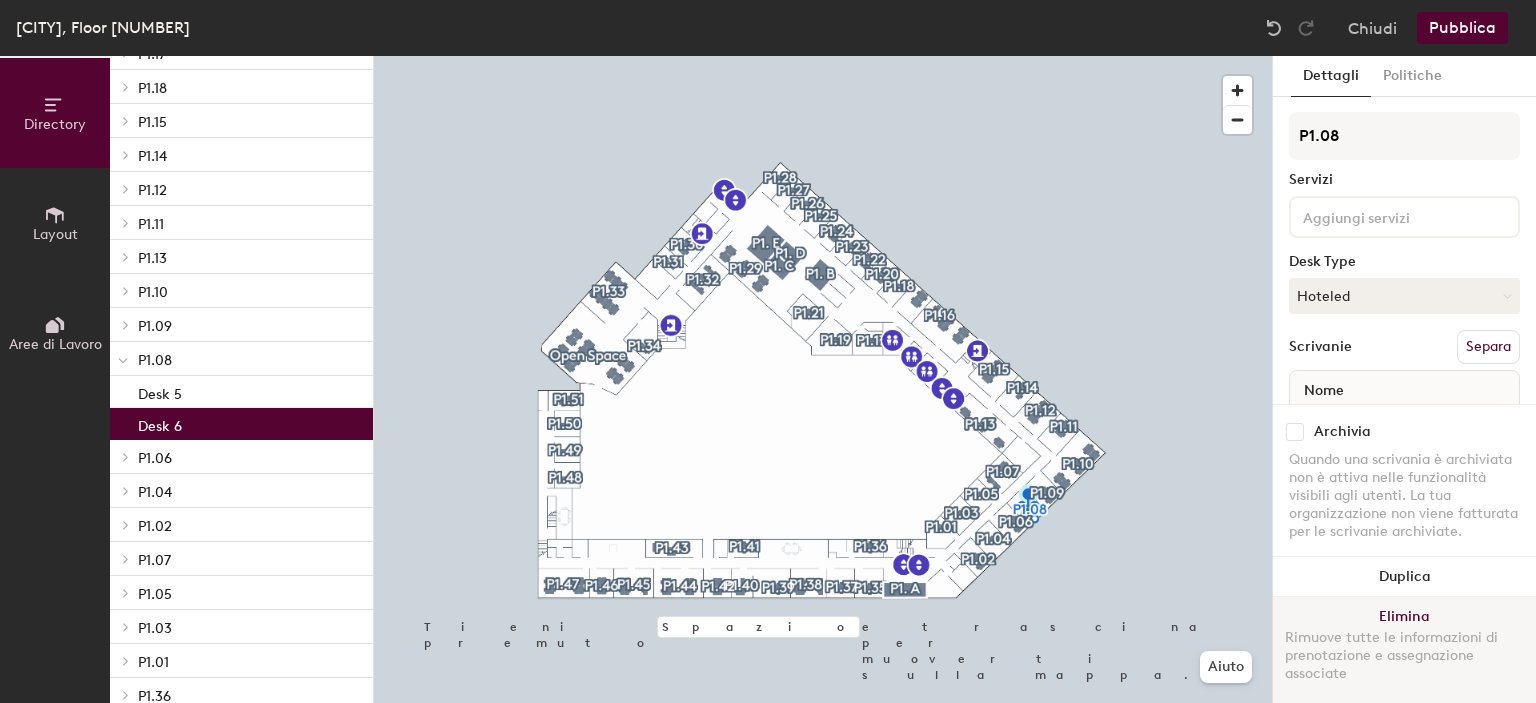 click on "Elimina Rimuove tutte le informazioni di prenotazione e assegnazione associate" 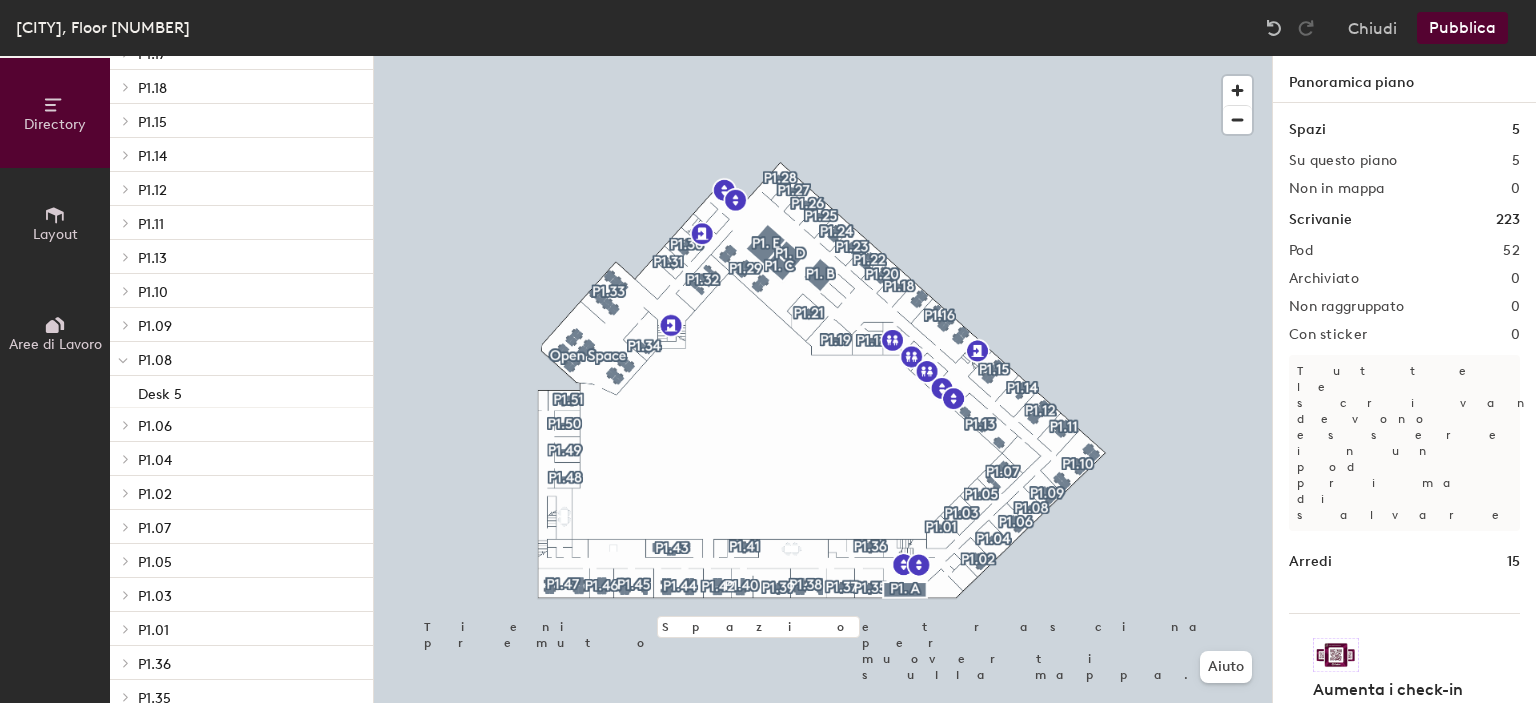 click 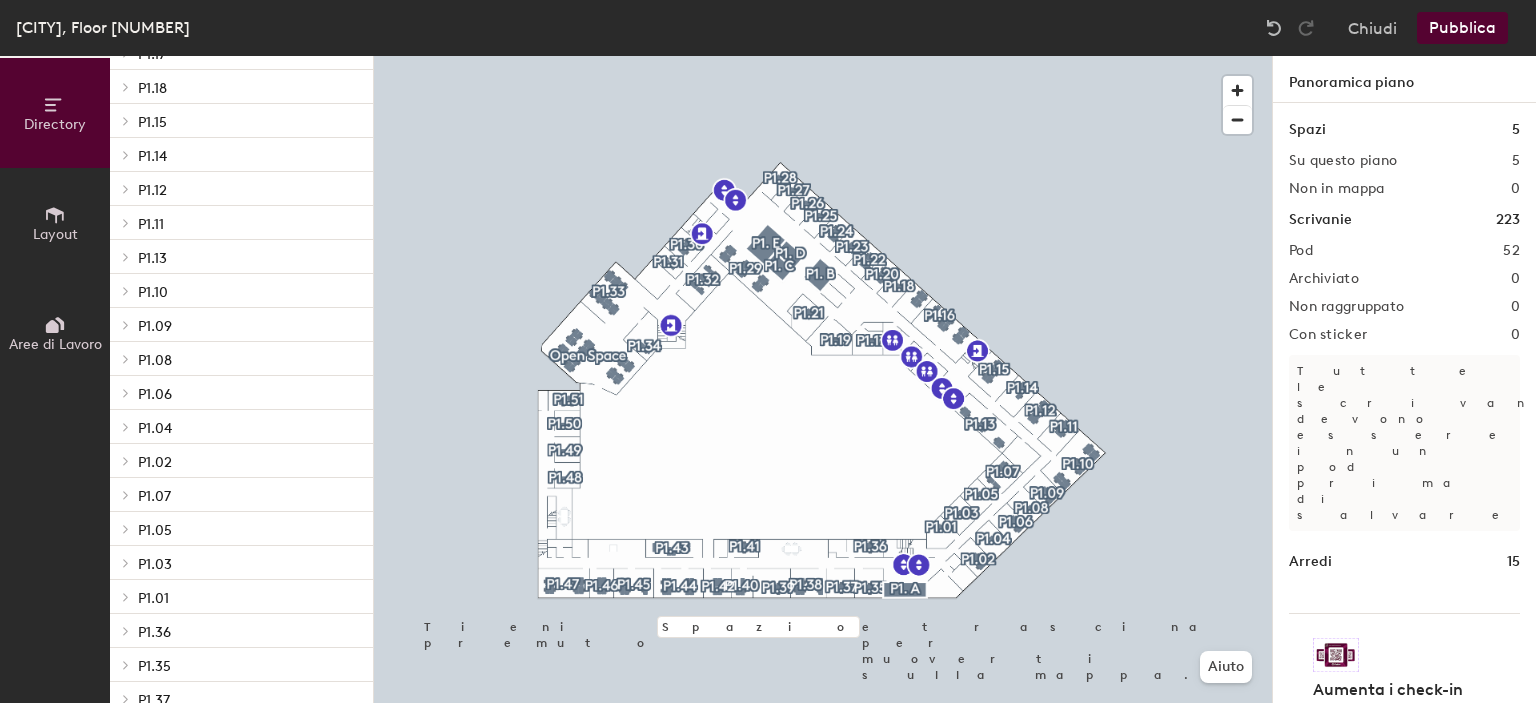 click 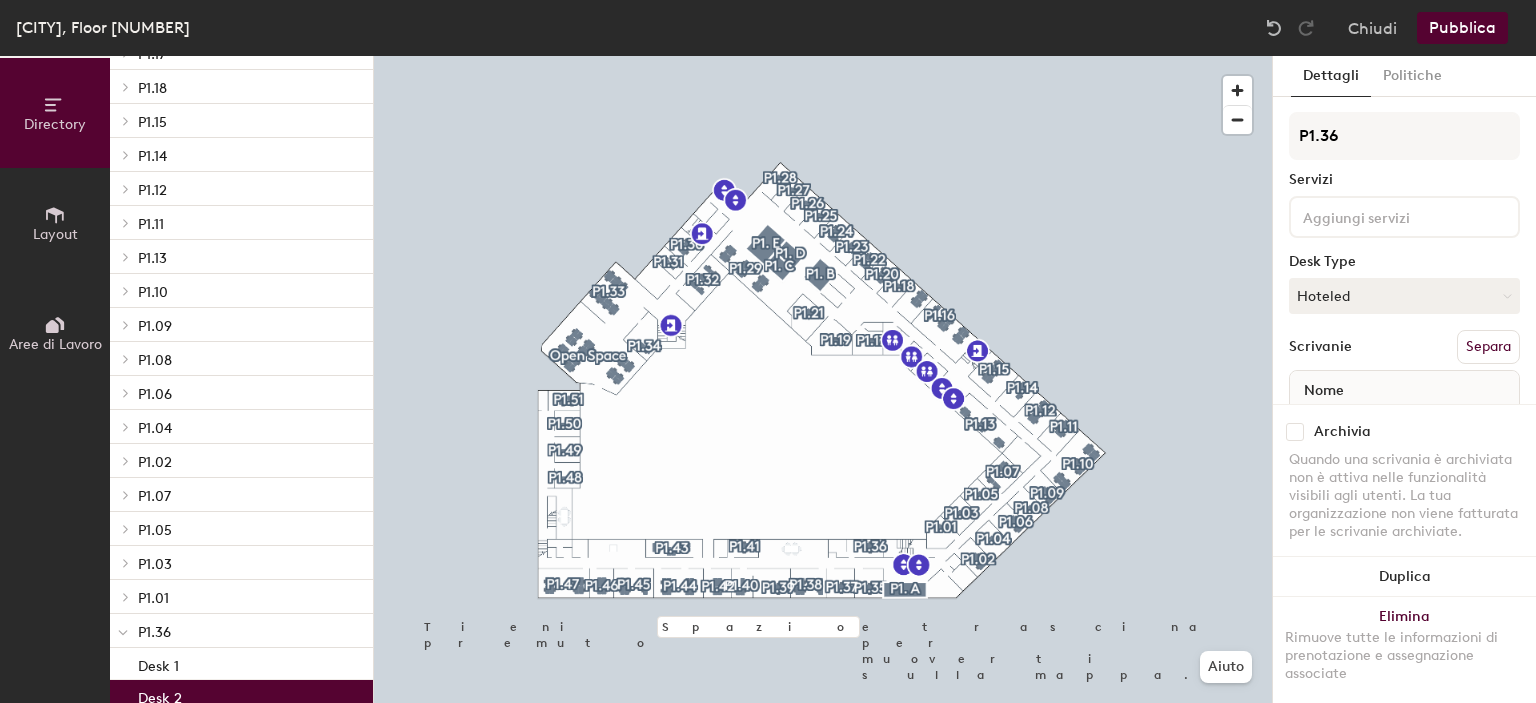 click on "Desk 2" 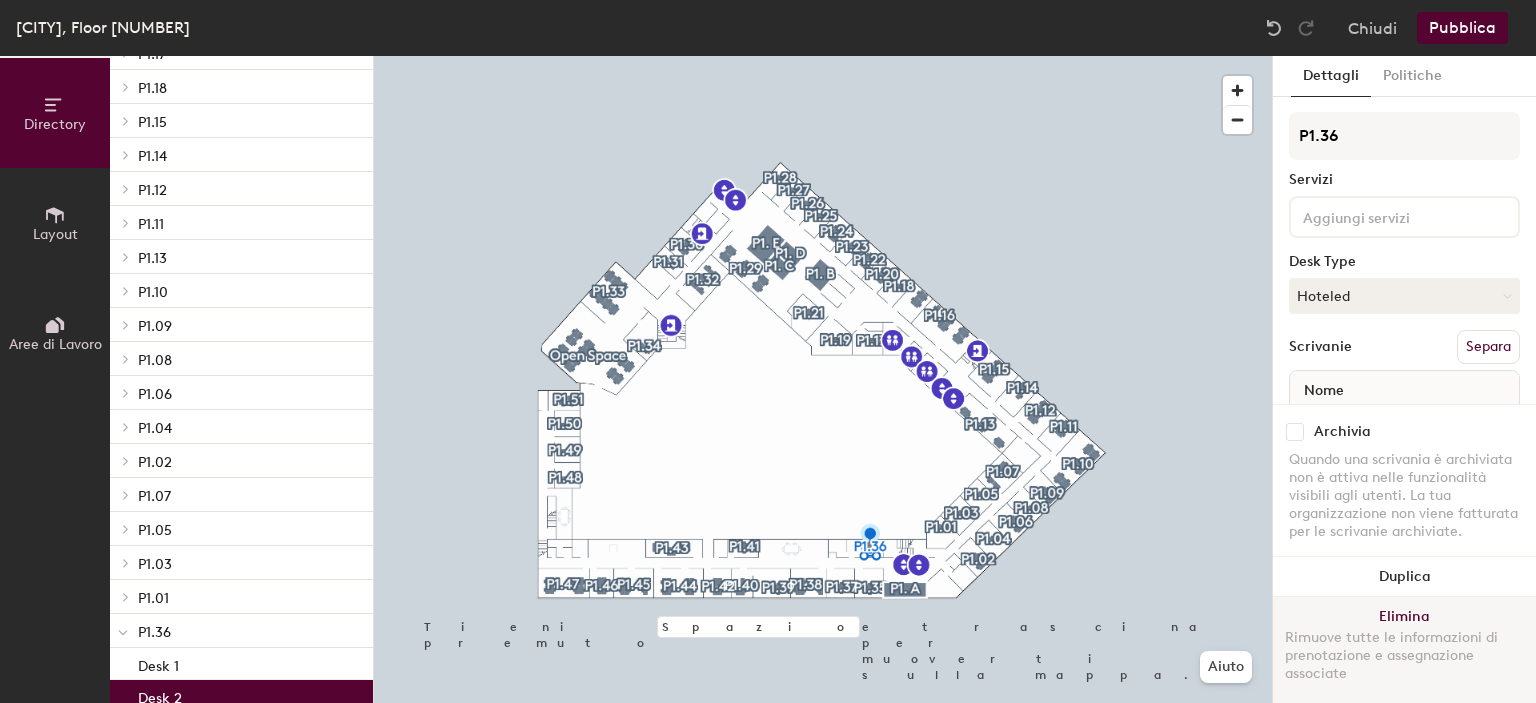 click on "Elimina Rimuove tutte le informazioni di prenotazione e assegnazione associate" 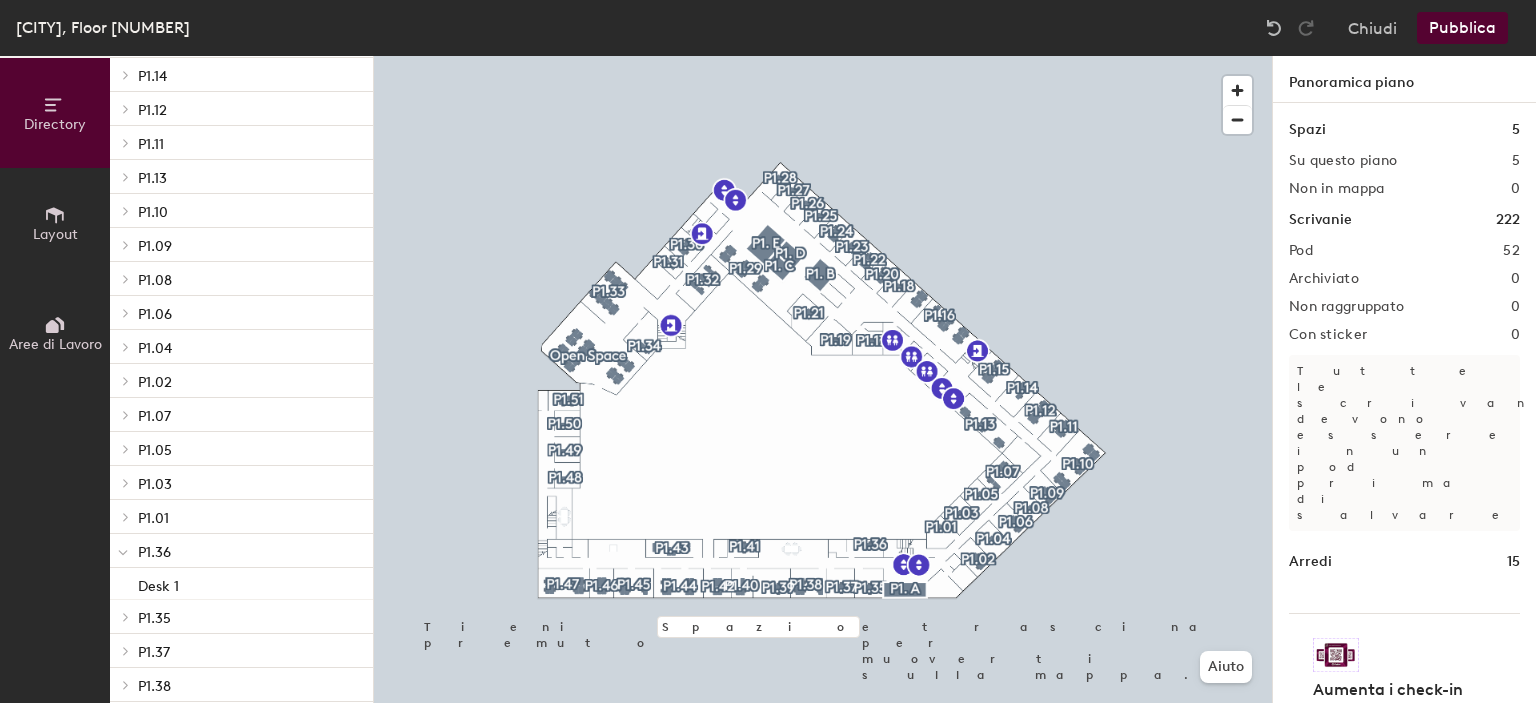 scroll, scrollTop: 1037, scrollLeft: 0, axis: vertical 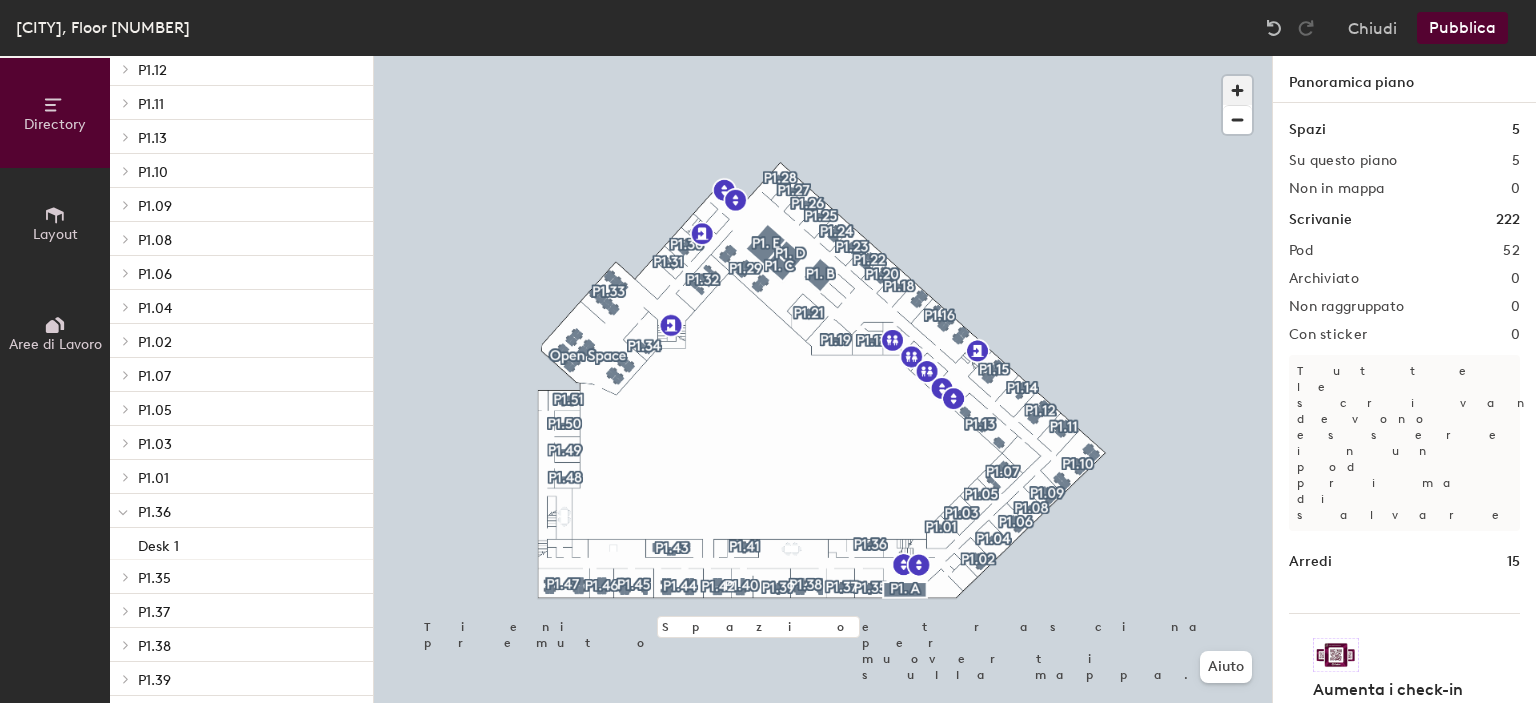 click 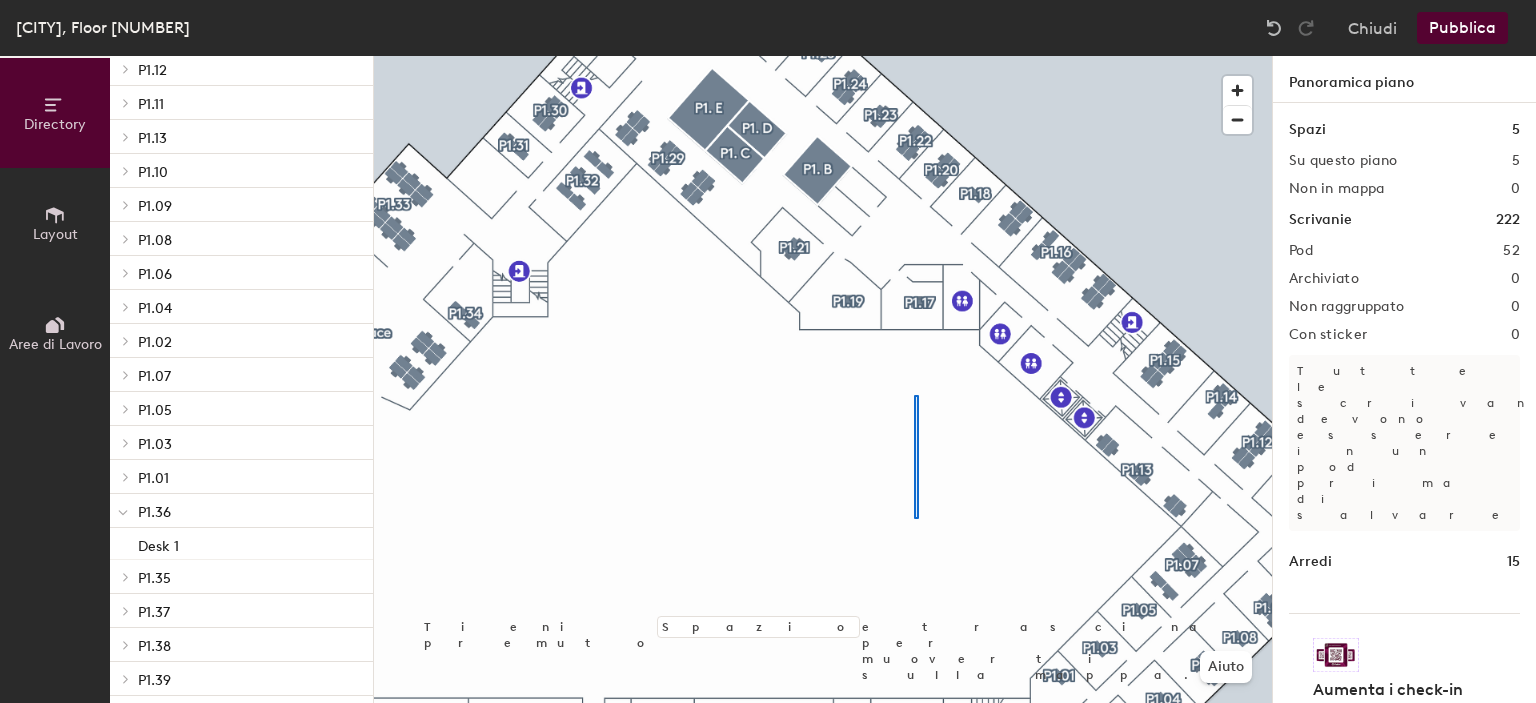 click 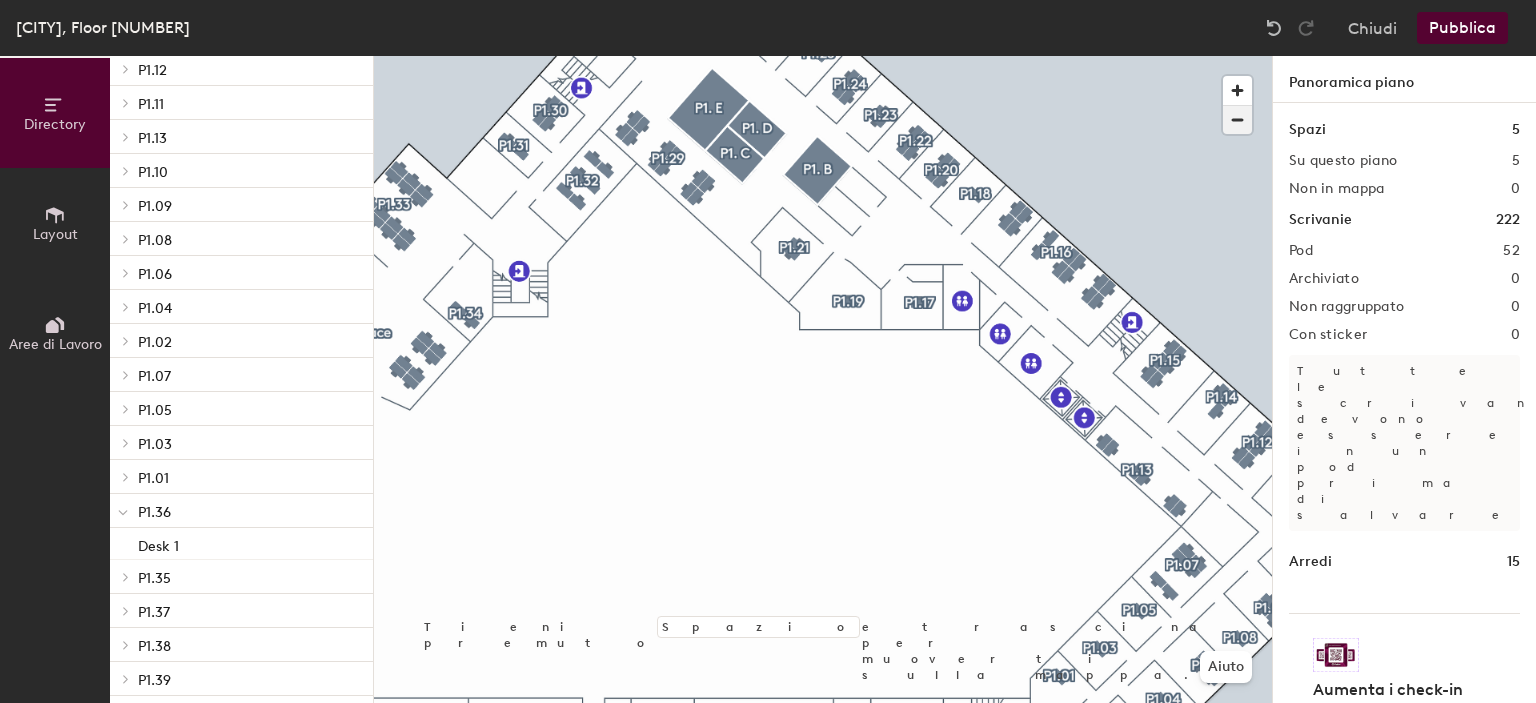 click 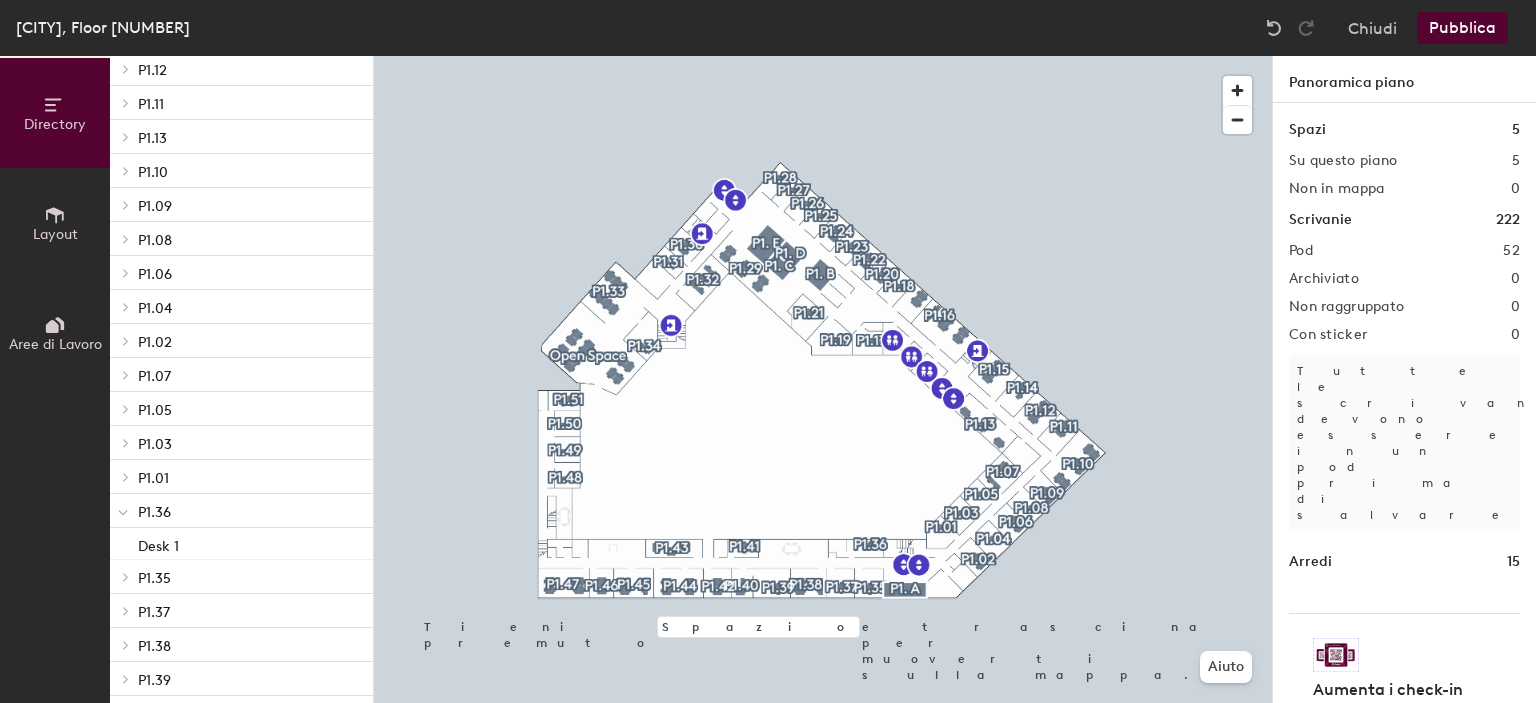 click 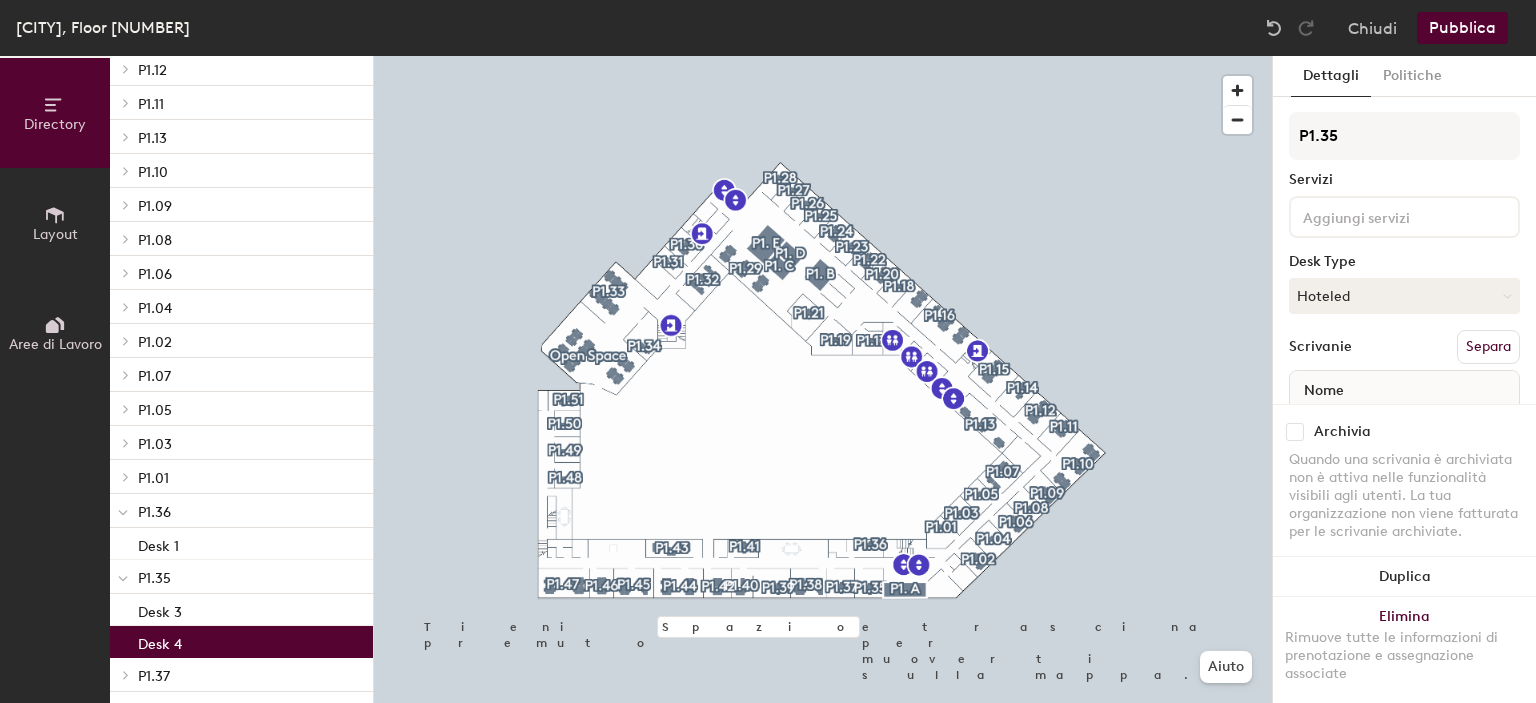 click on "Desk 4" 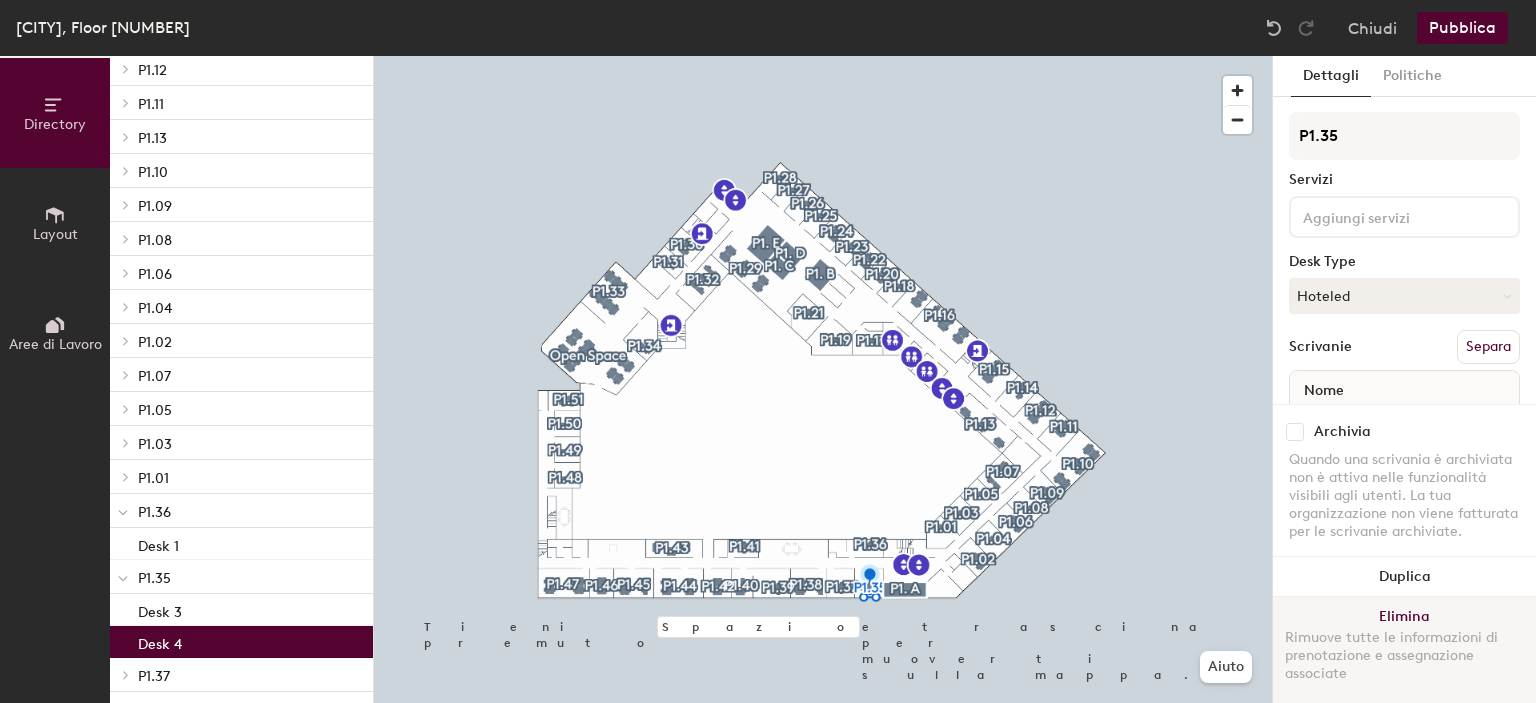 click on "Elimina Rimuove tutte le informazioni di prenotazione e assegnazione associate" 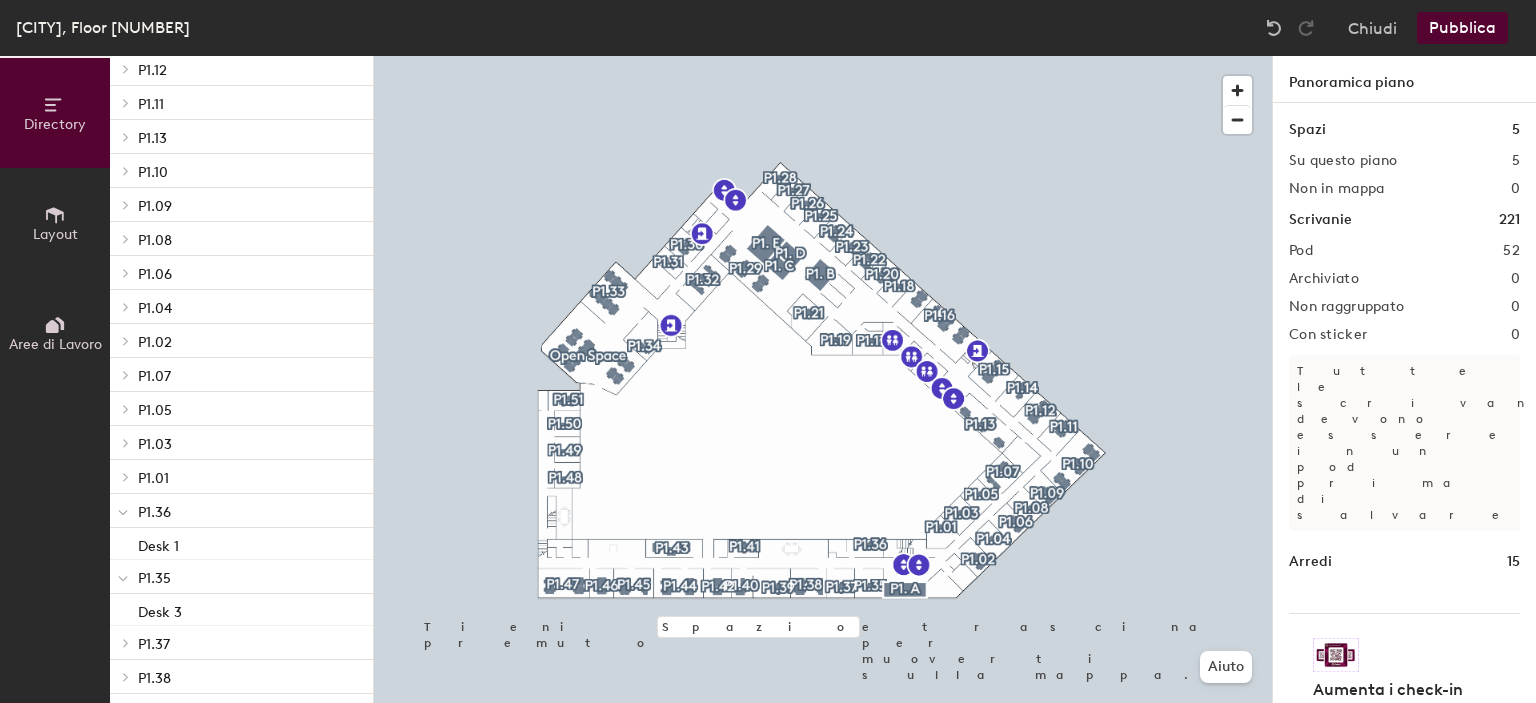 click 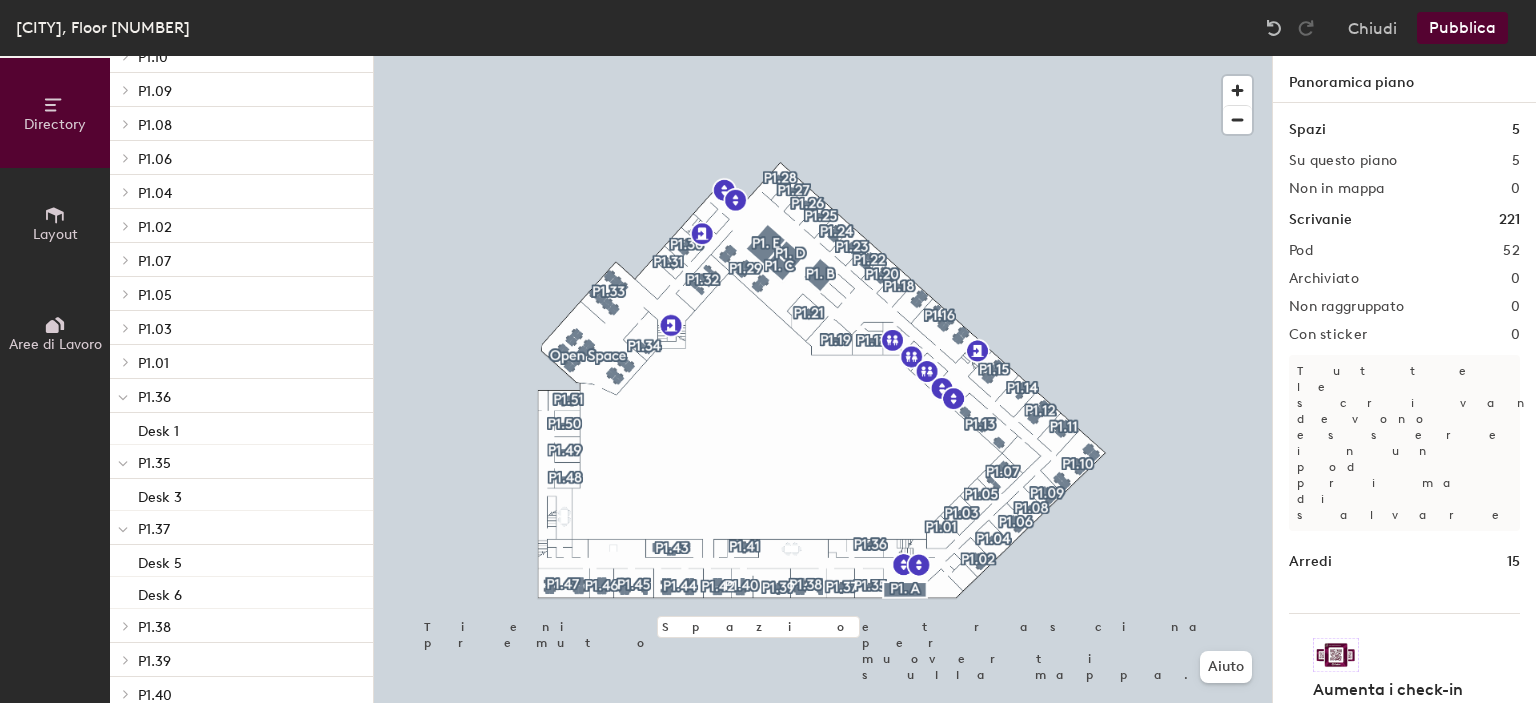 scroll, scrollTop: 1157, scrollLeft: 0, axis: vertical 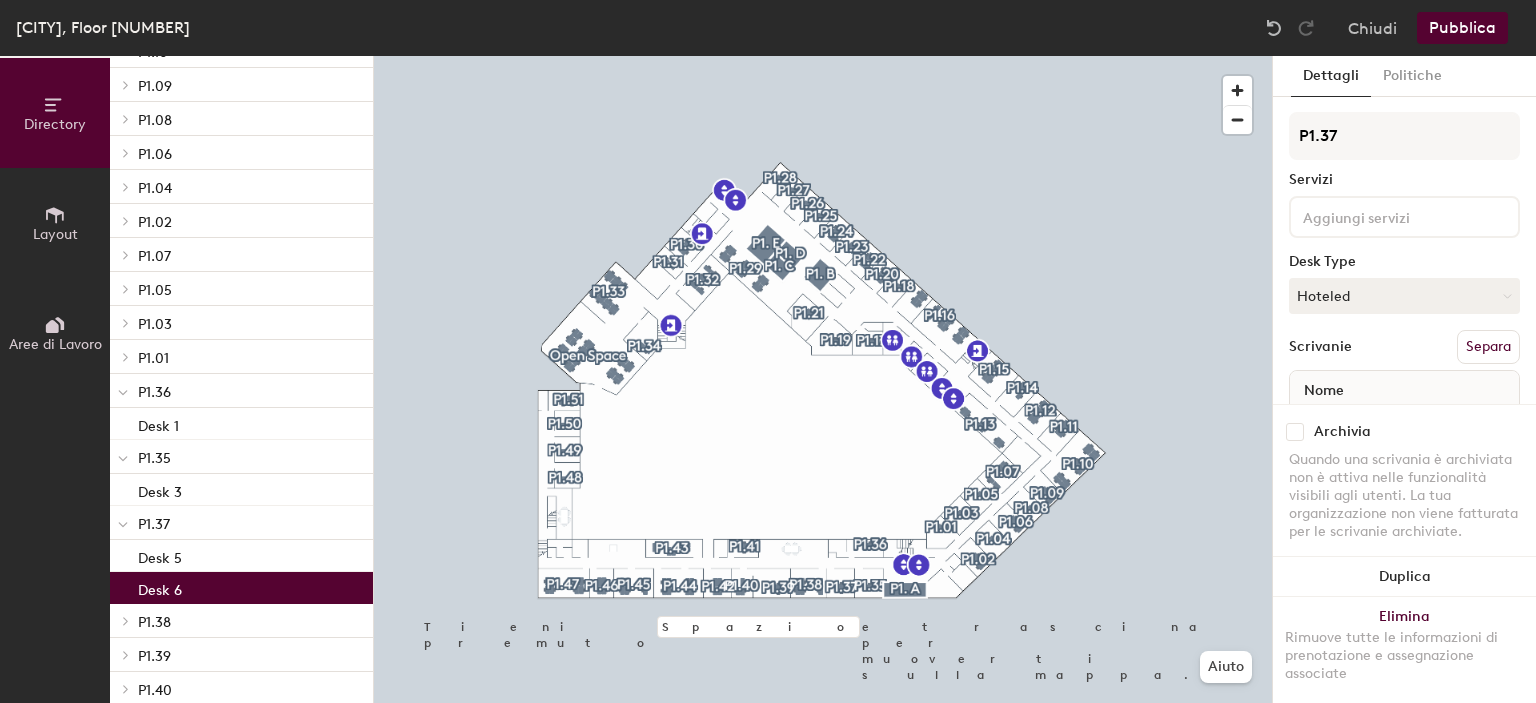 click on "Desk 6" 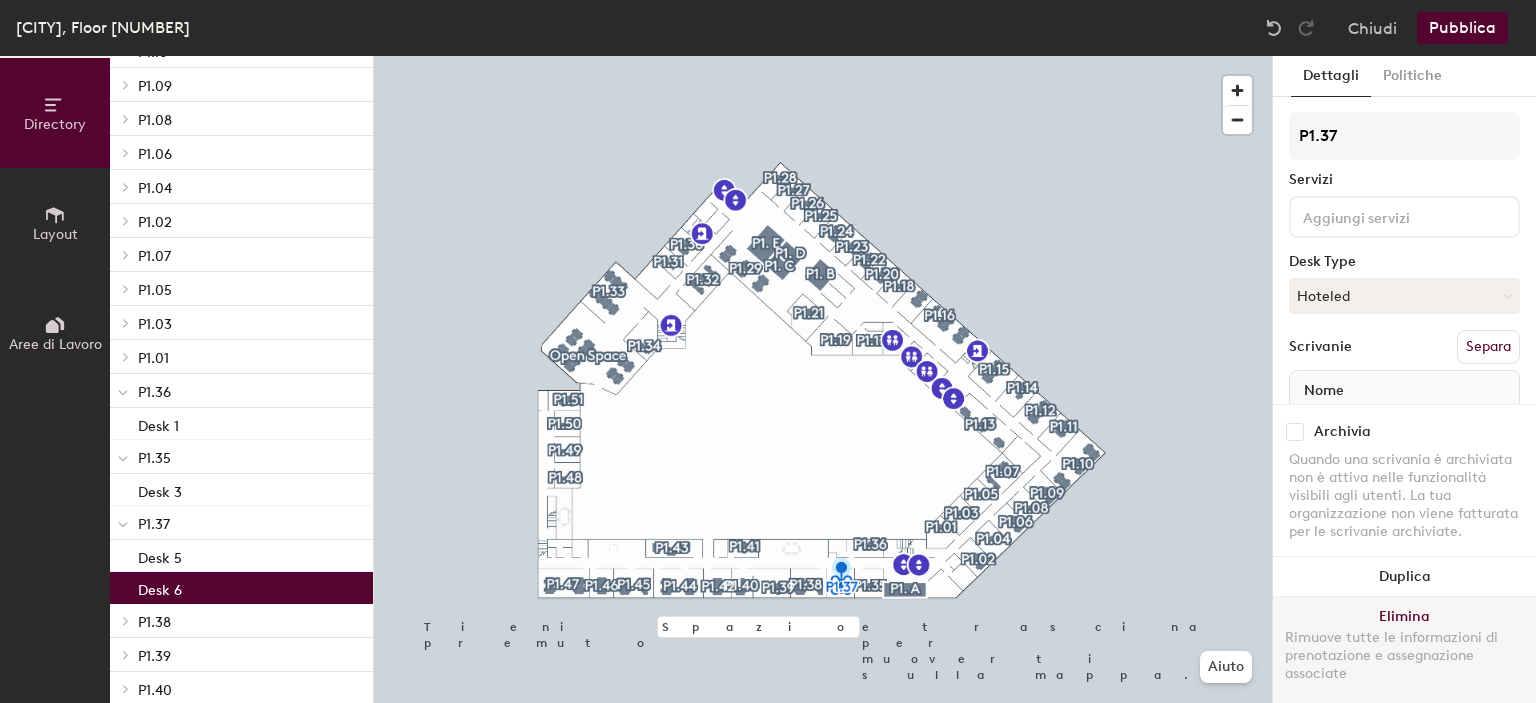 click on "Elimina Rimuove tutte le informazioni di prenotazione e assegnazione associate" 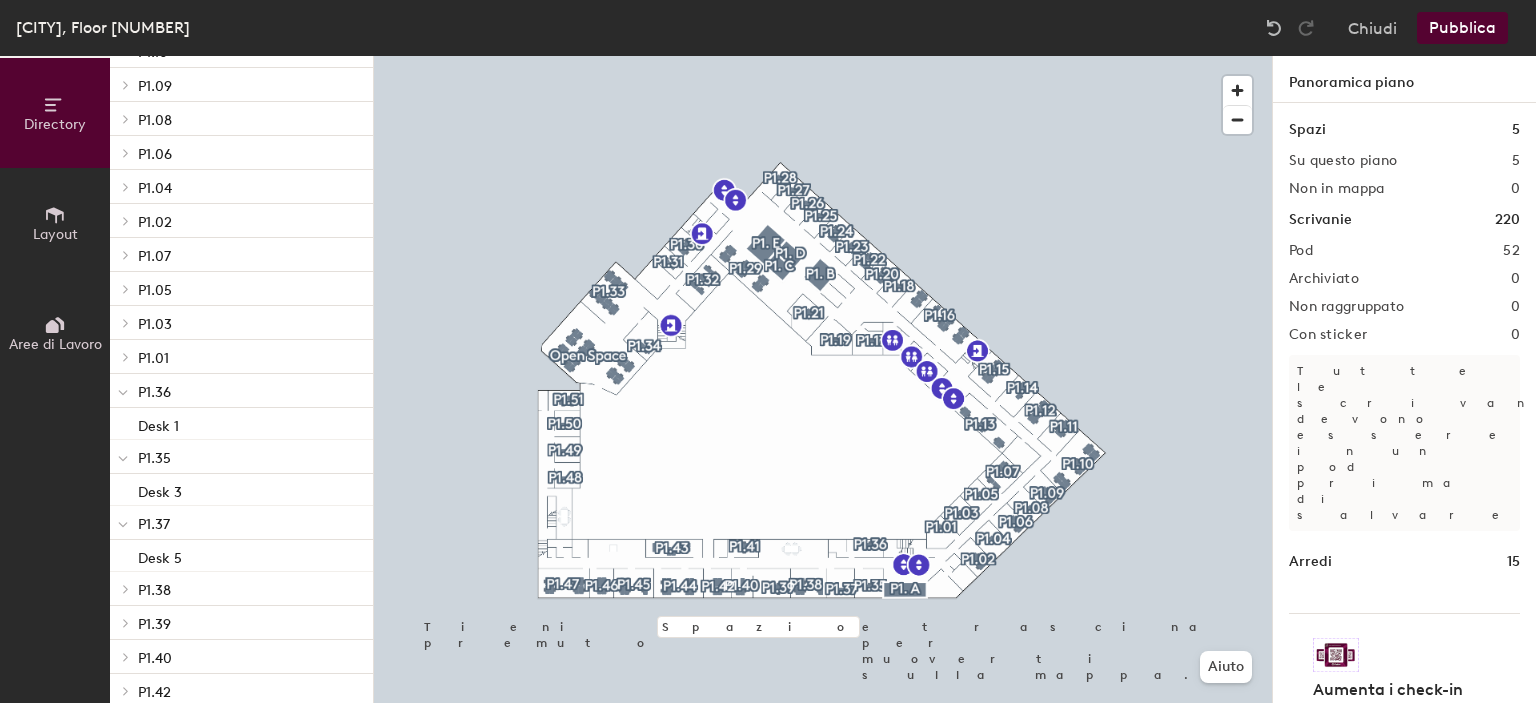 click 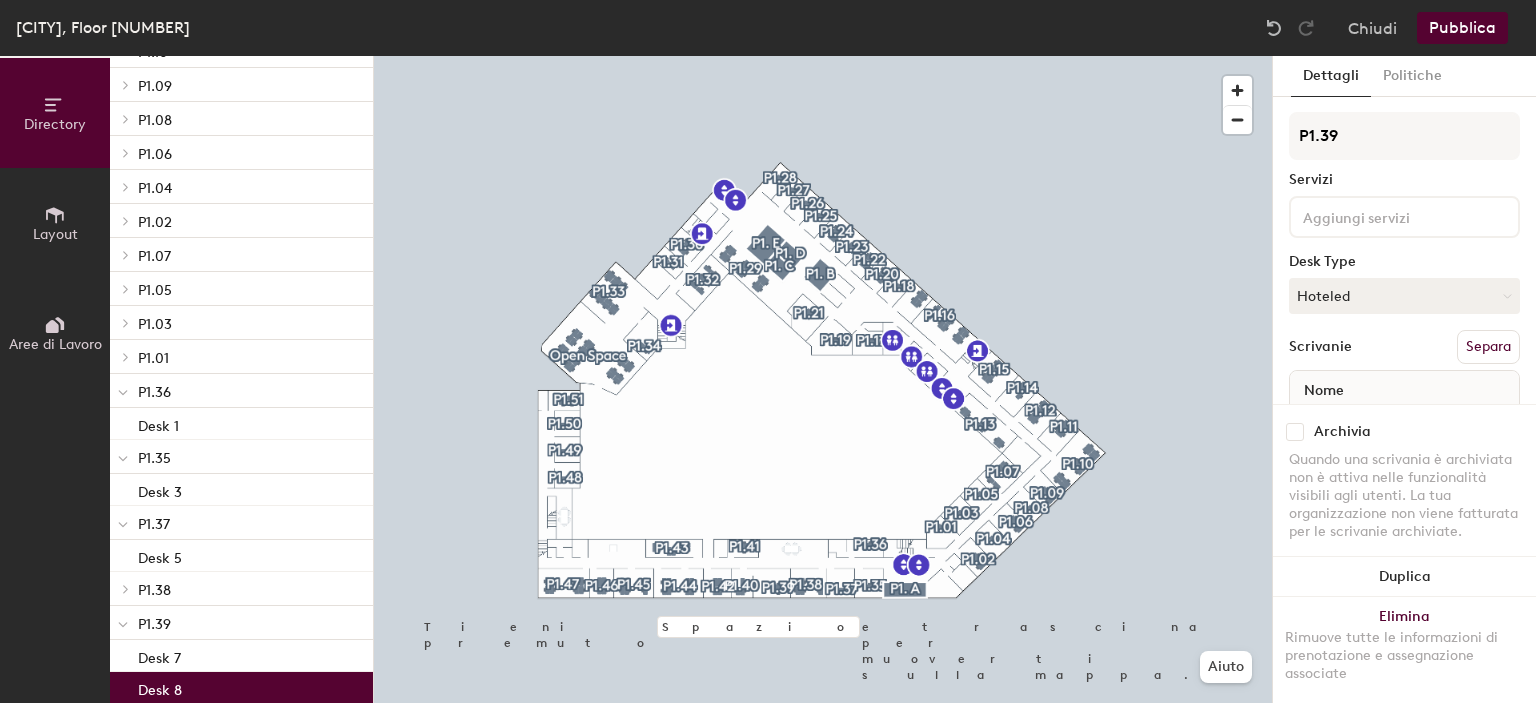 click on "Desk 8" 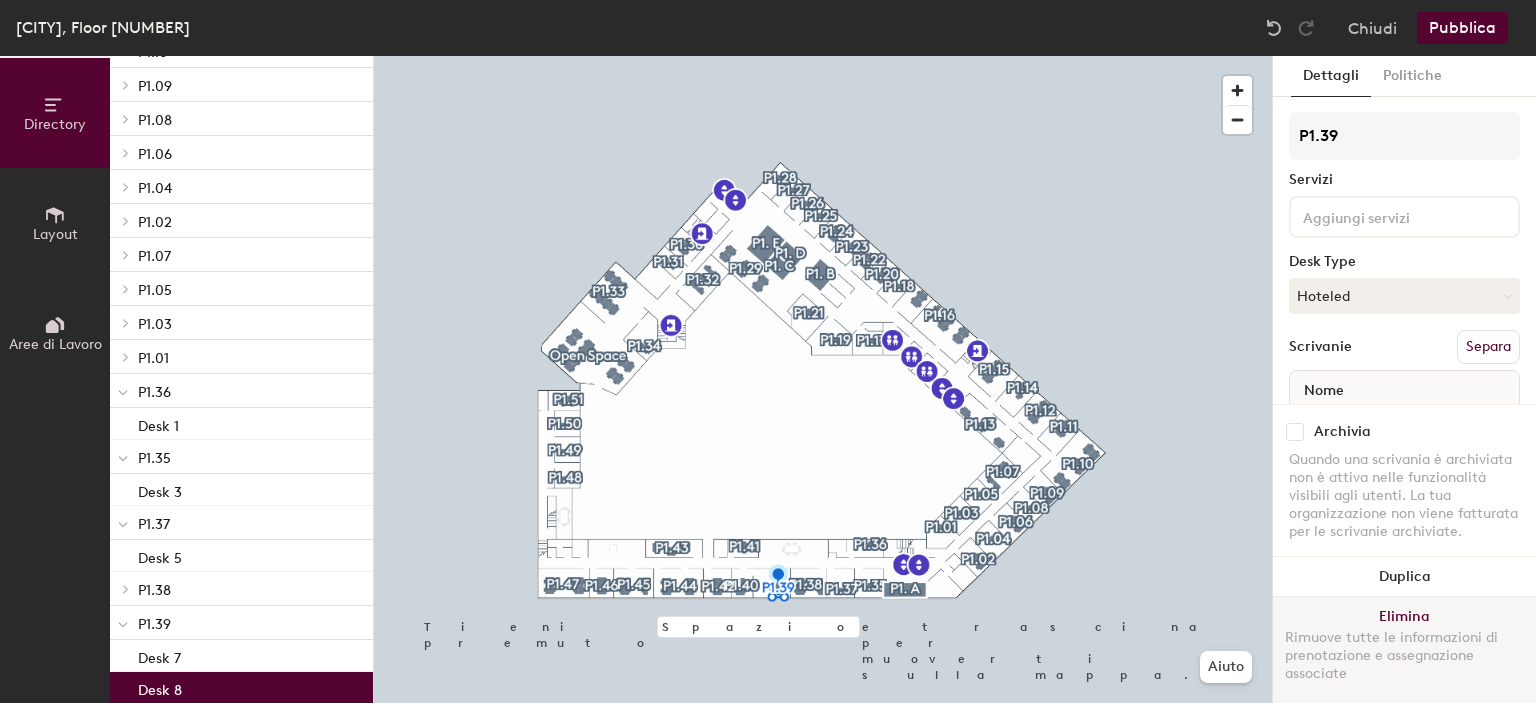 click on "Elimina Rimuove tutte le informazioni di prenotazione e assegnazione associate" 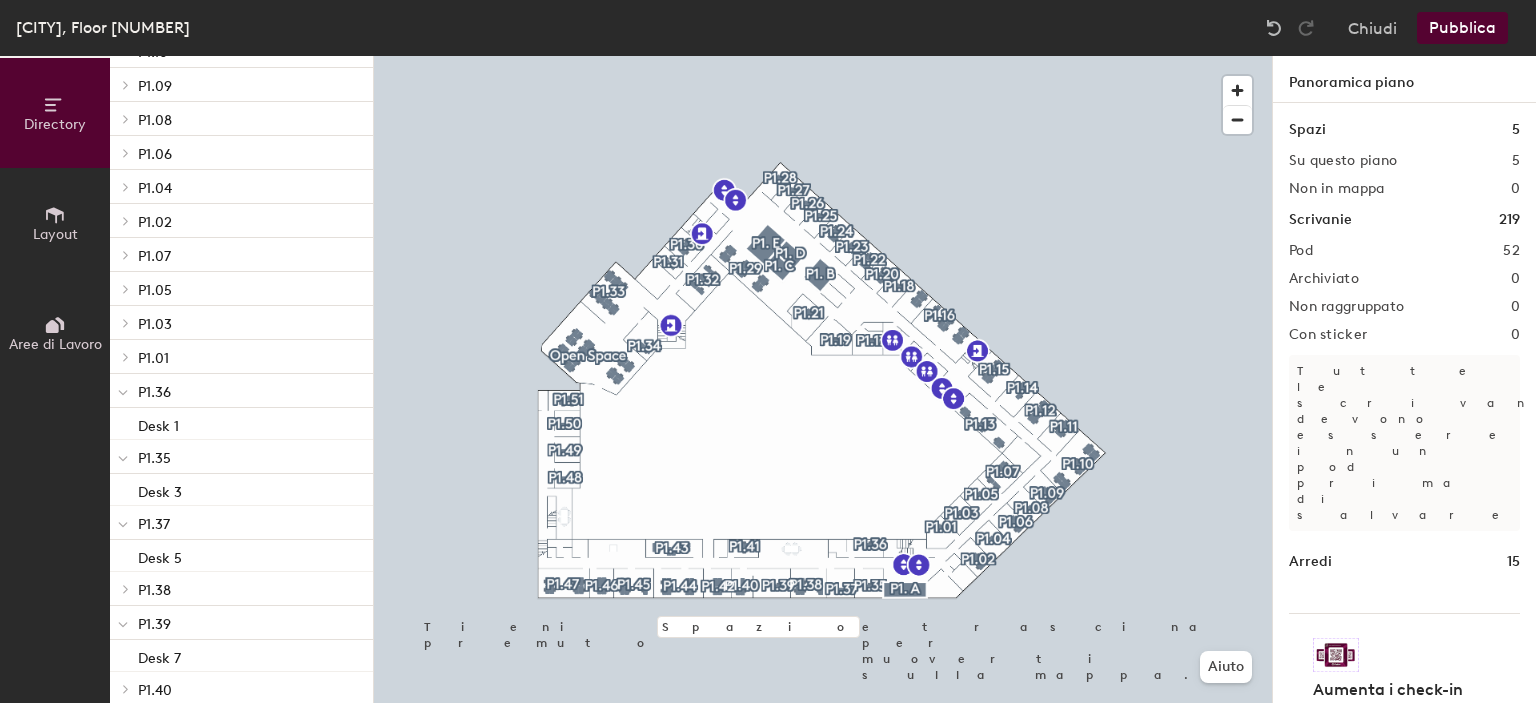 click 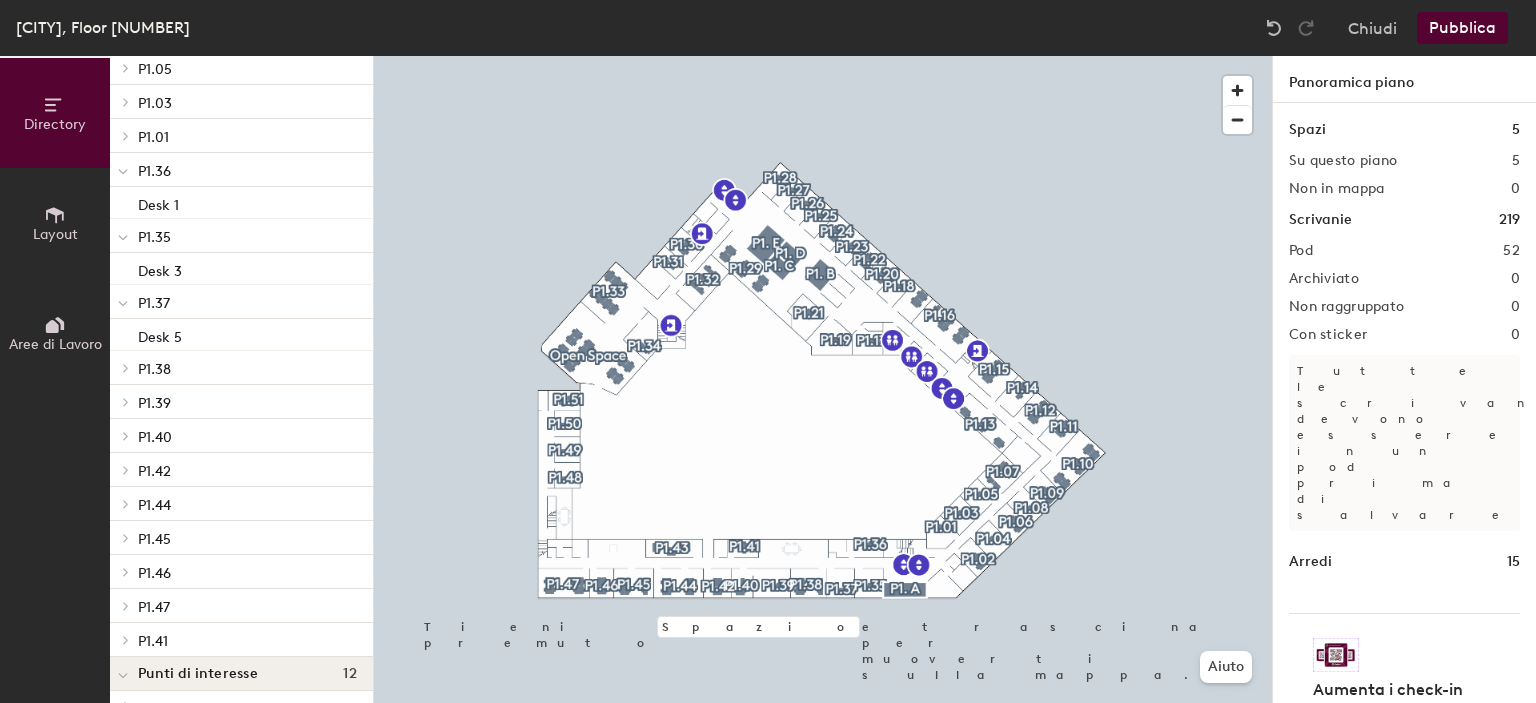 scroll, scrollTop: 1437, scrollLeft: 0, axis: vertical 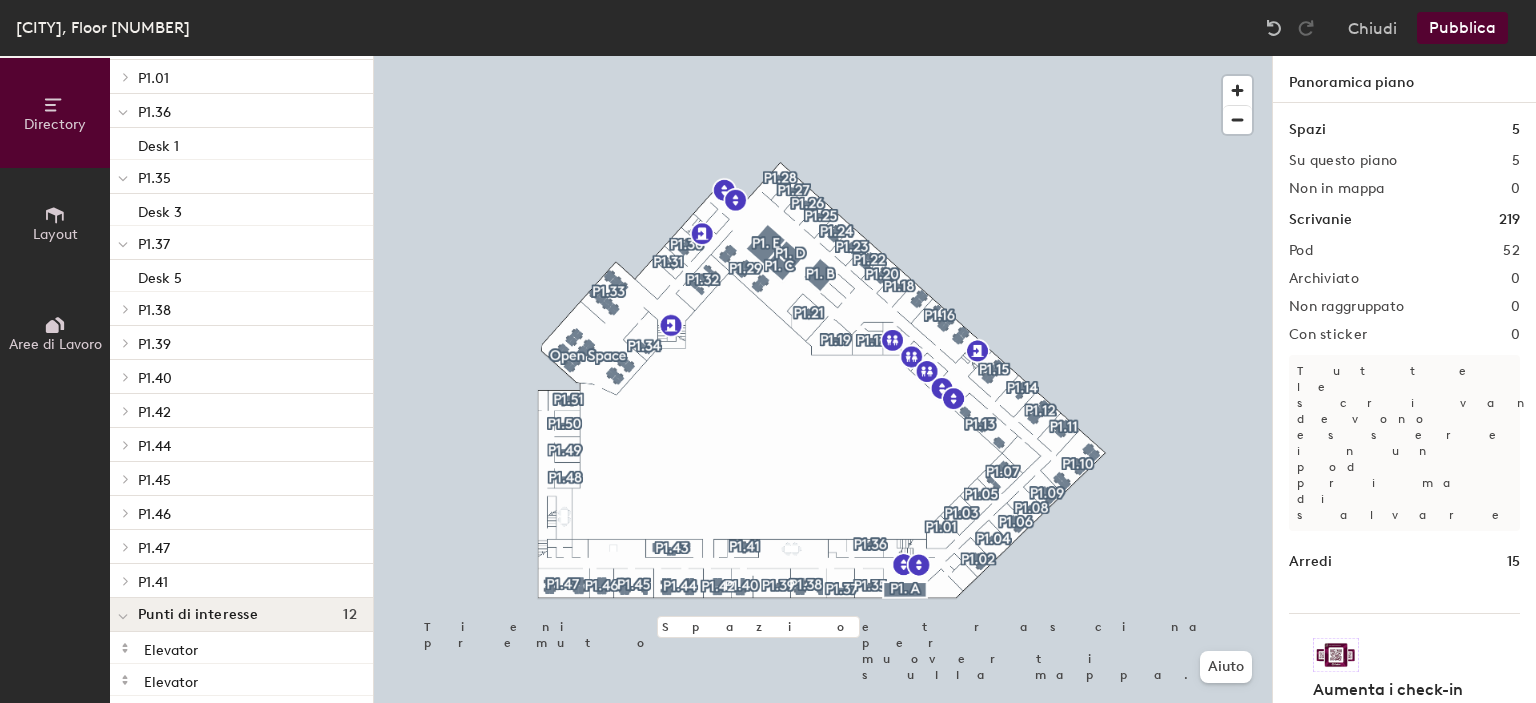 click 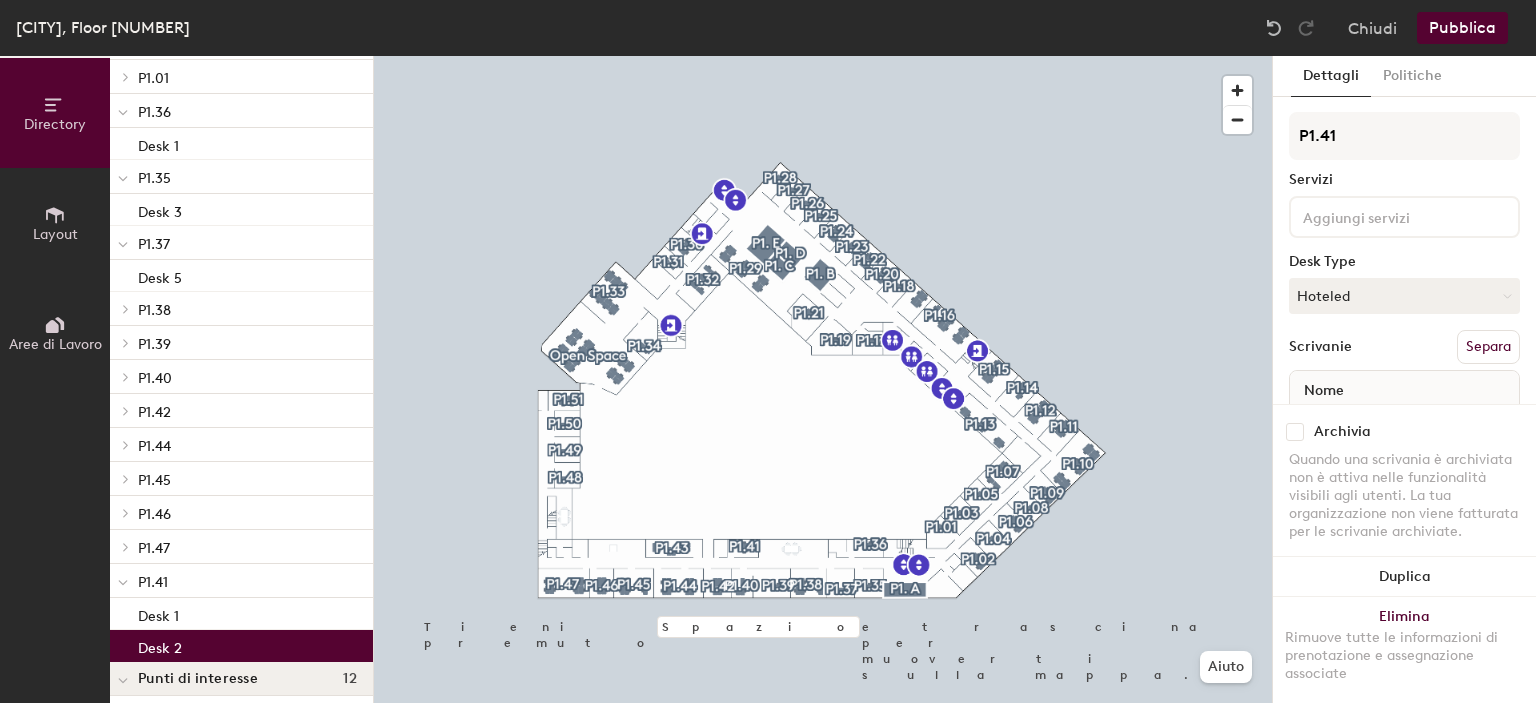 click on "Desk 2" 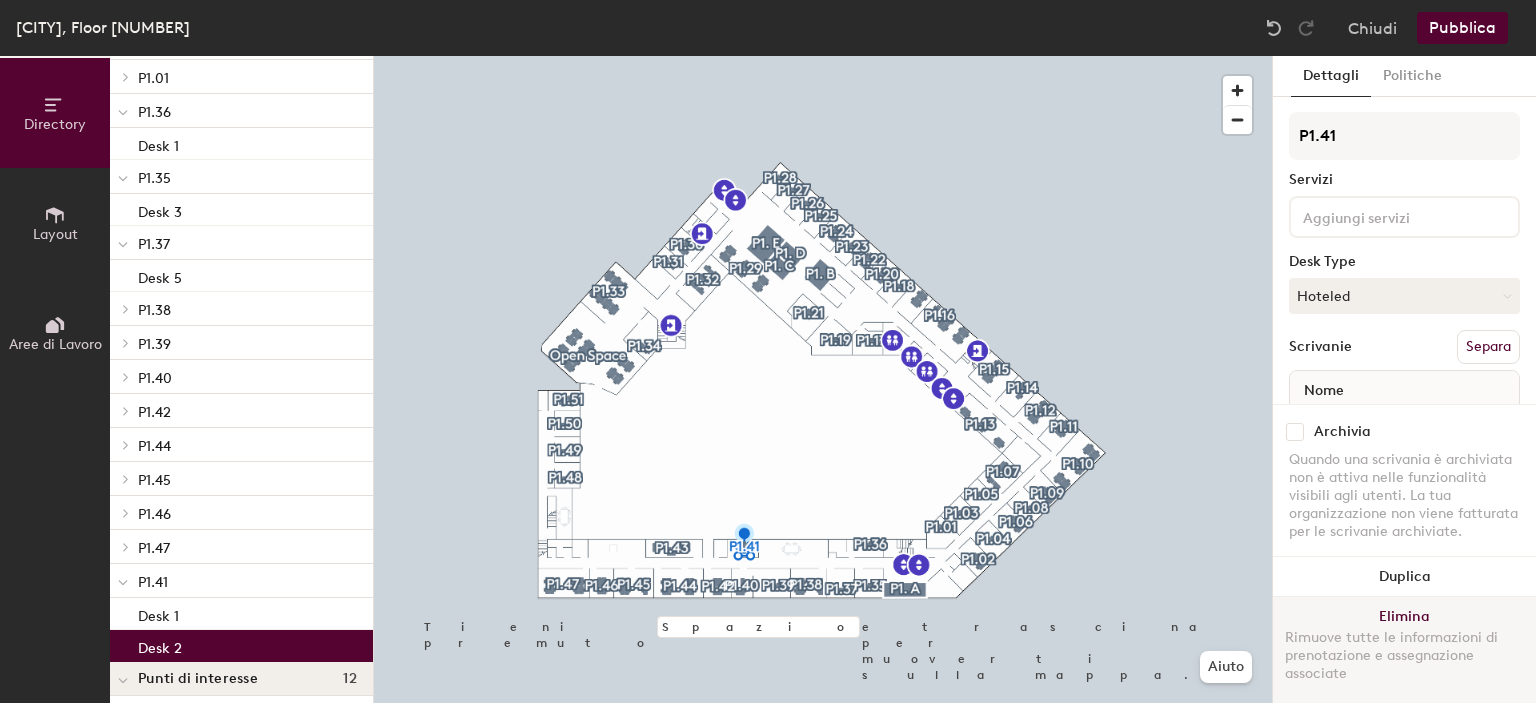 click on "Elimina Rimuove tutte le informazioni di prenotazione e assegnazione associate" 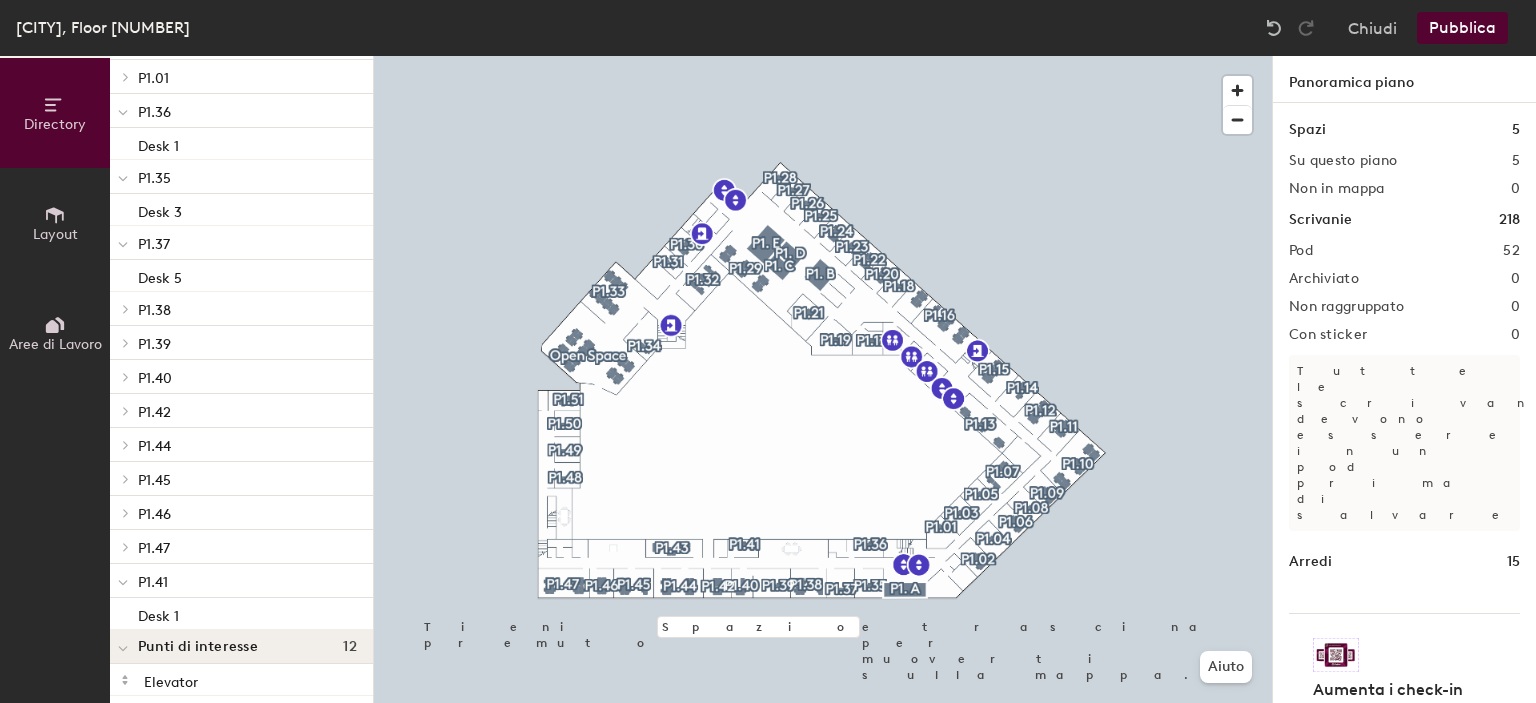 click on "Pubblica" 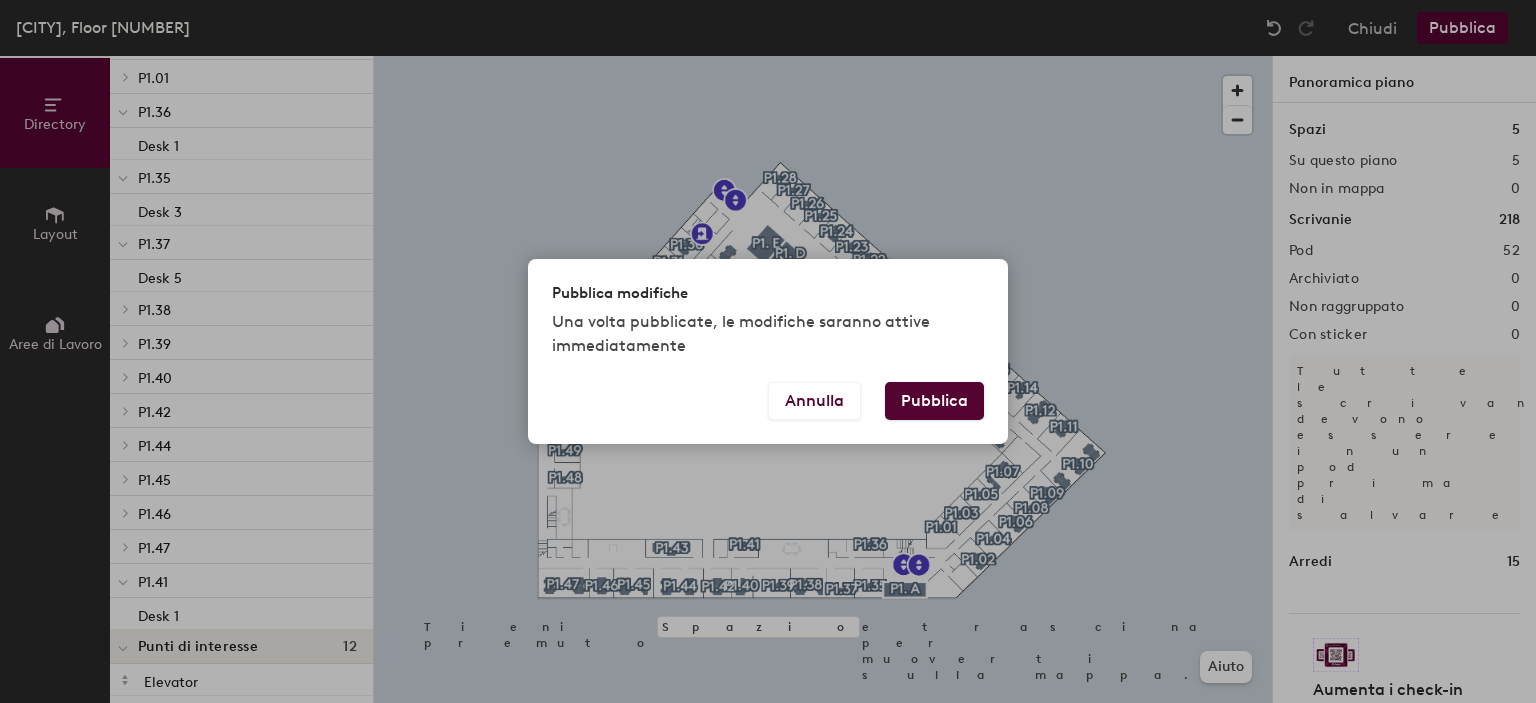 click on "Pubblica" at bounding box center [934, 401] 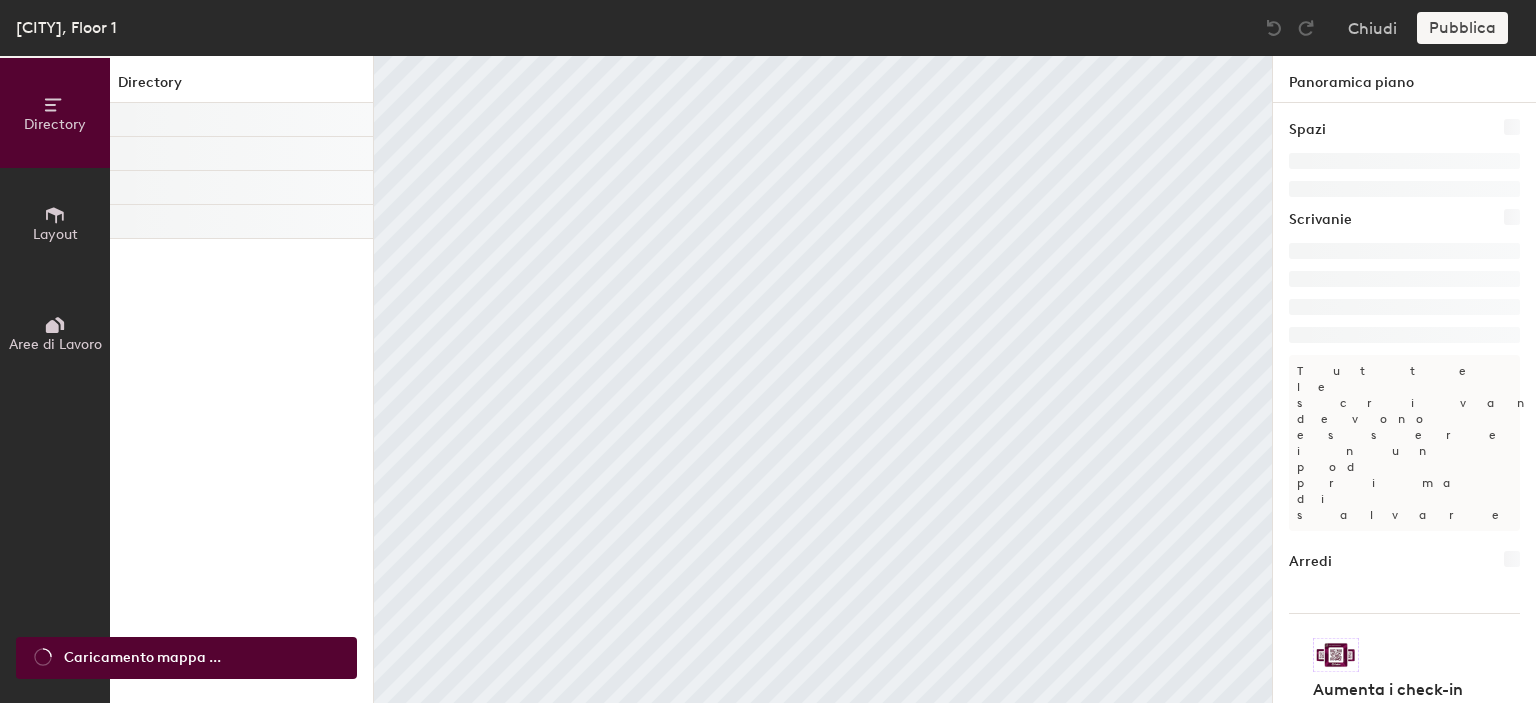 scroll, scrollTop: 0, scrollLeft: 0, axis: both 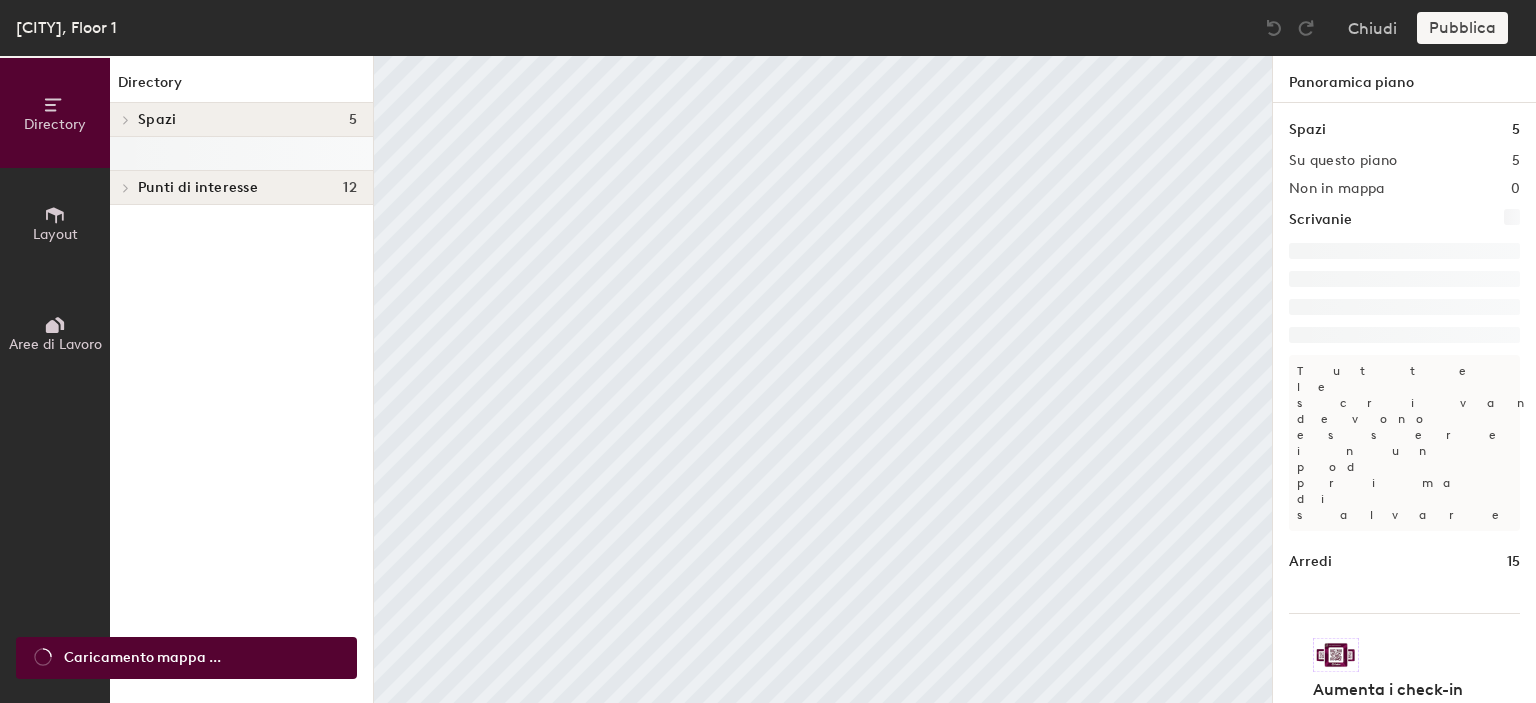 click 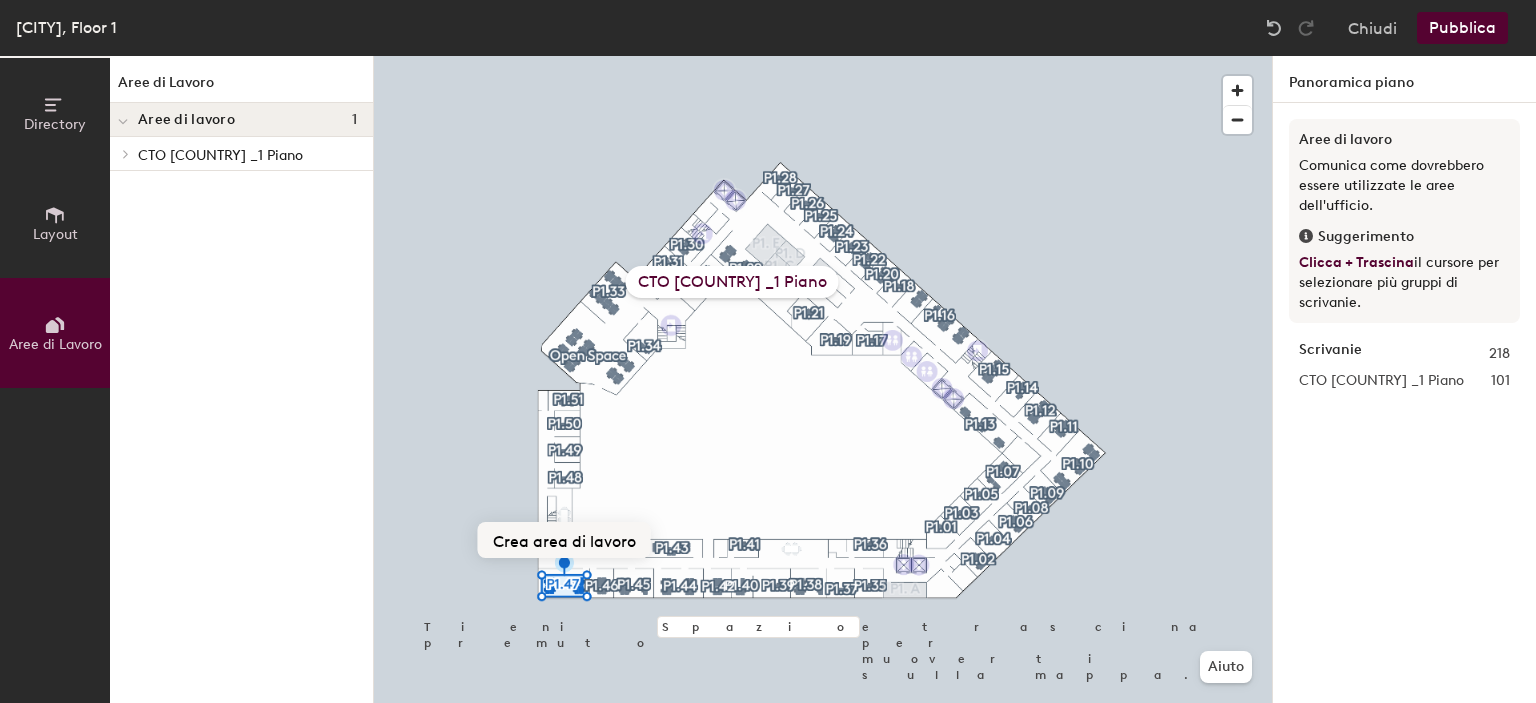 click on "Crea area di lavoro" 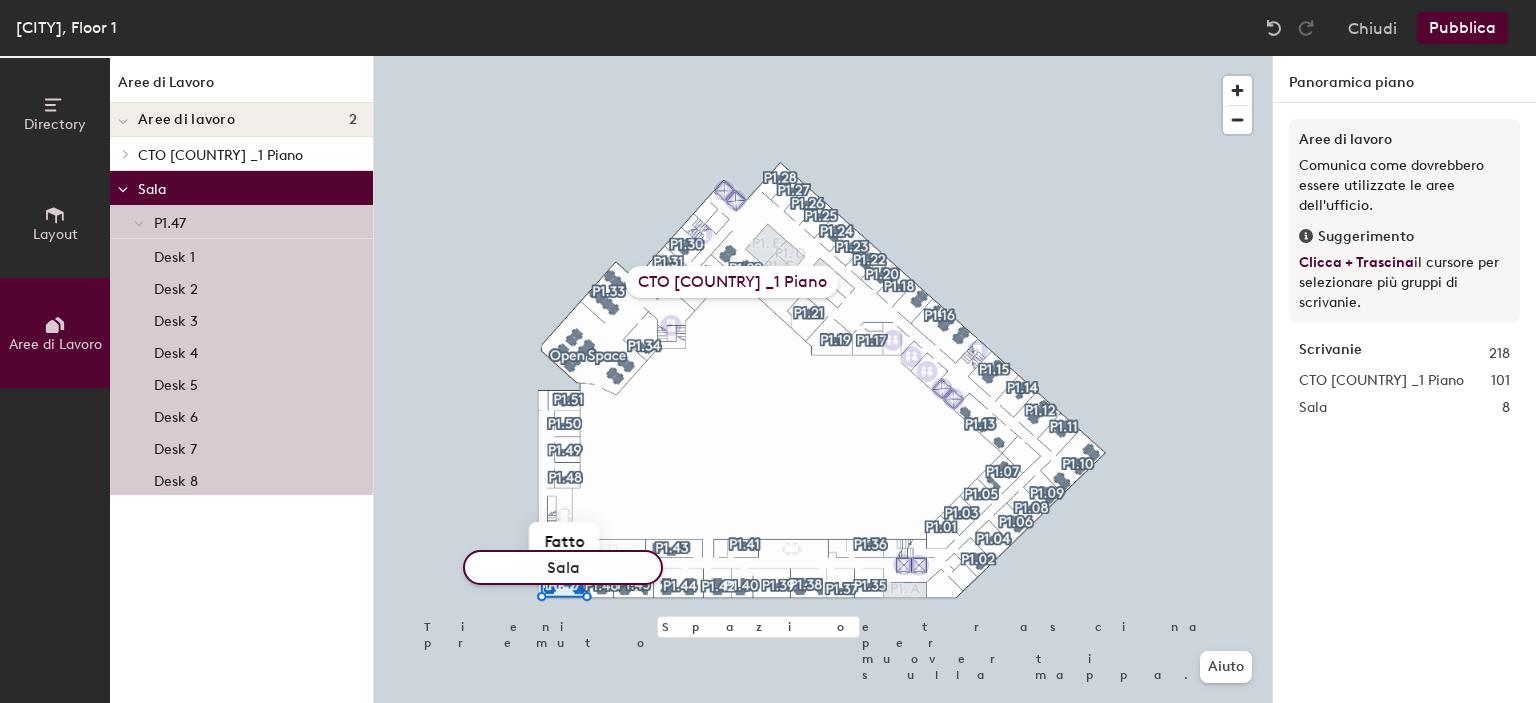 click on "Sala" 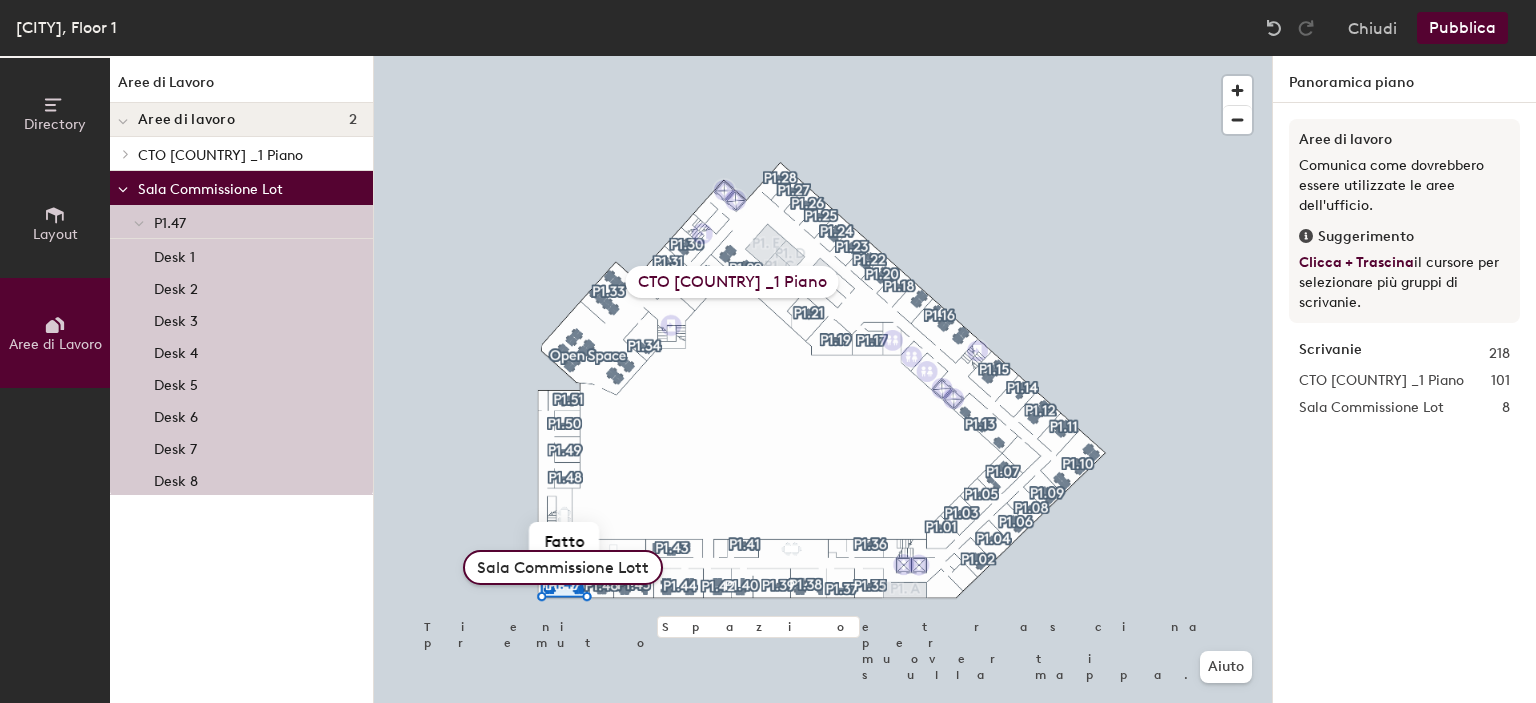 type on "Sala Commissione Lotto" 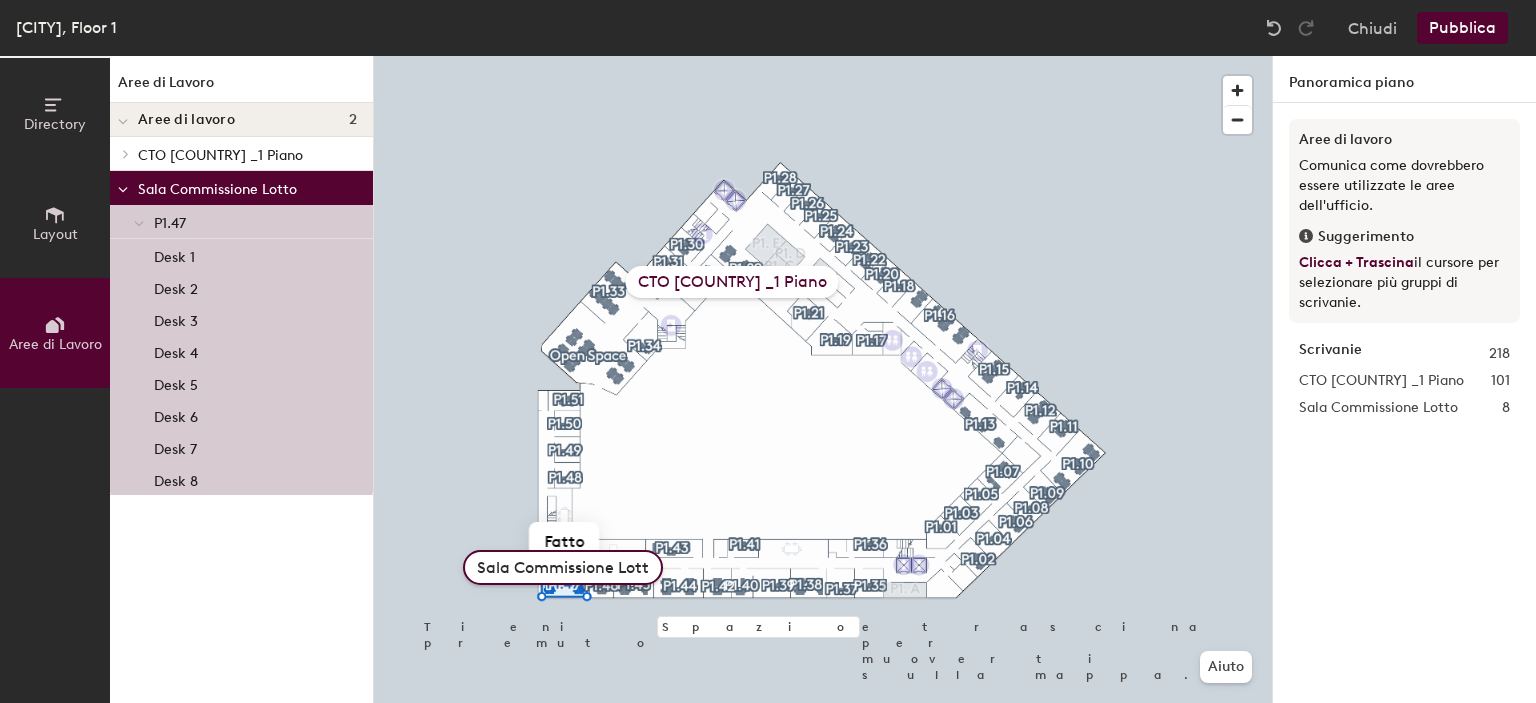scroll, scrollTop: 0, scrollLeft: 7, axis: horizontal 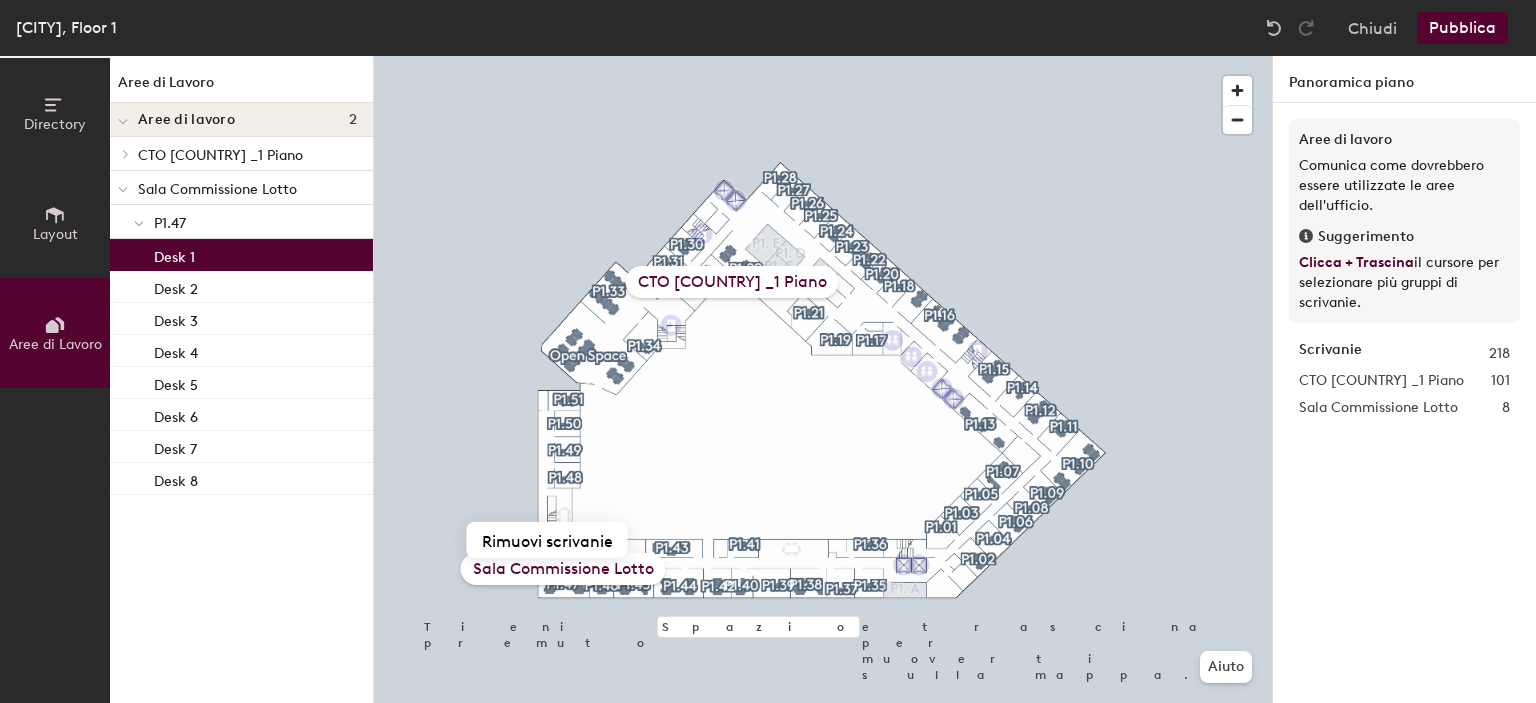 click on "Desk 1" 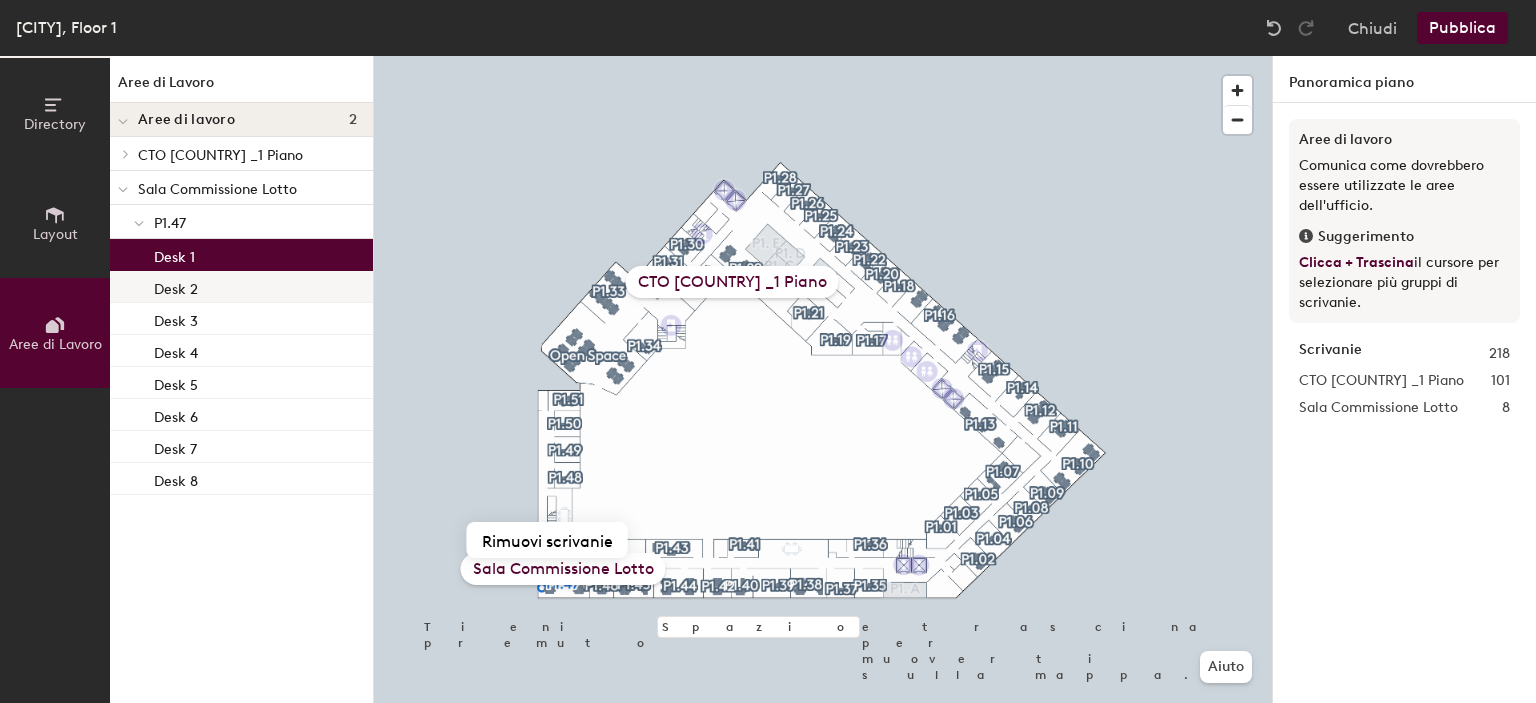type 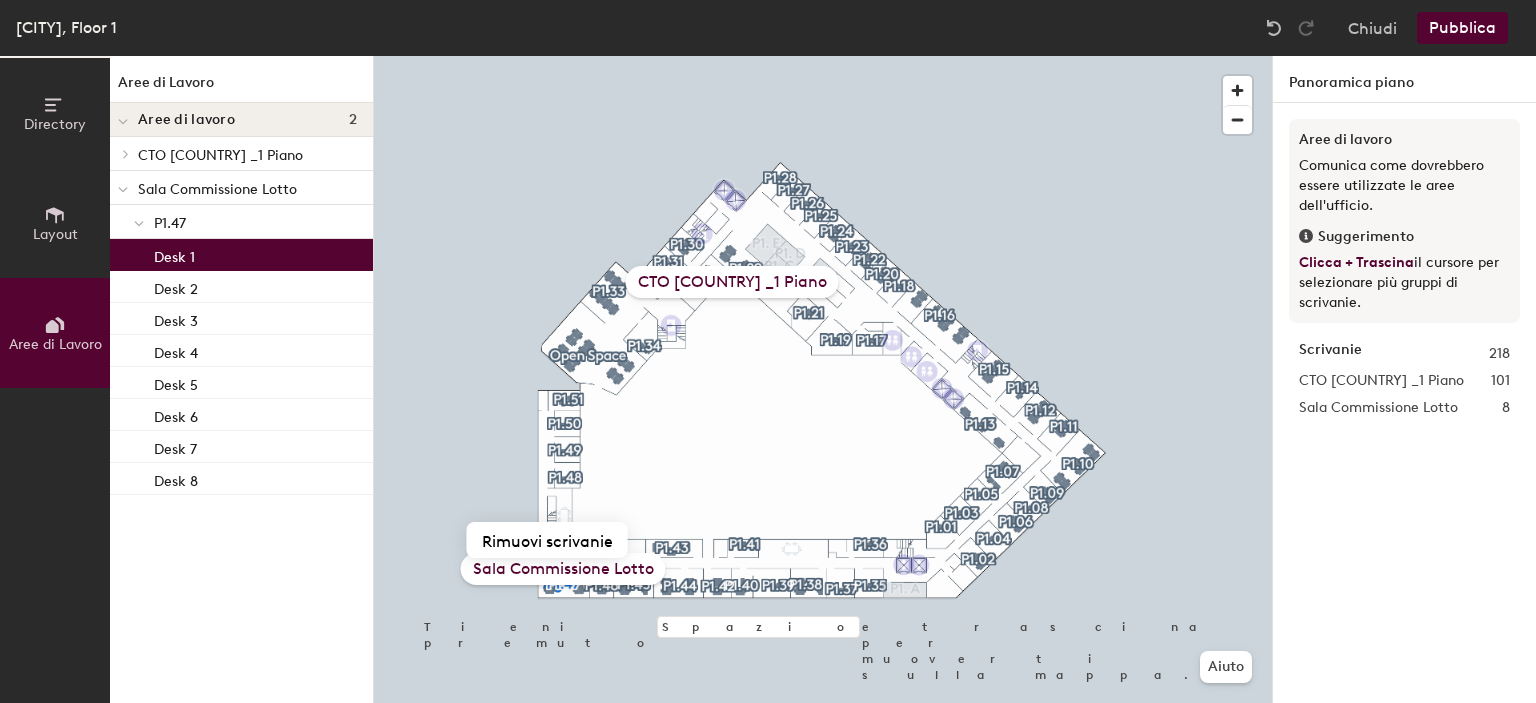 click on "Desk 1" 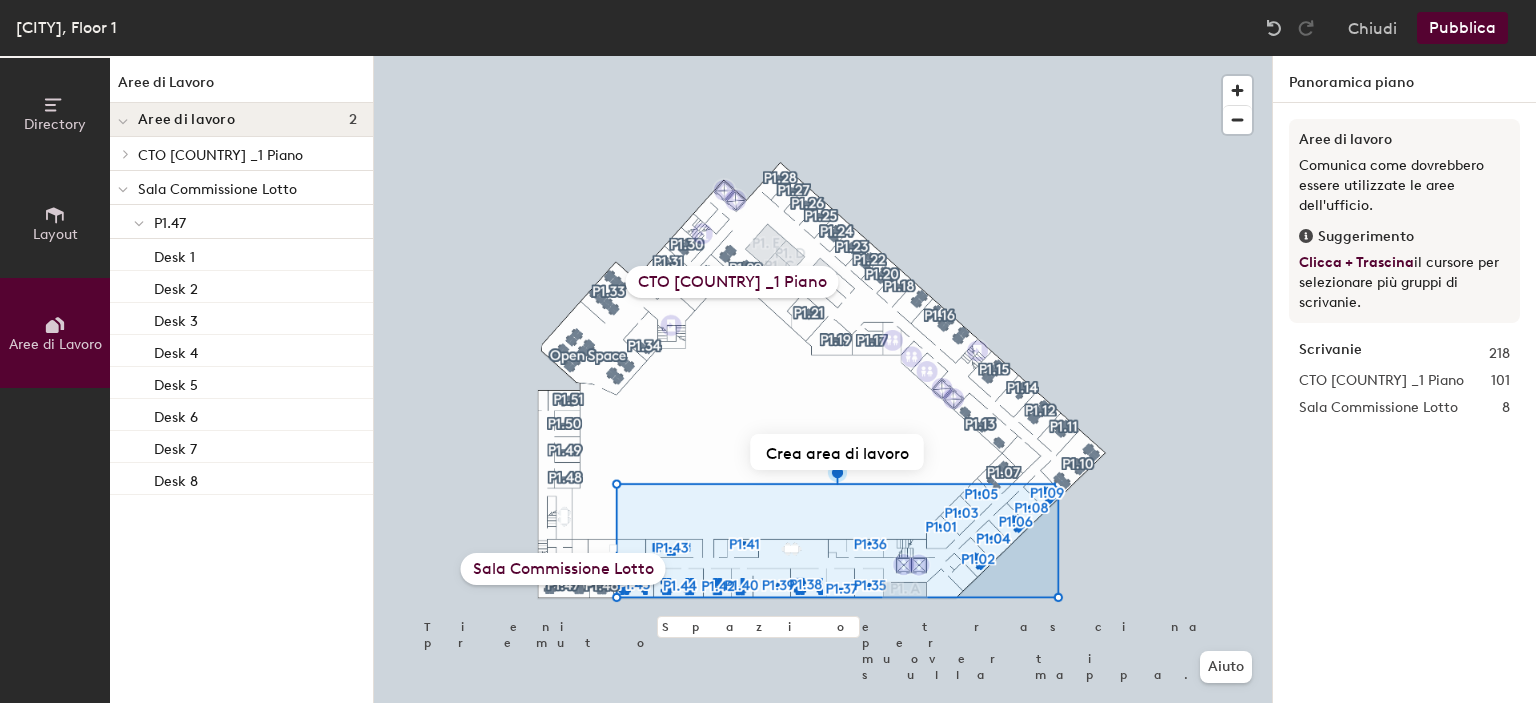 type 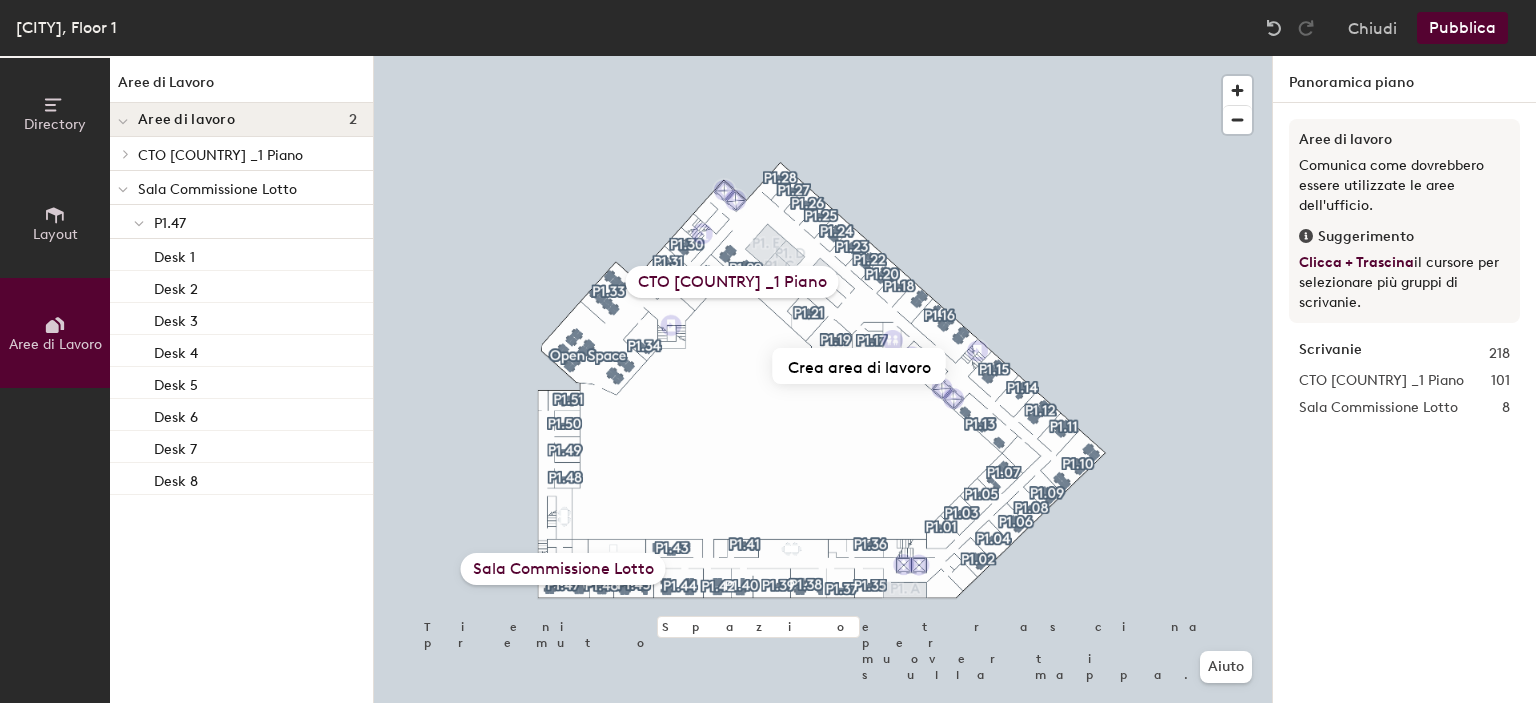 type 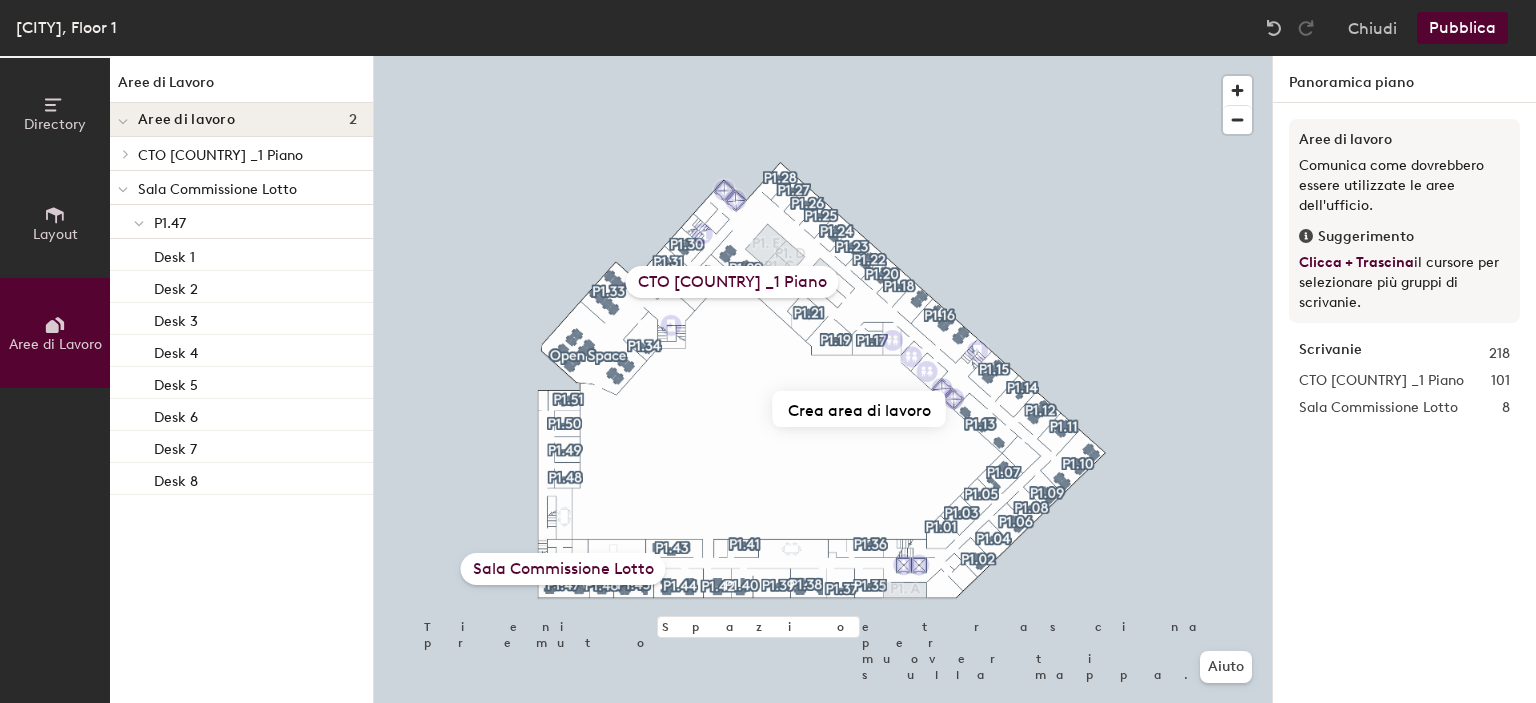 type 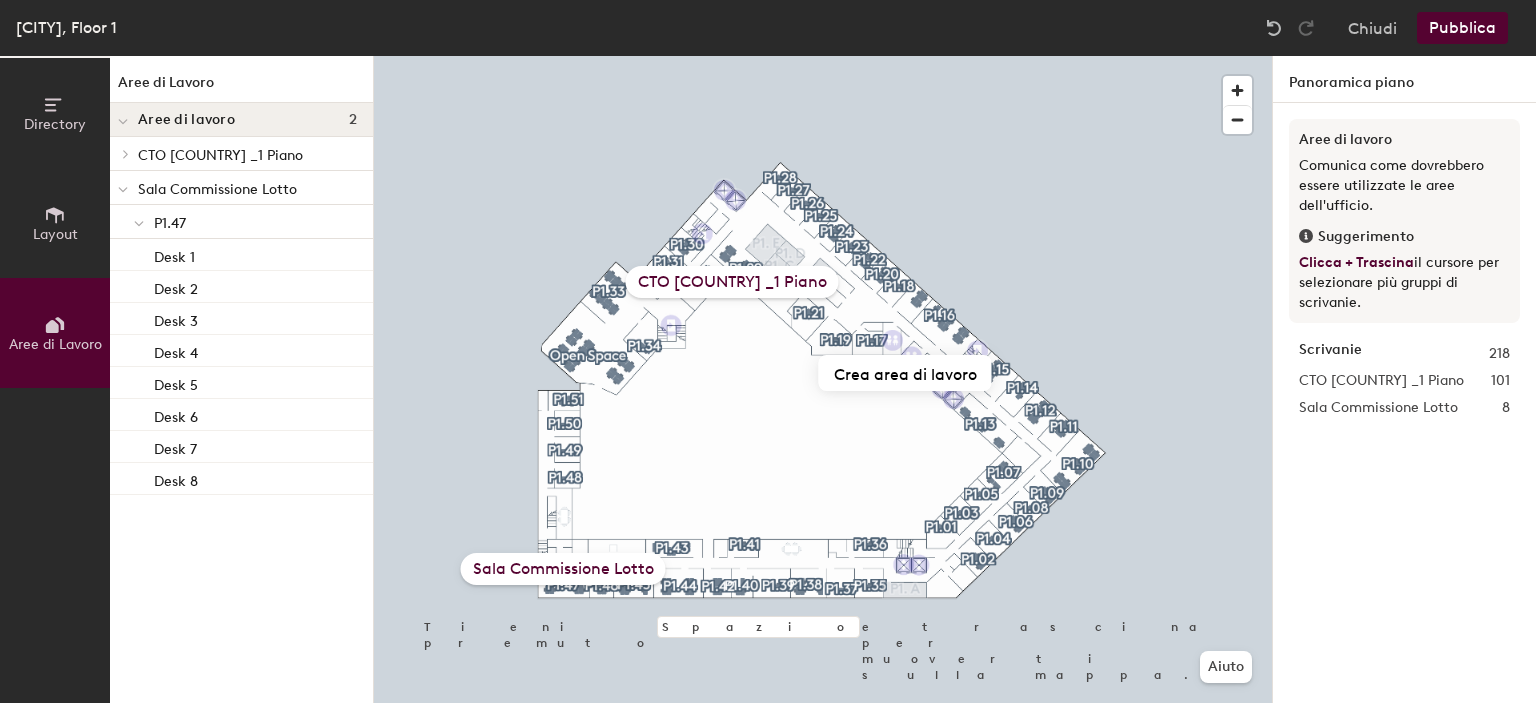 type 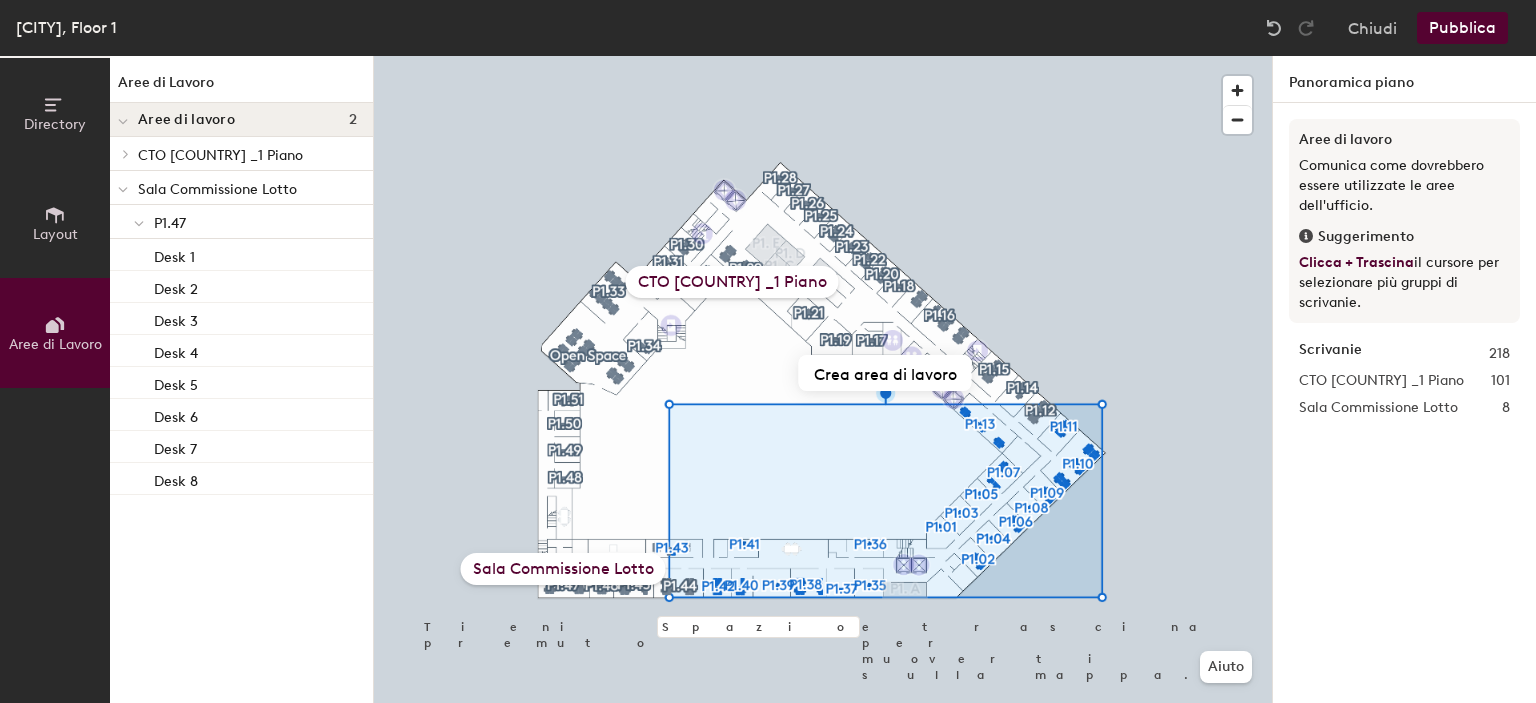 click on "Sala Commissione Lotto" 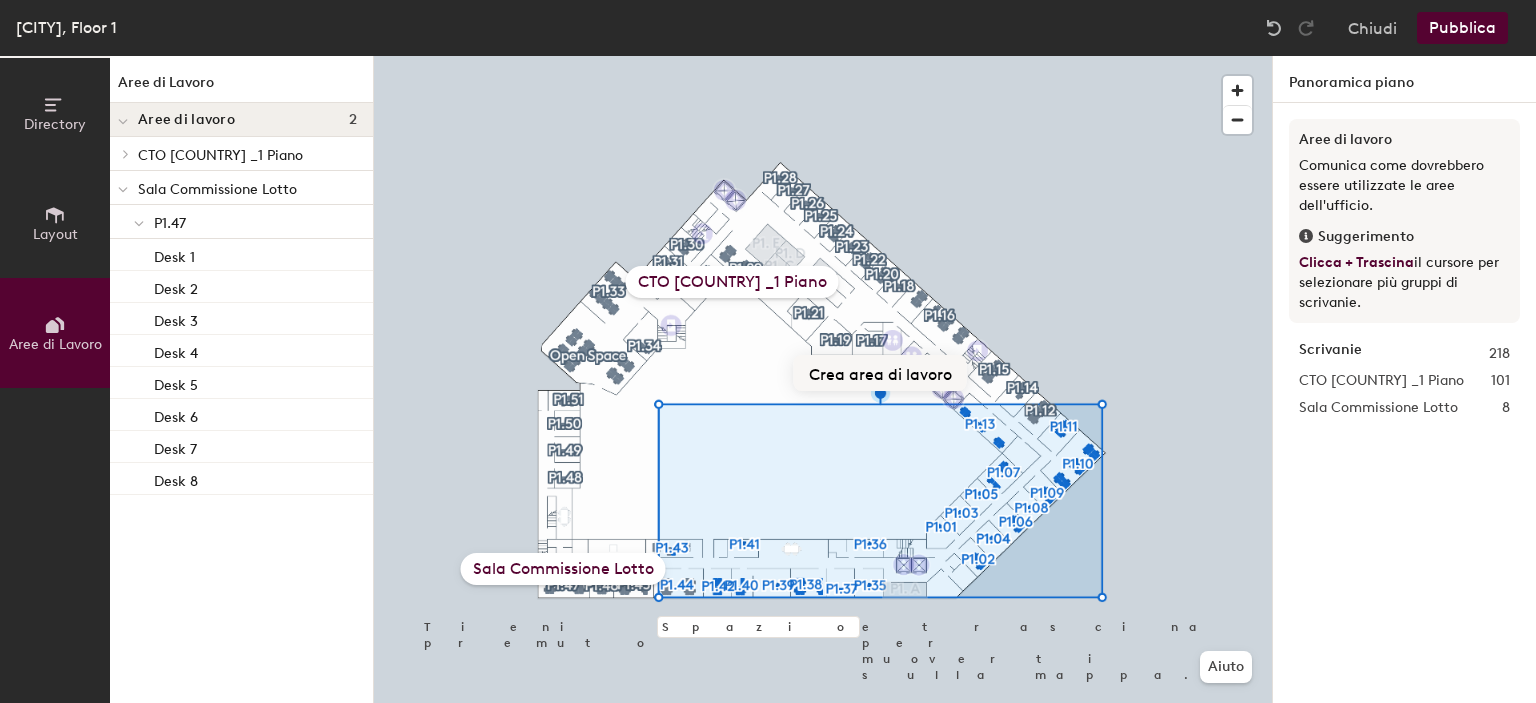 click on "Crea area di lavoro" 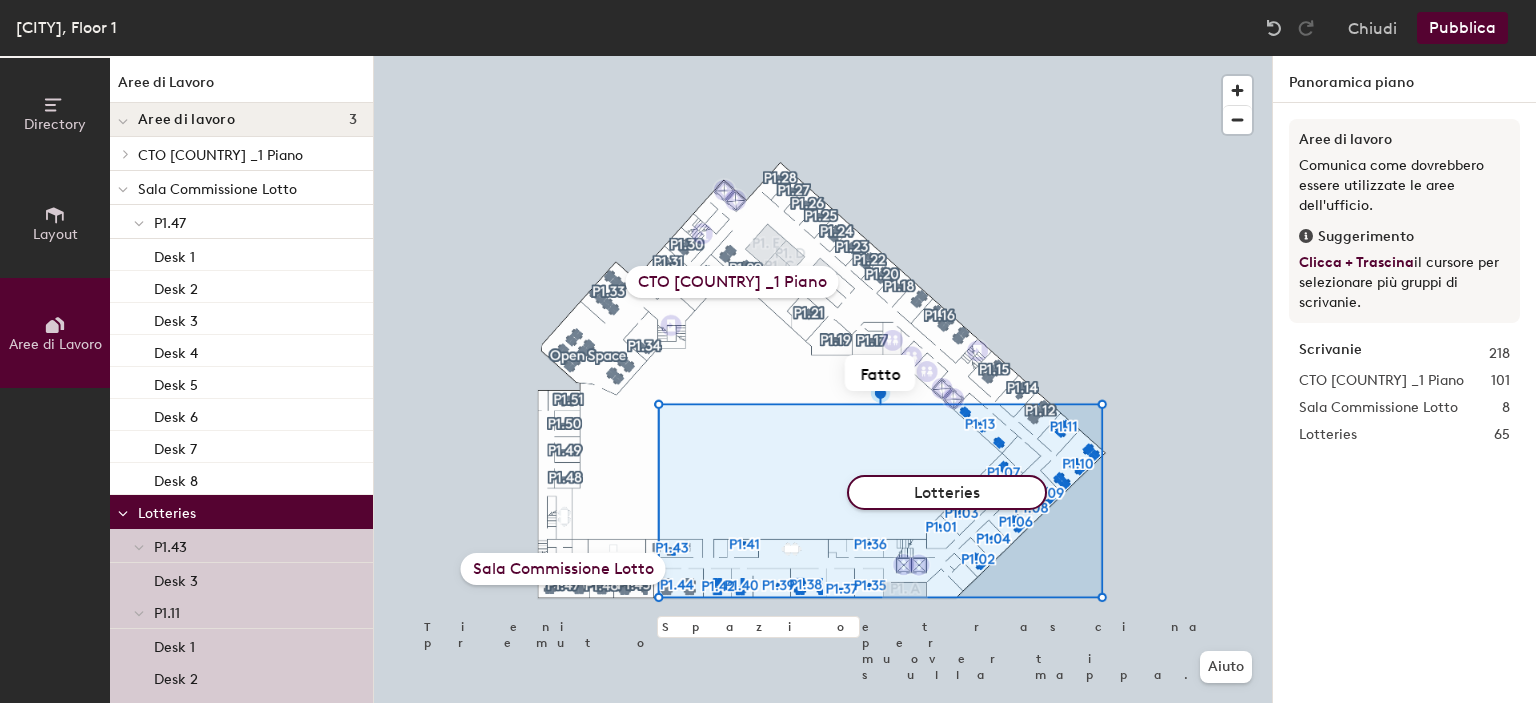 click on "Lotteries" 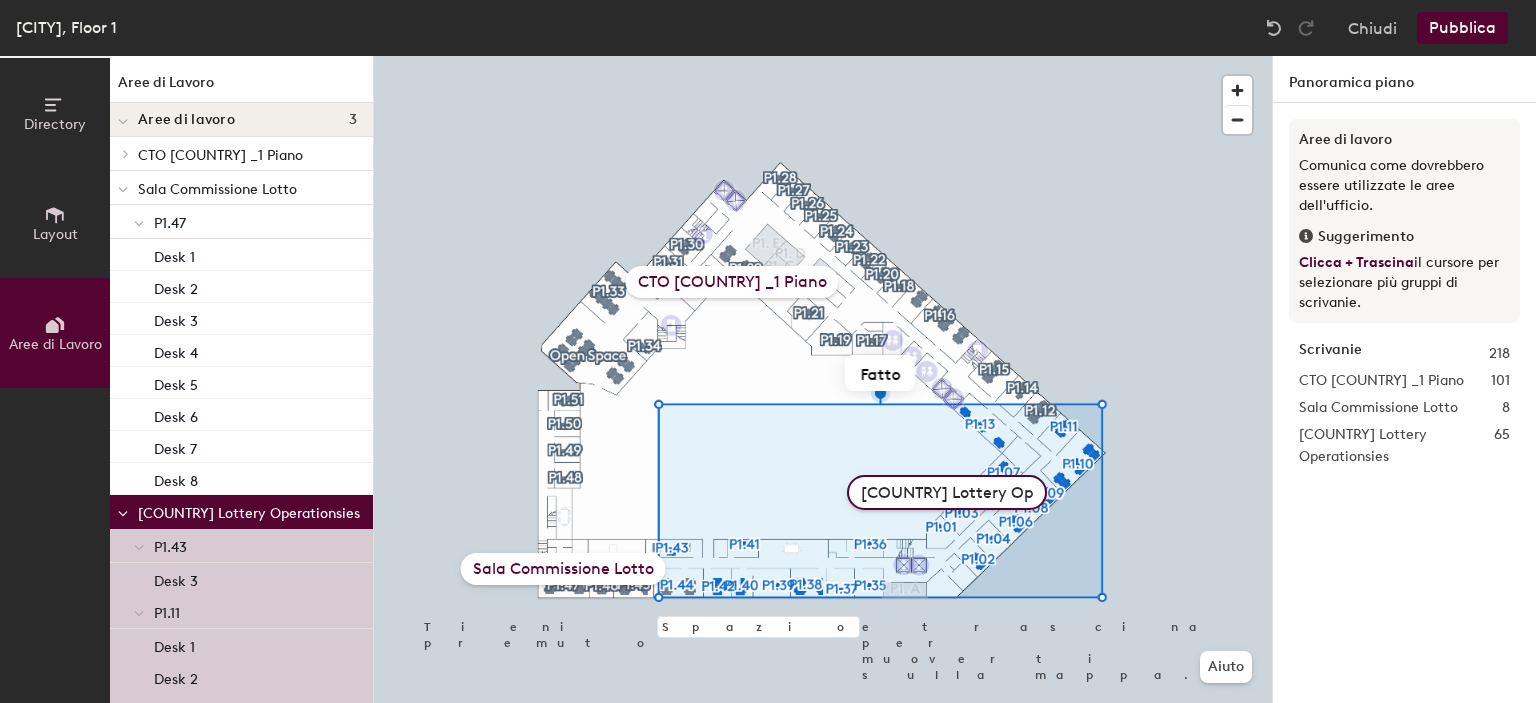 scroll, scrollTop: 0, scrollLeft: 5, axis: horizontal 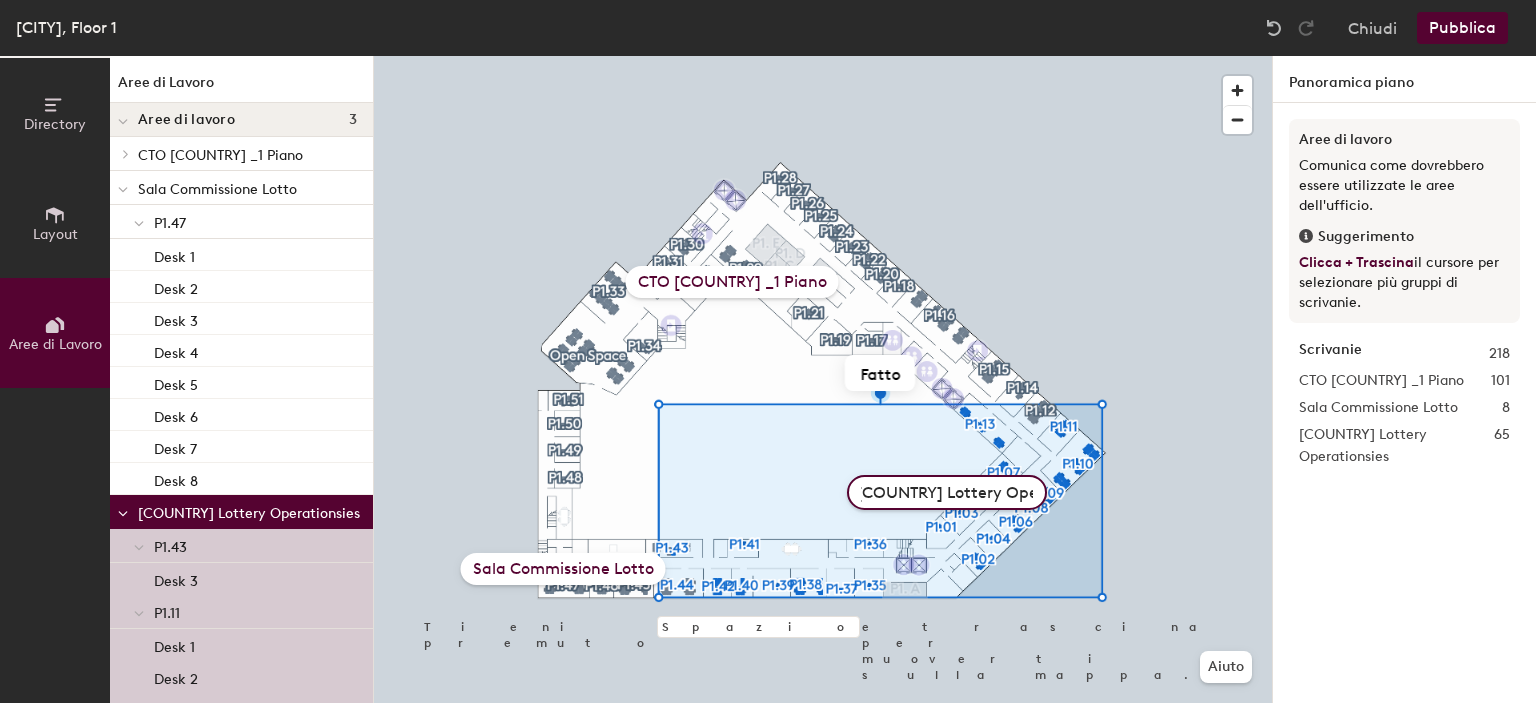 click on "Italy Lottery Operationsies" 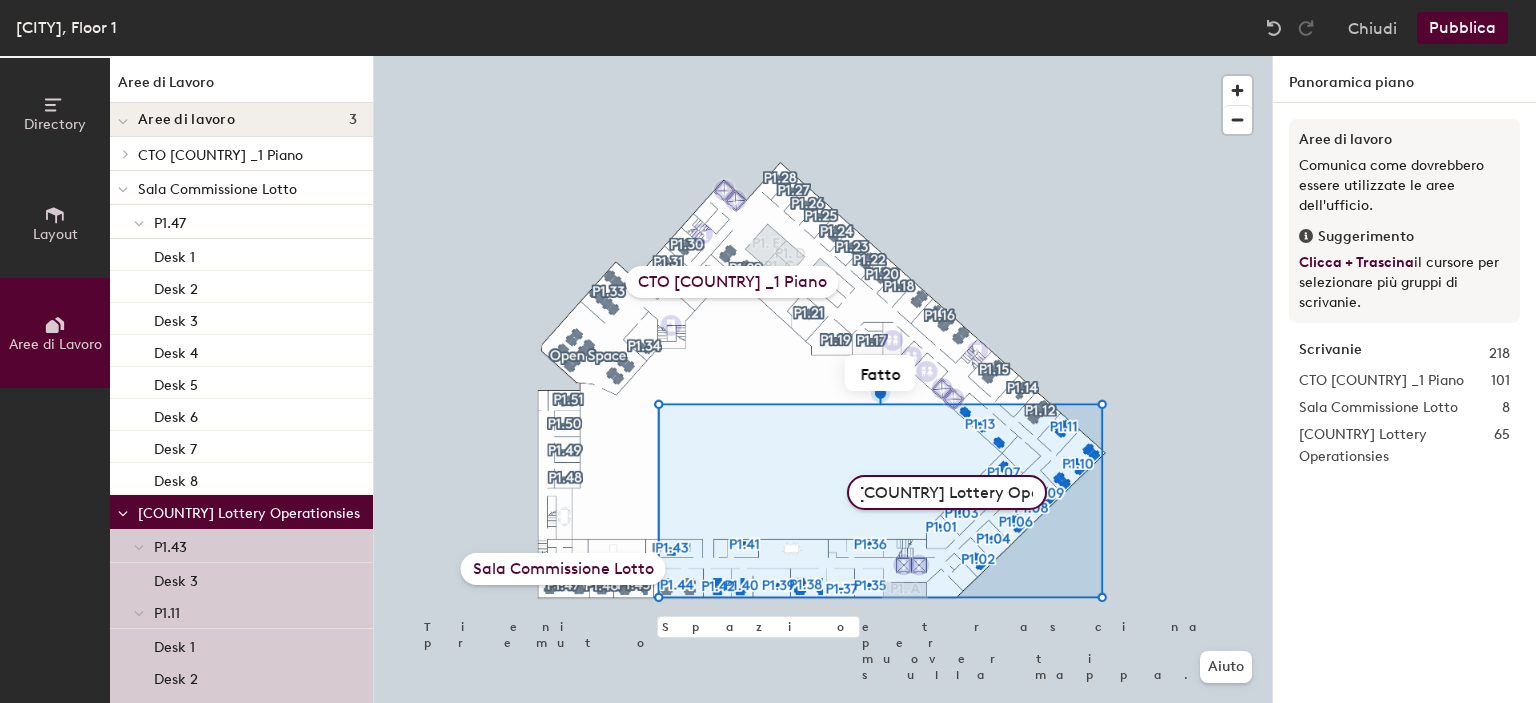 scroll, scrollTop: 0, scrollLeft: 0, axis: both 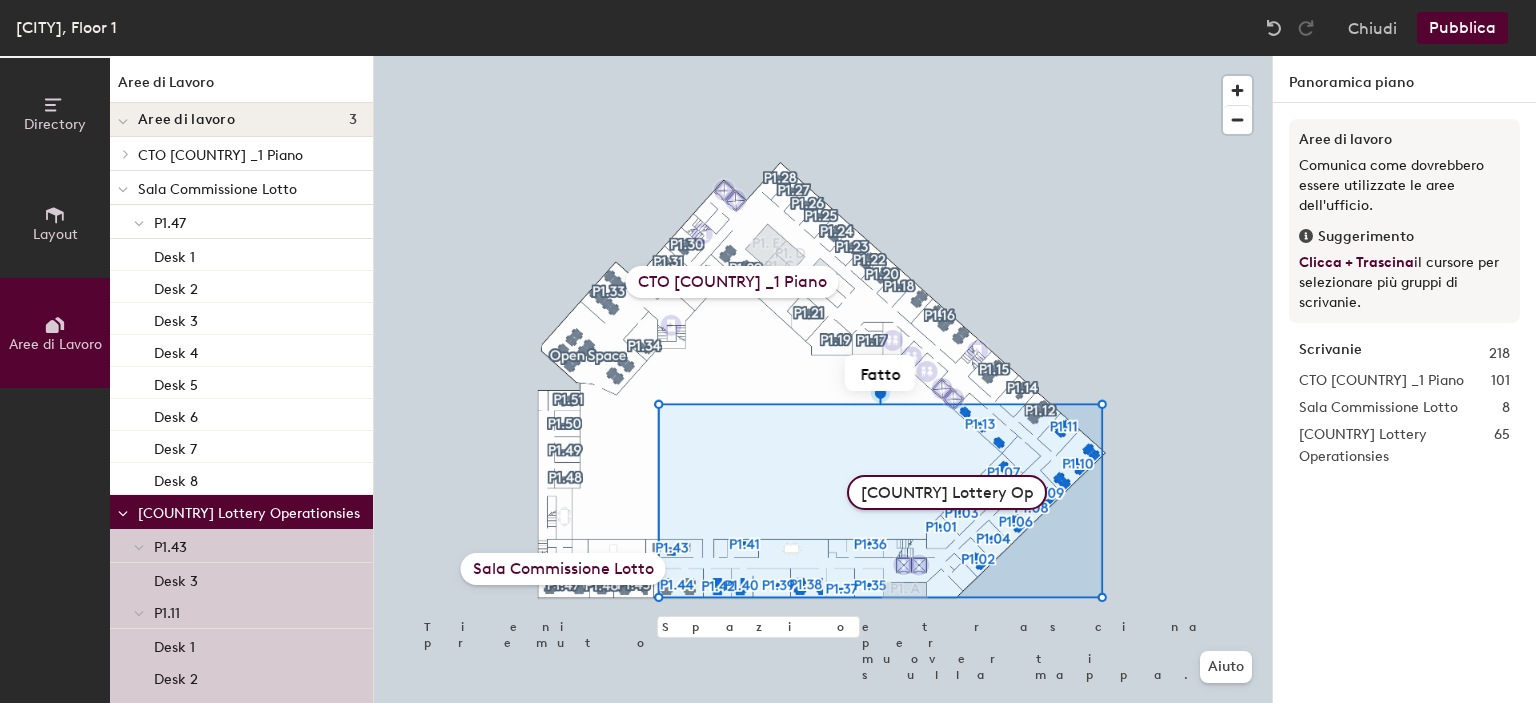 type on "Italy Lottery Operationsies" 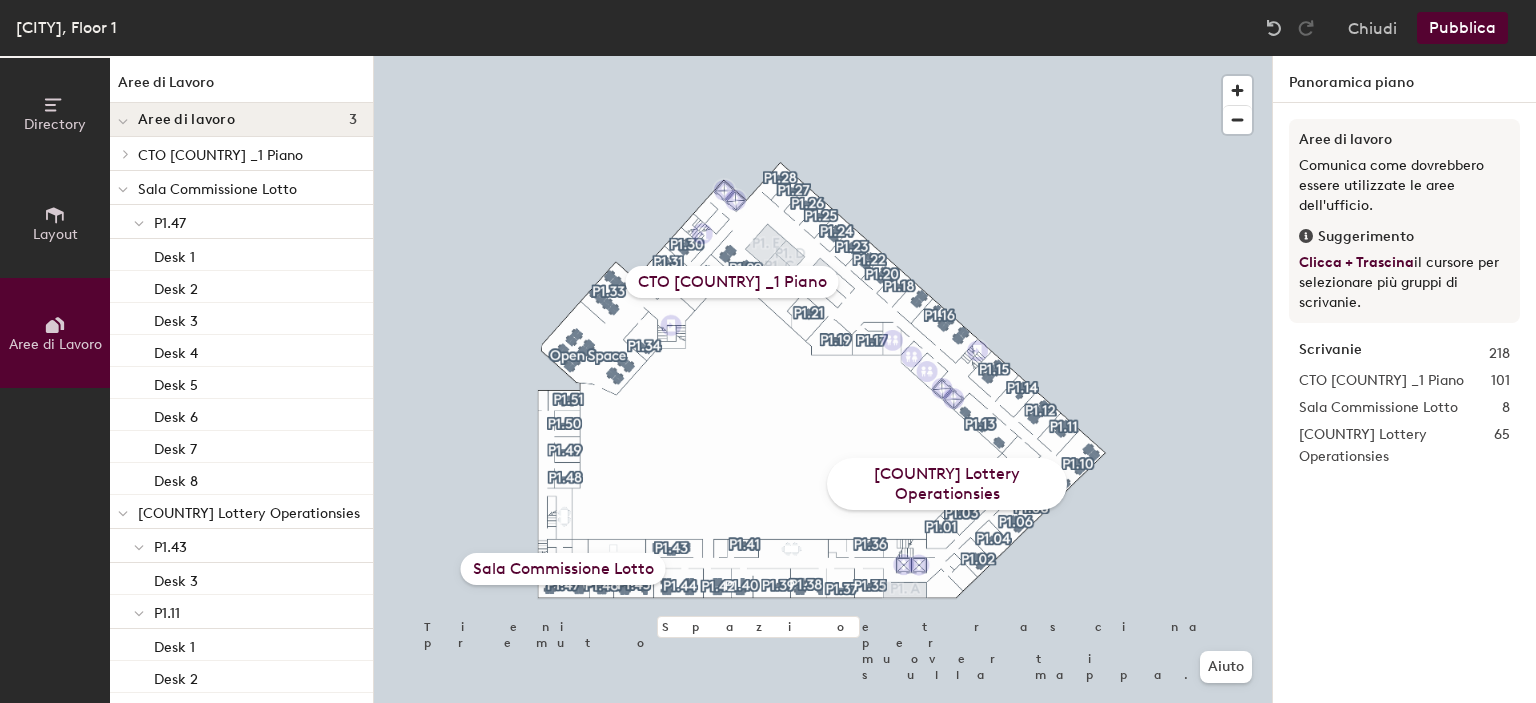 click on "Italy Lottery Operationsies" 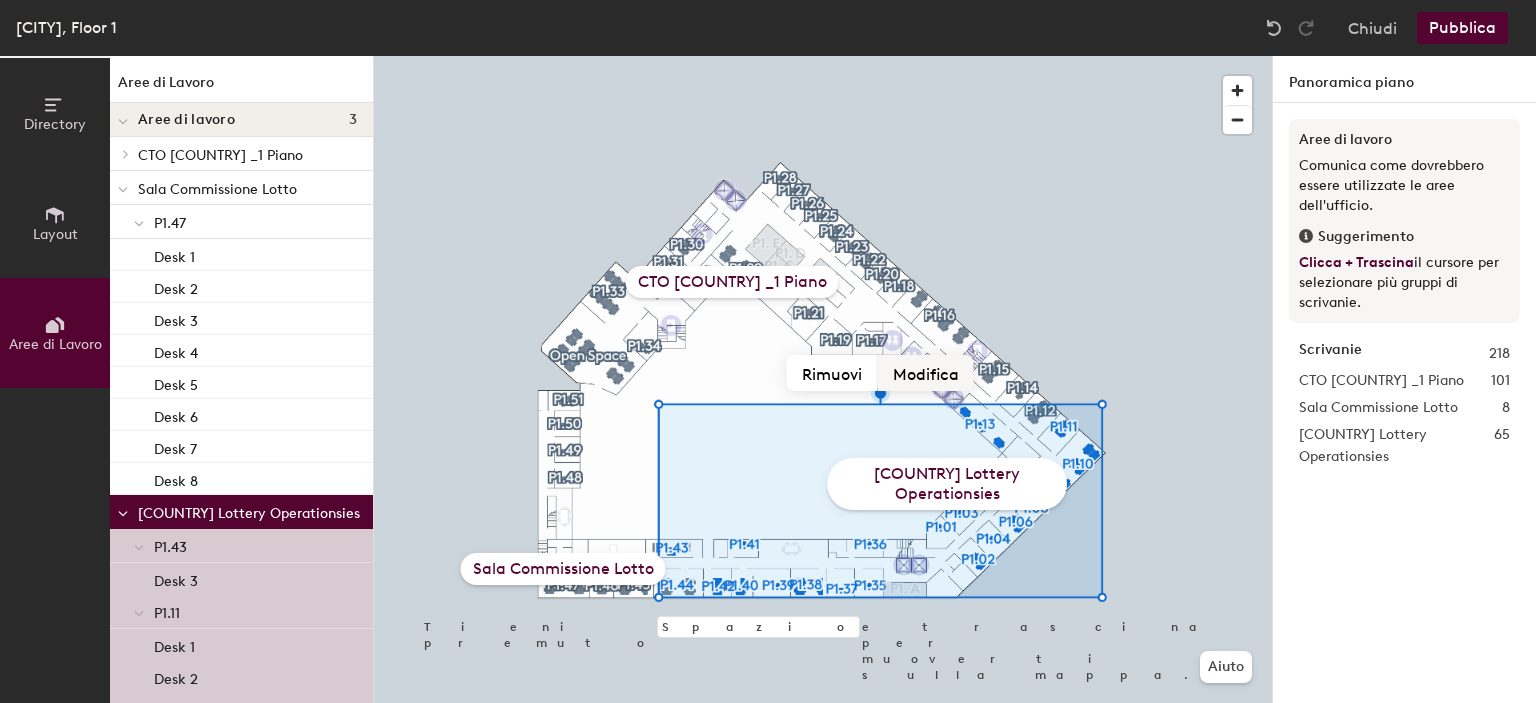 type 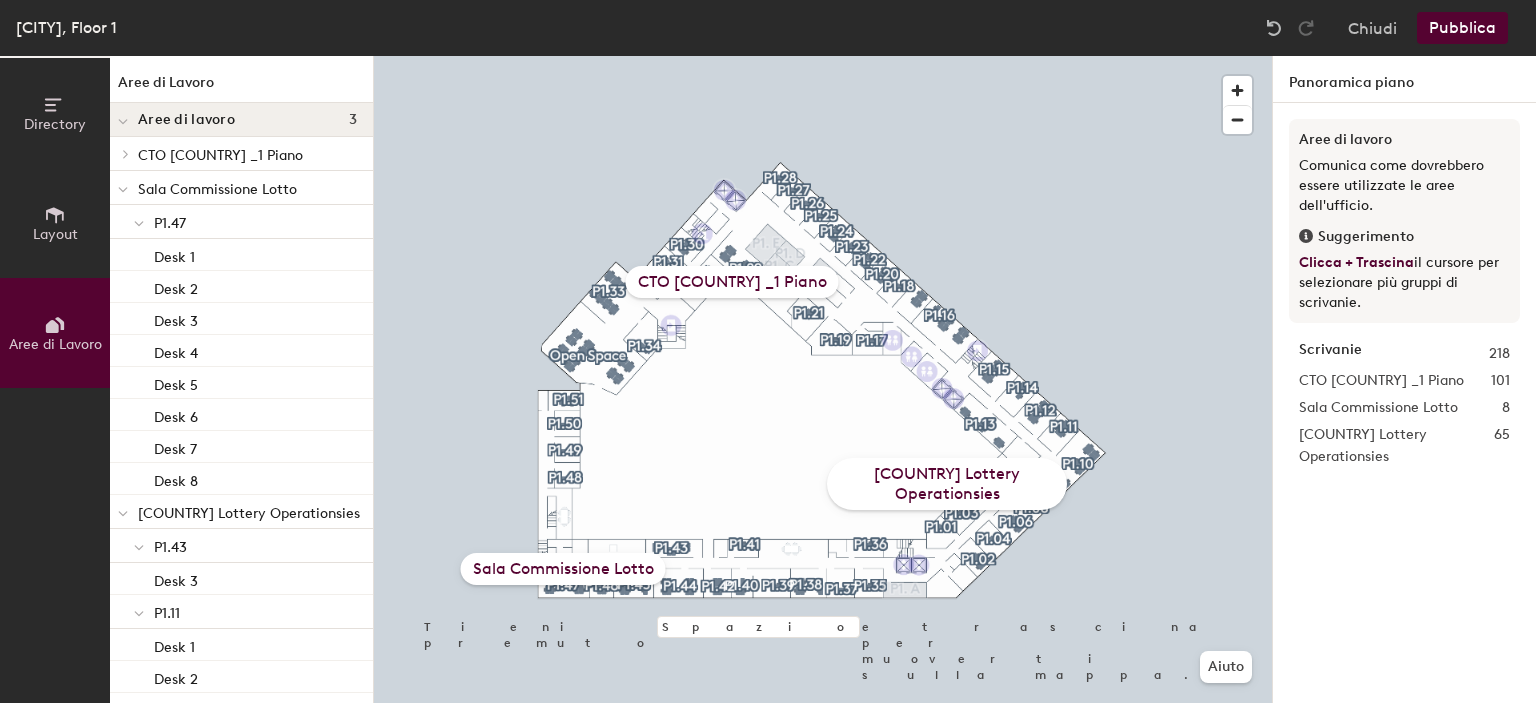 click 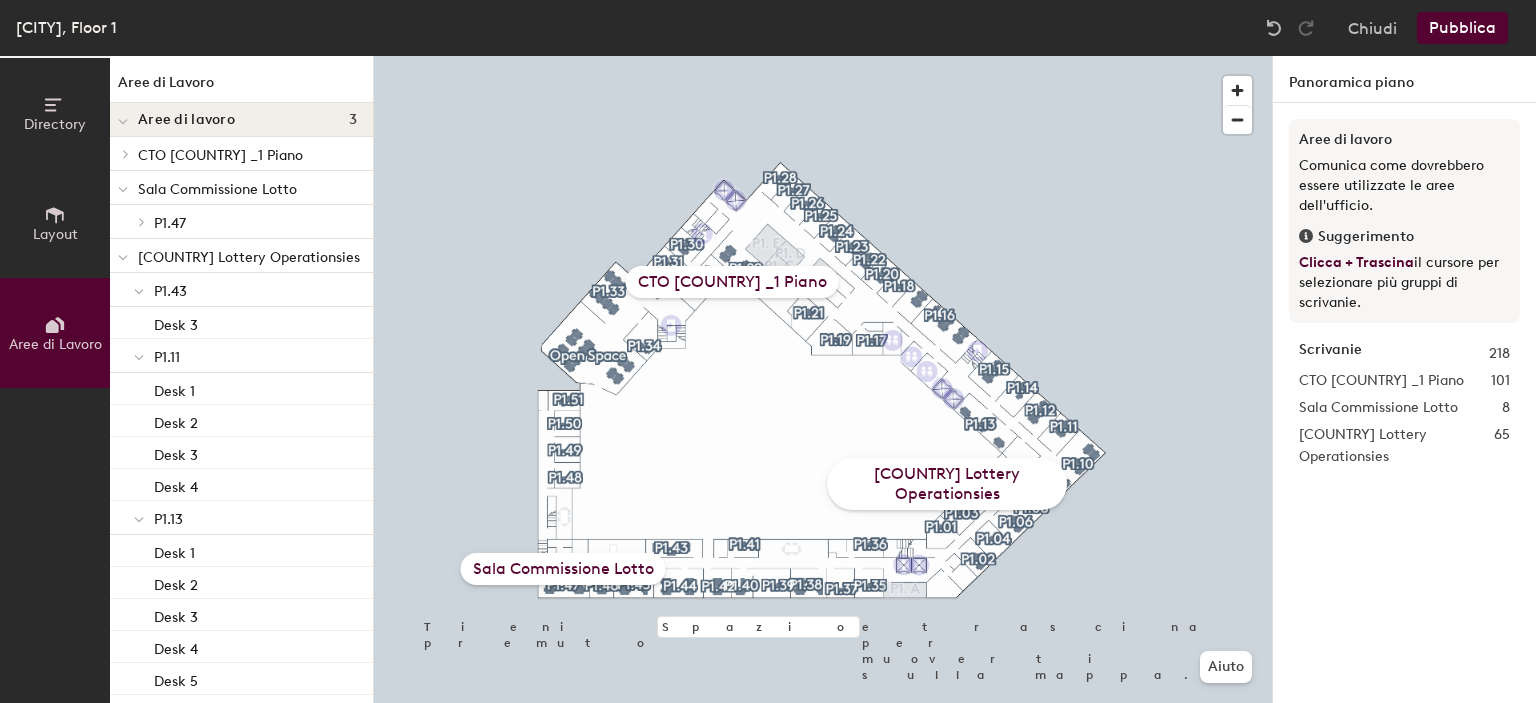 click 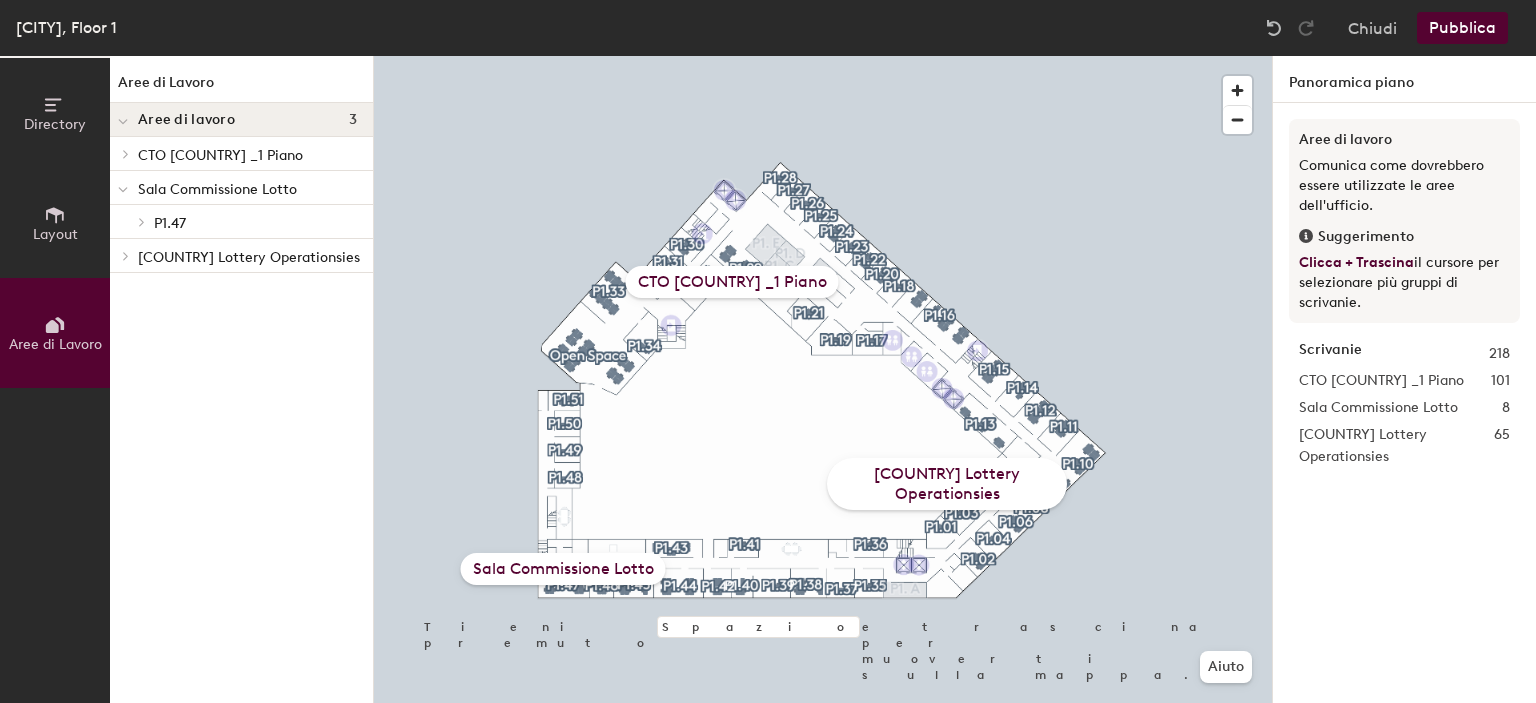 click on "P1.47" 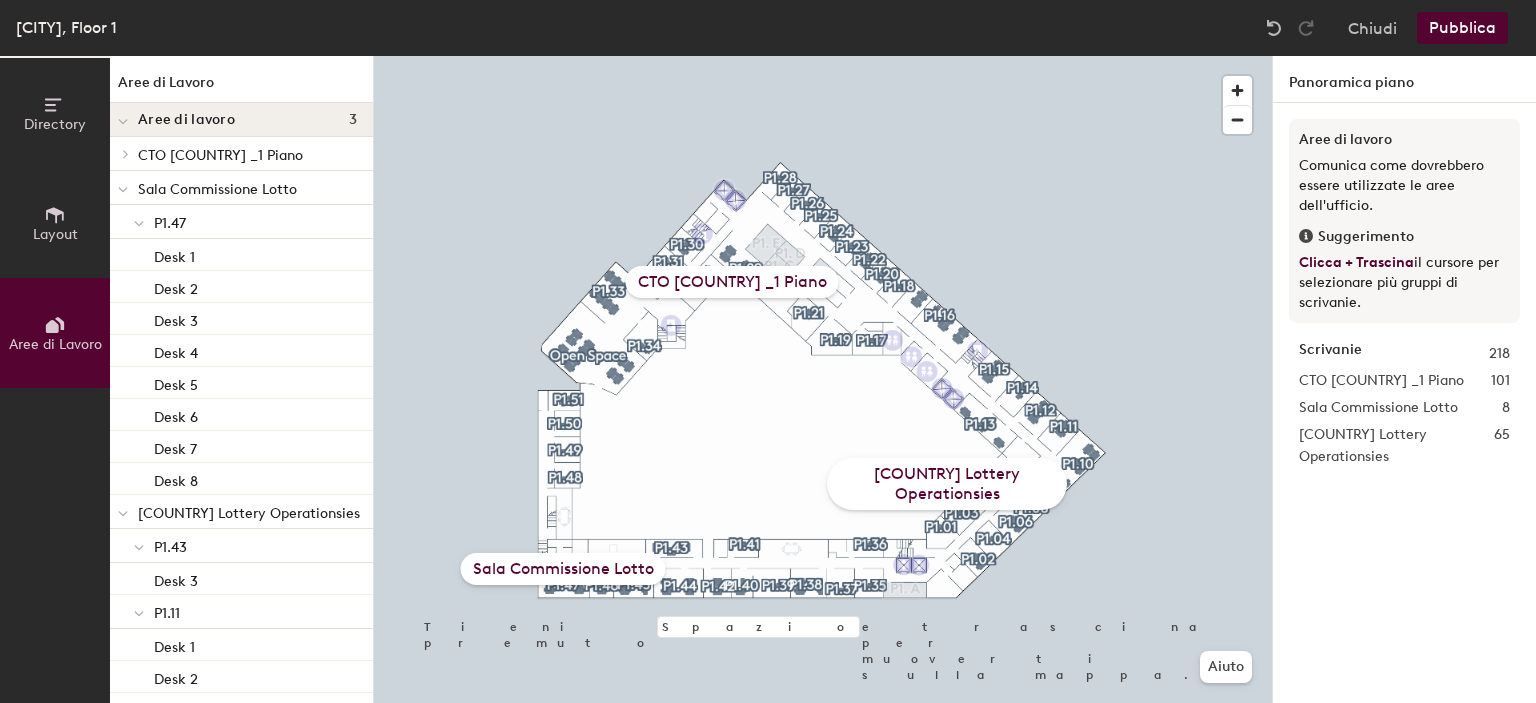 click on "Aree di Lavoro" 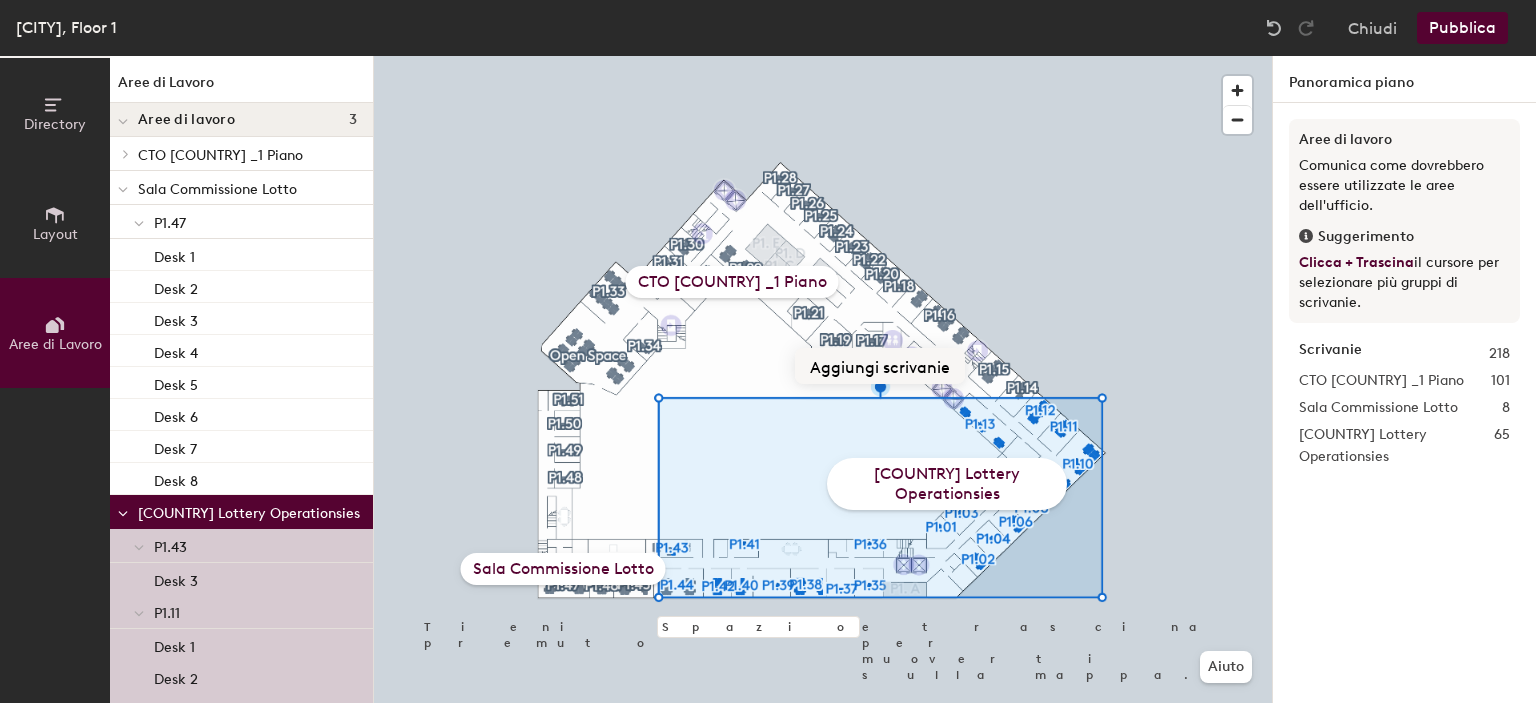 type 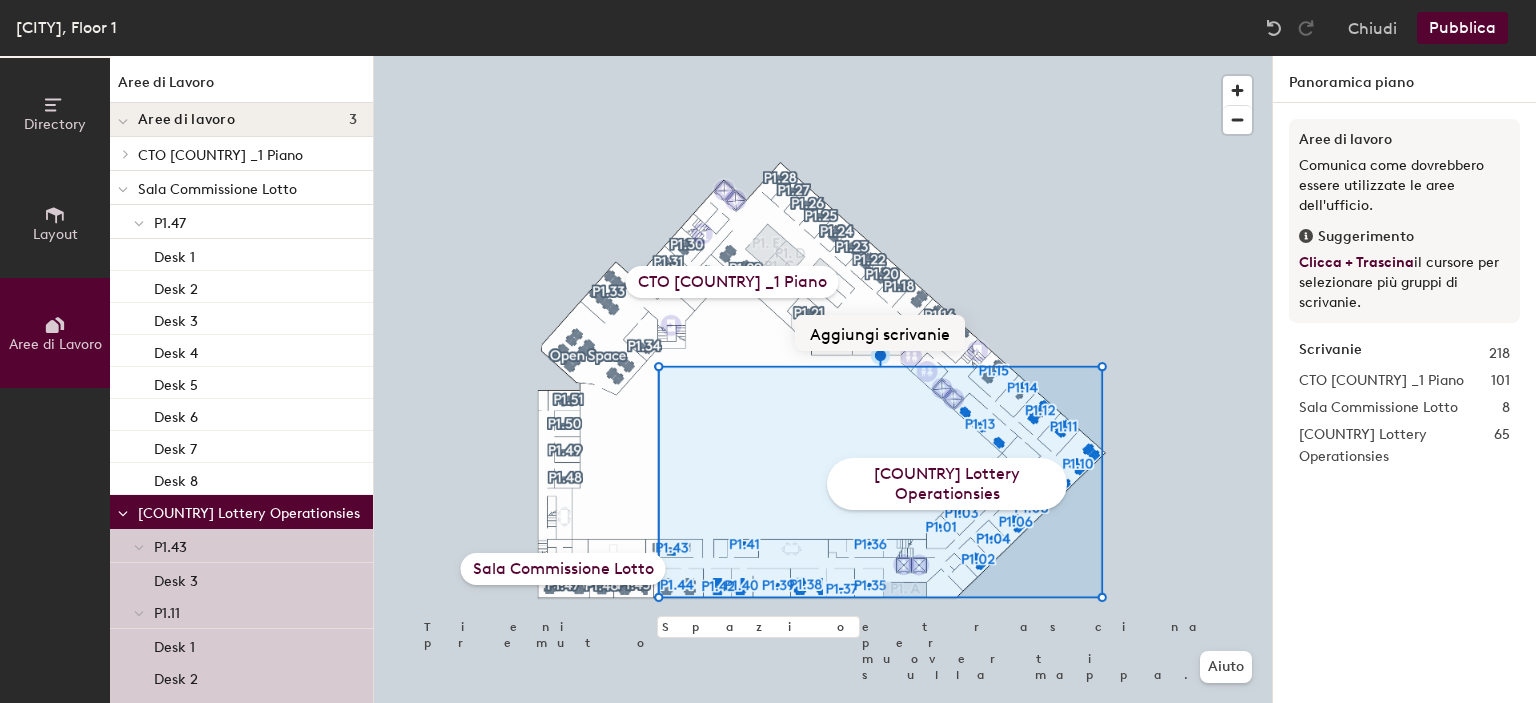 click on "Aggiungi scrivanie" 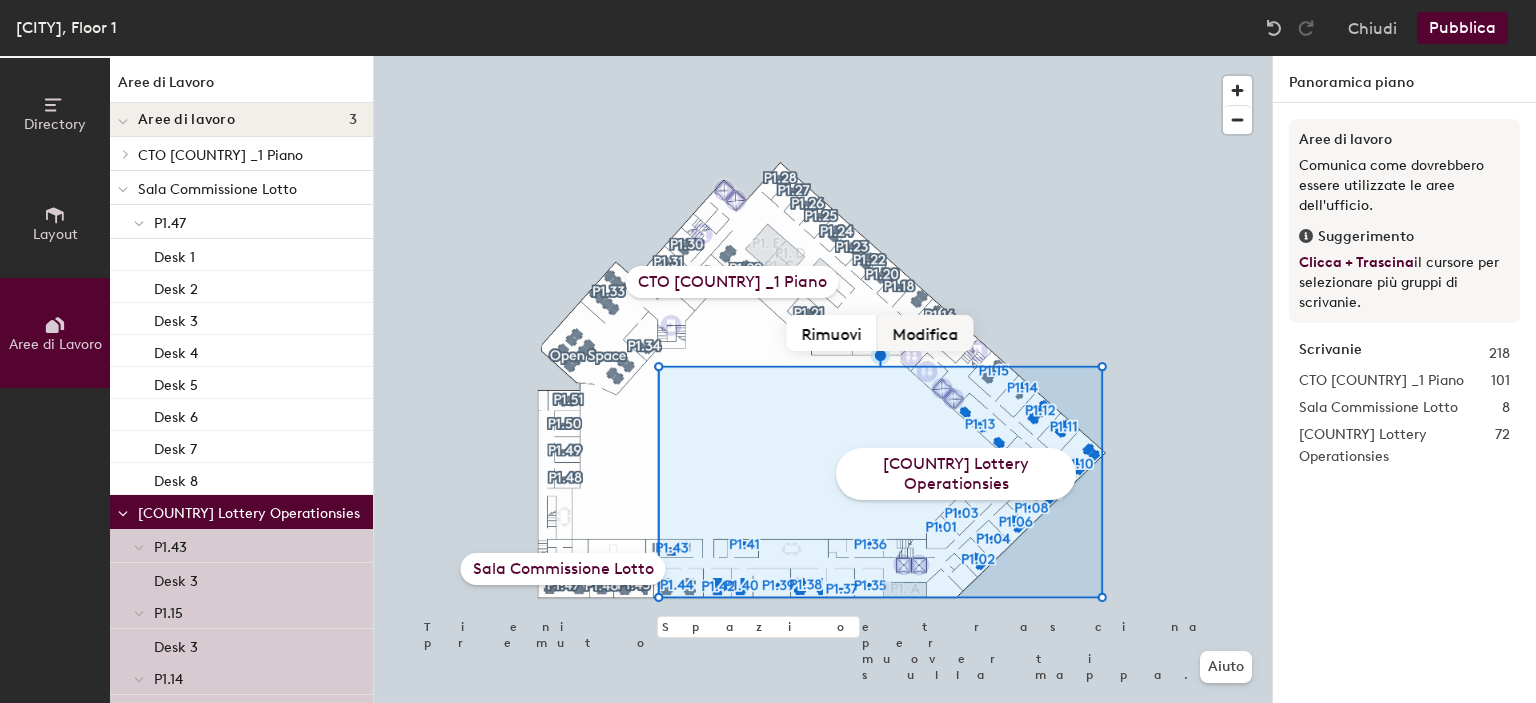 click on "Modifica" 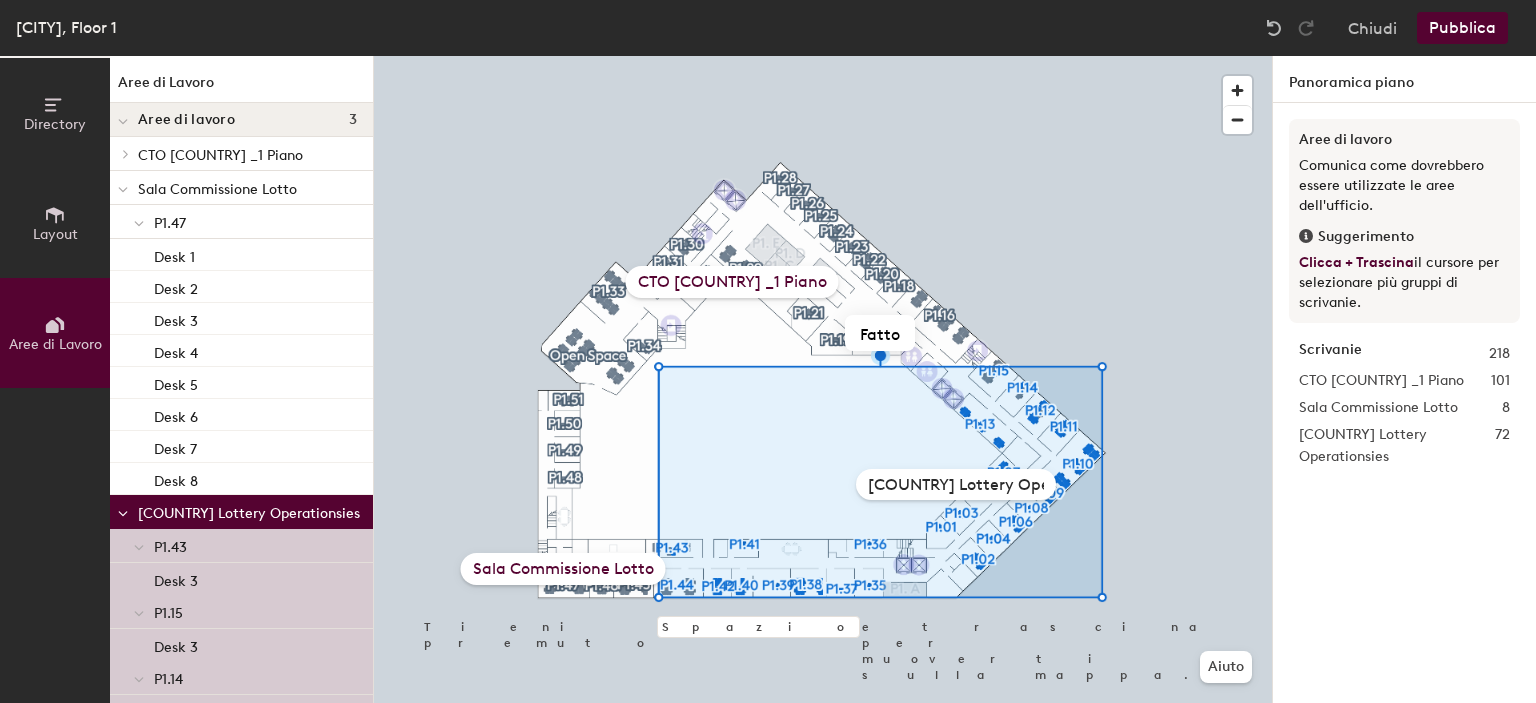 scroll, scrollTop: 0, scrollLeft: 24, axis: horizontal 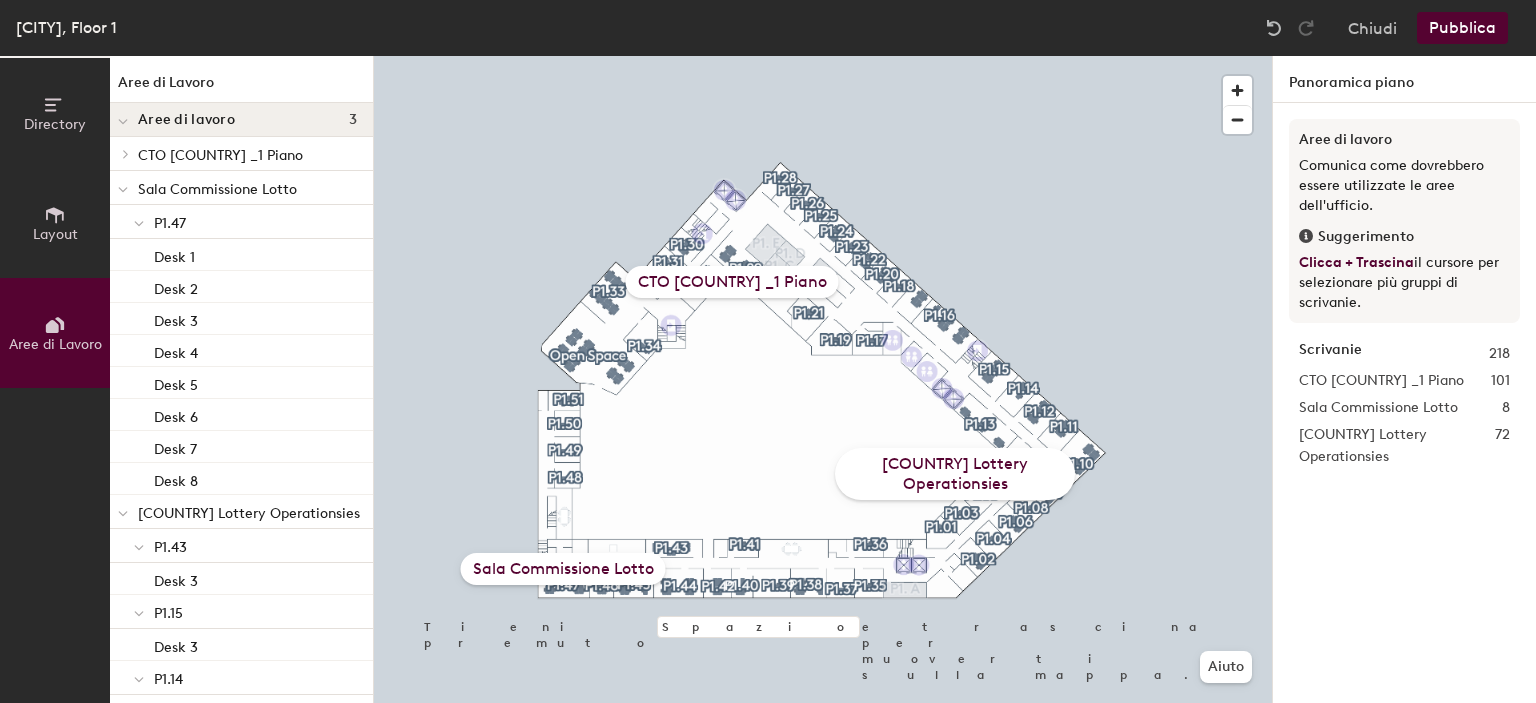 click on "Italy Lottery Operationsies" 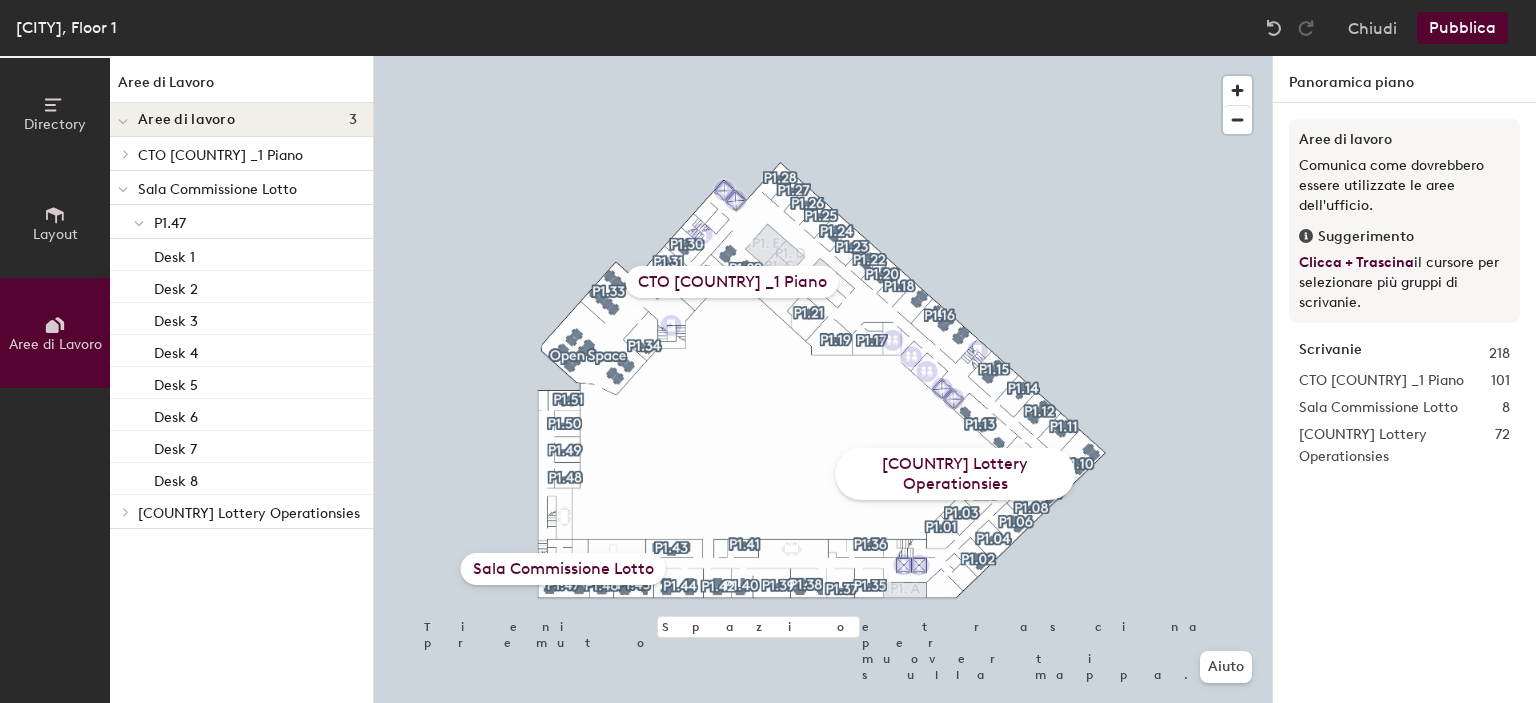 click 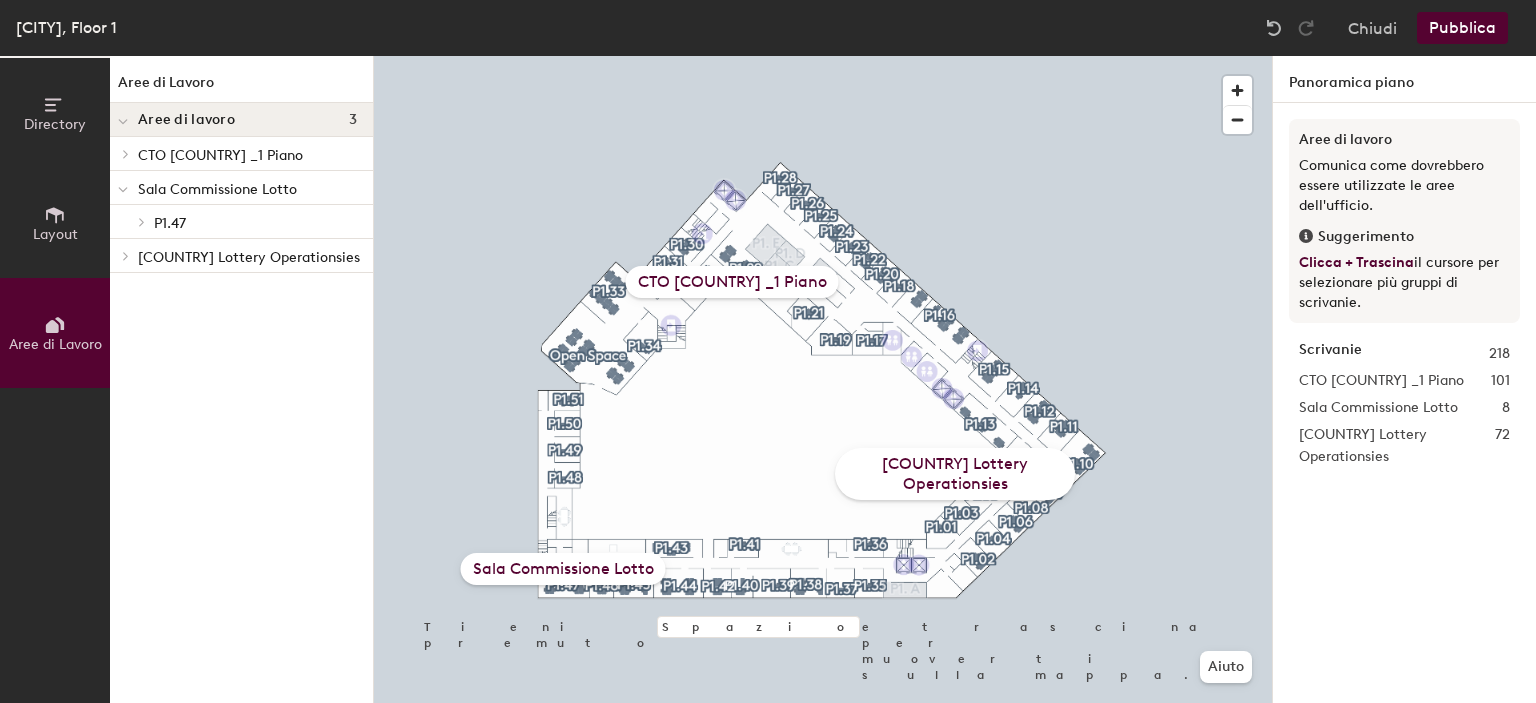 click 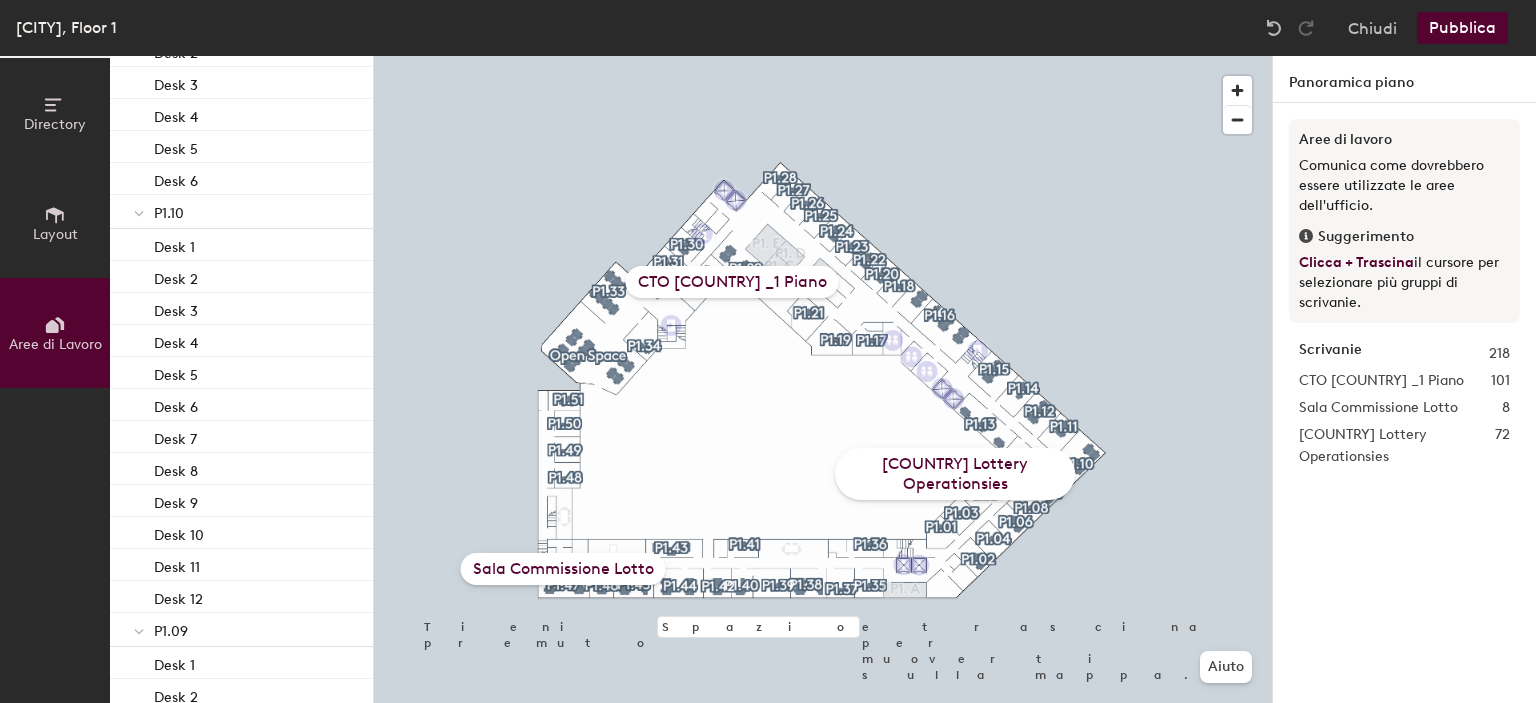 scroll, scrollTop: 867, scrollLeft: 0, axis: vertical 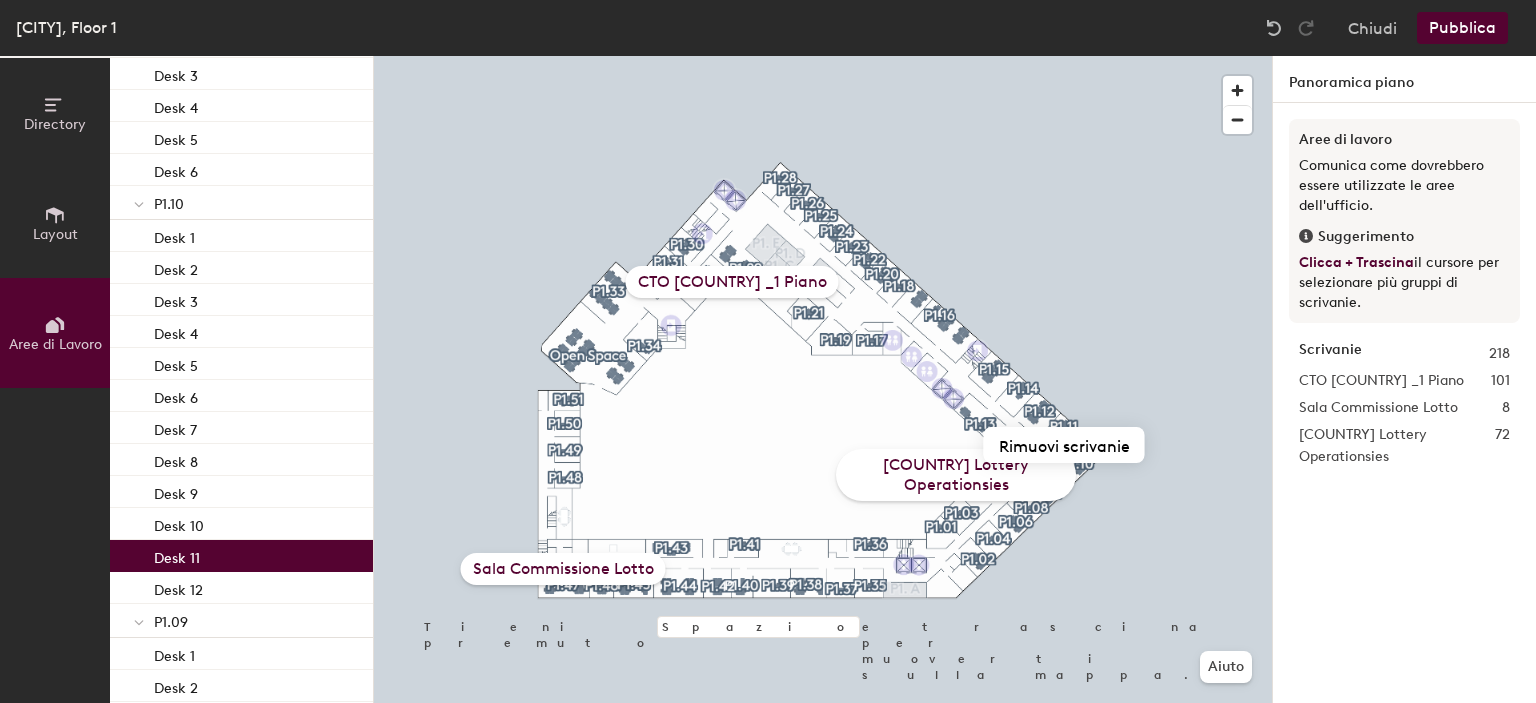 click on "Desk 11" 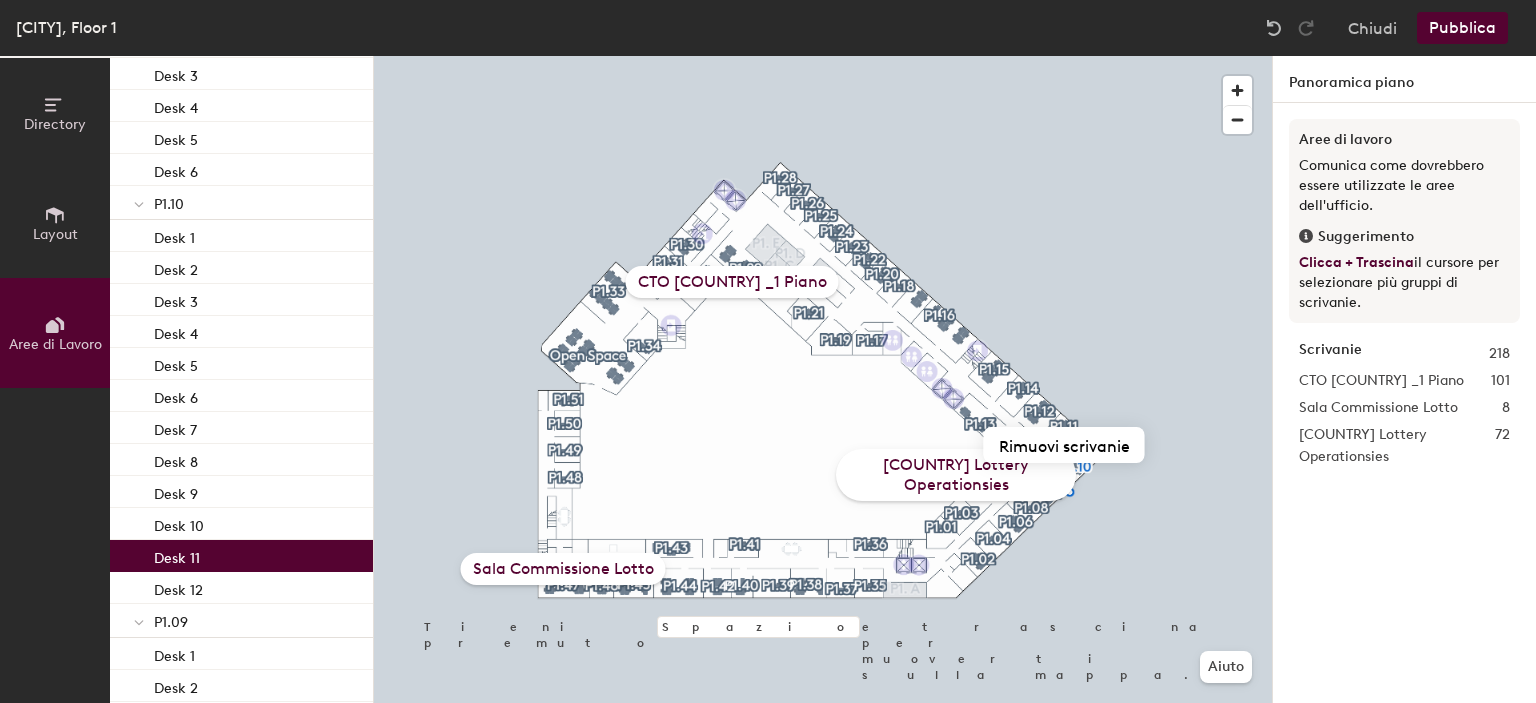 click on "Desk 11" 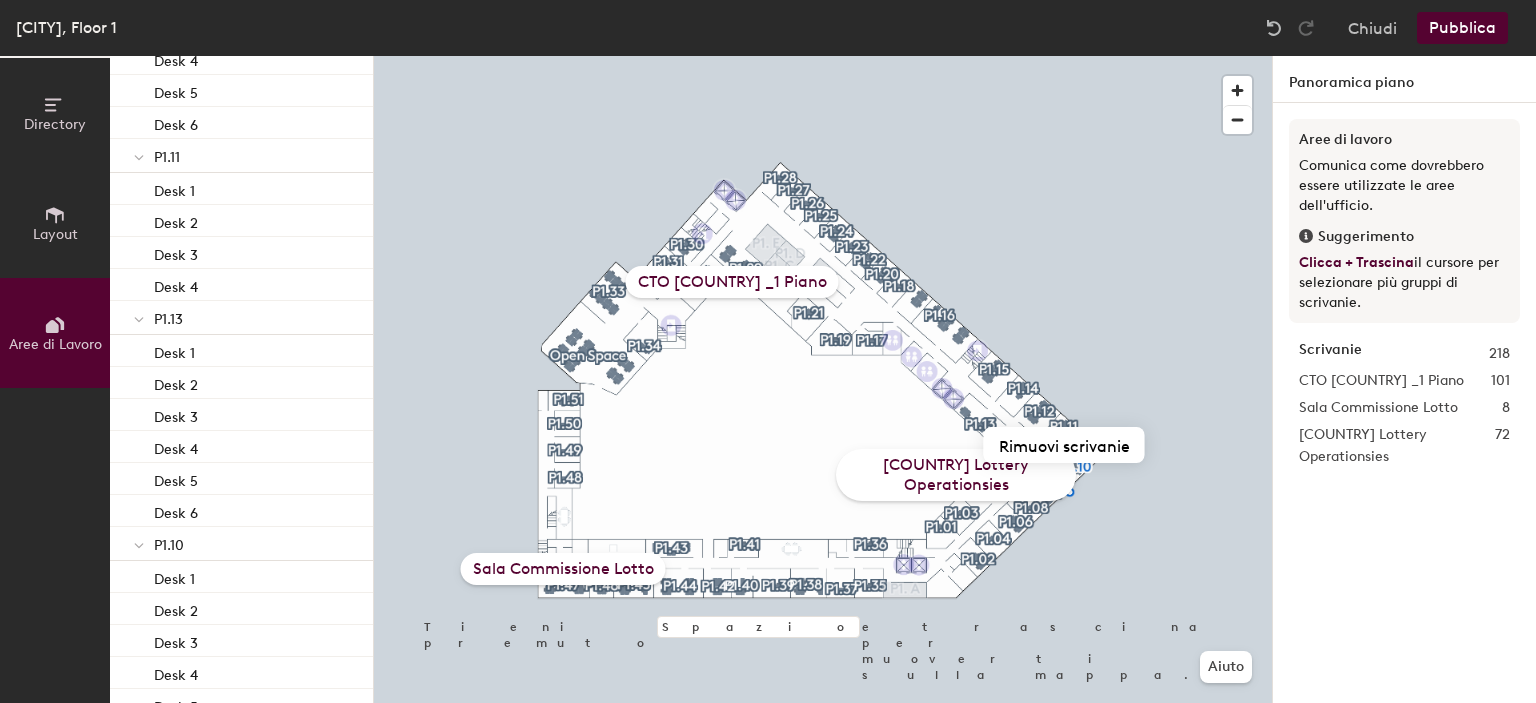 scroll, scrollTop: 455, scrollLeft: 0, axis: vertical 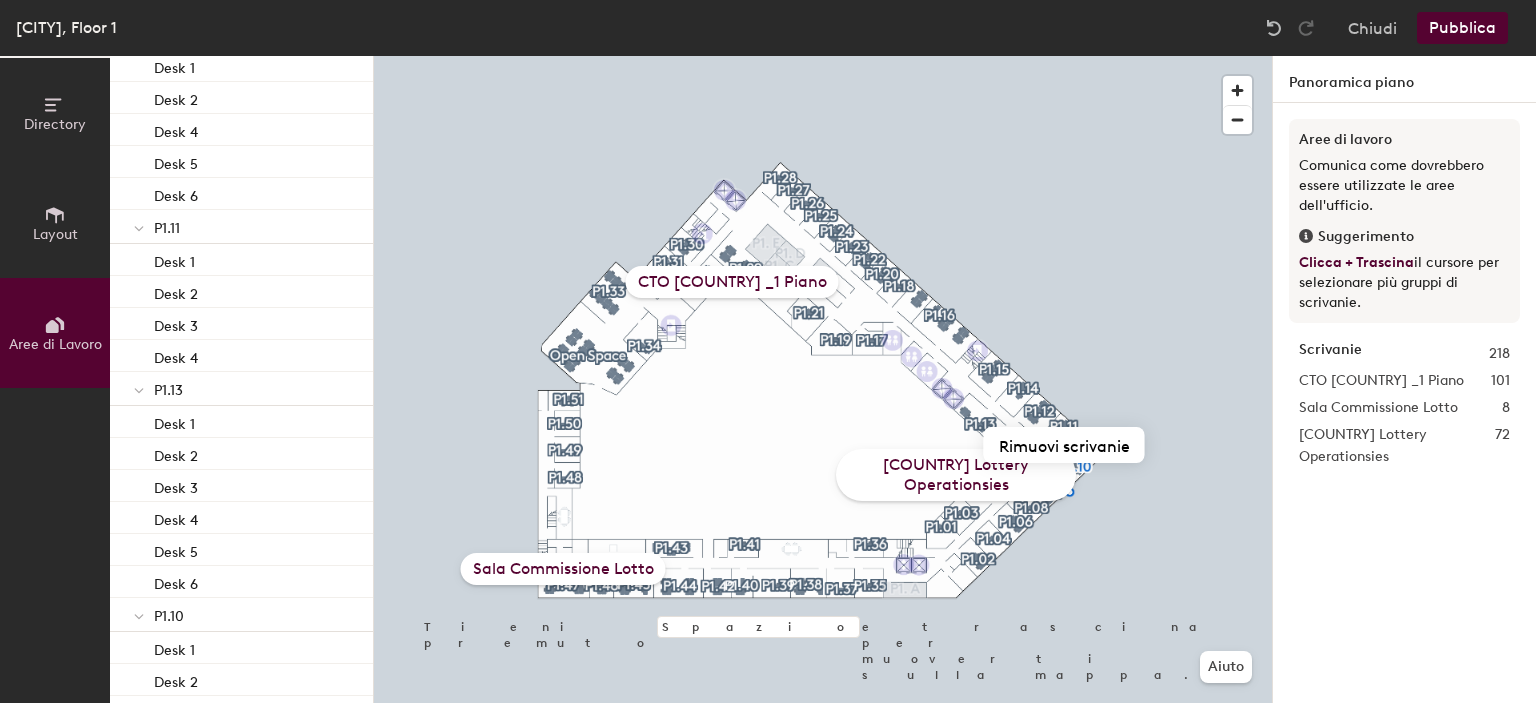 click 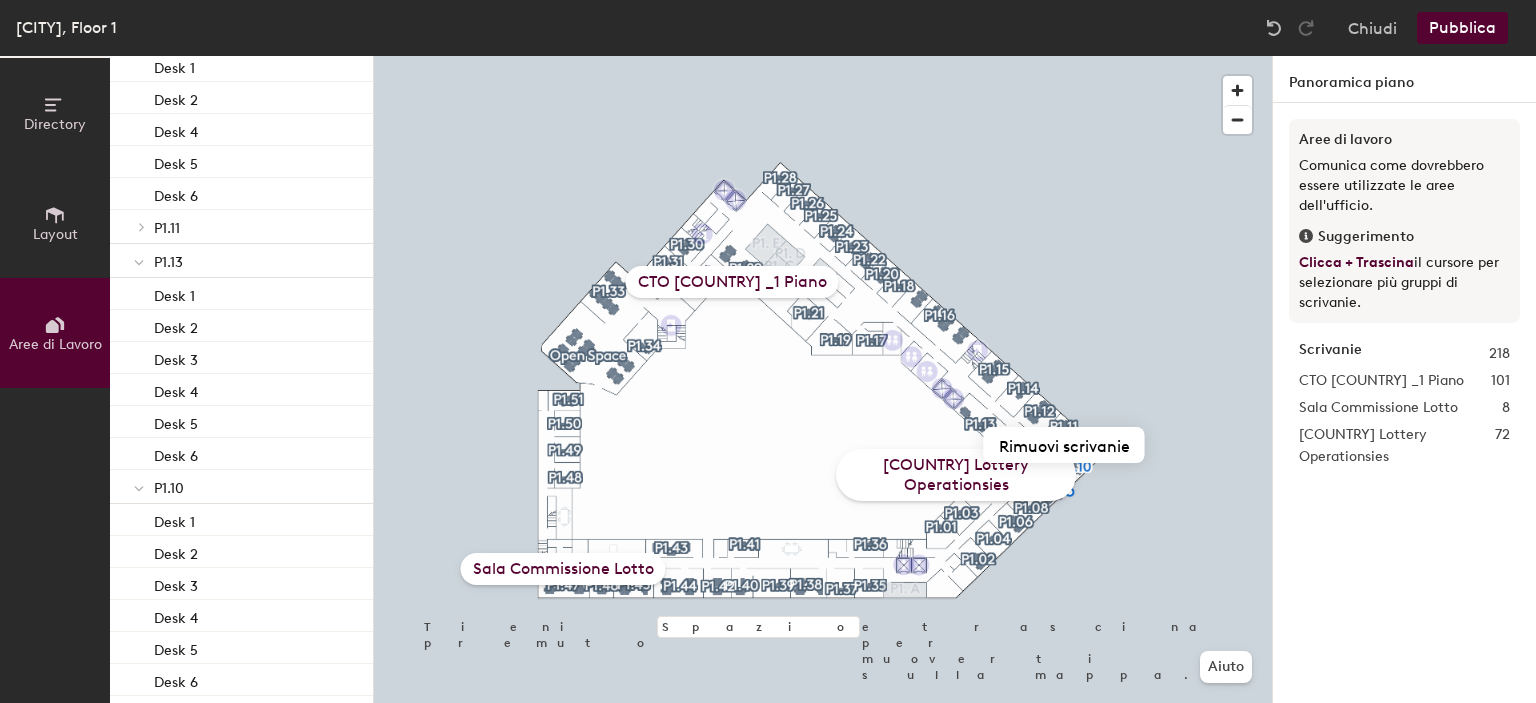click on "P1.11" 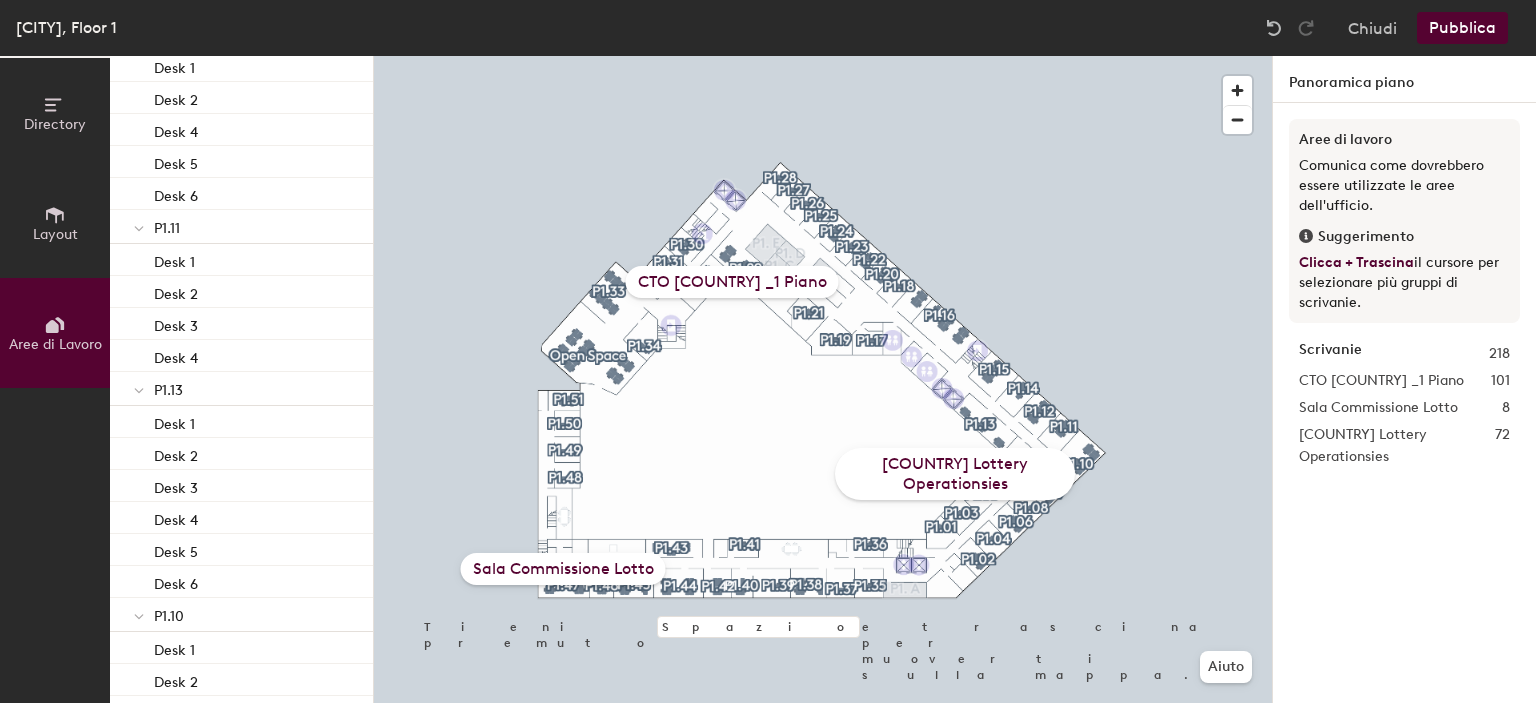 click 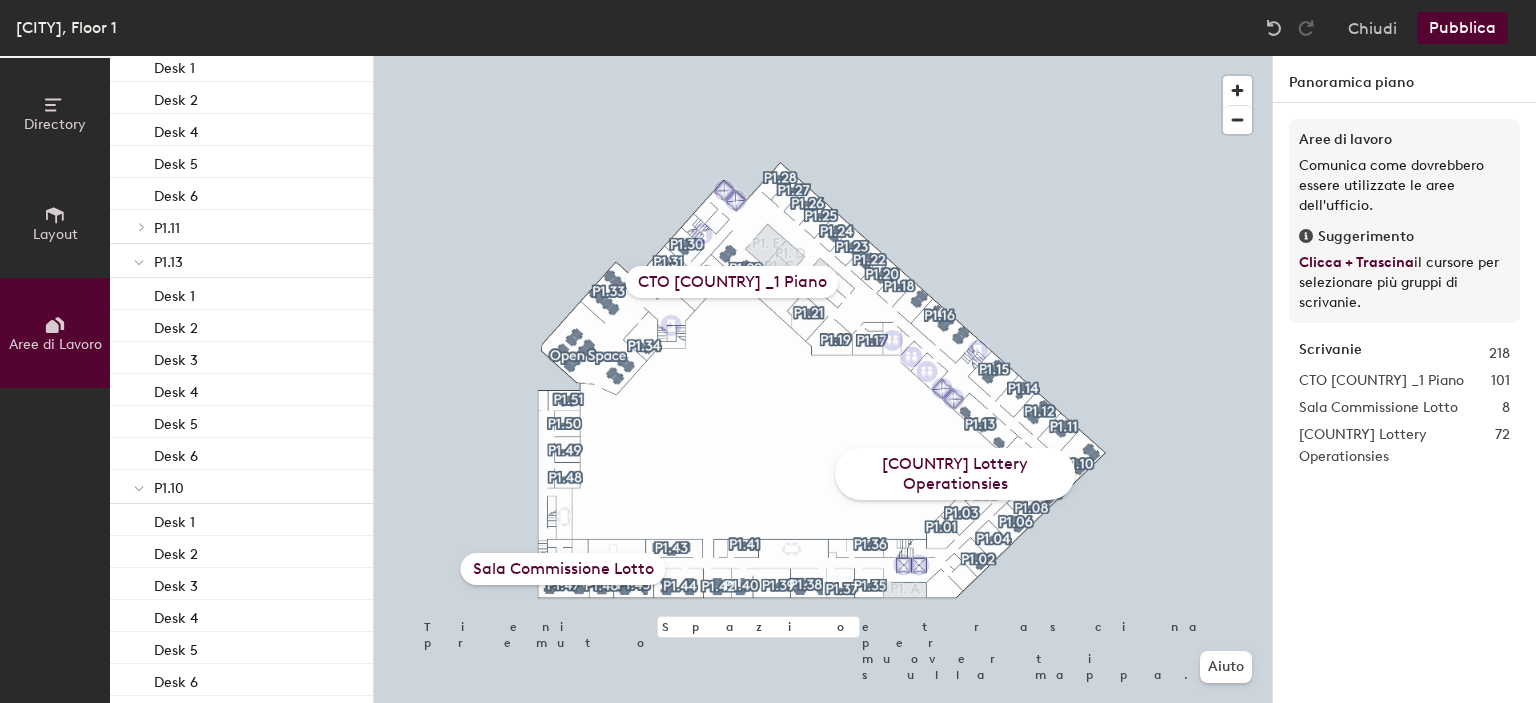 click 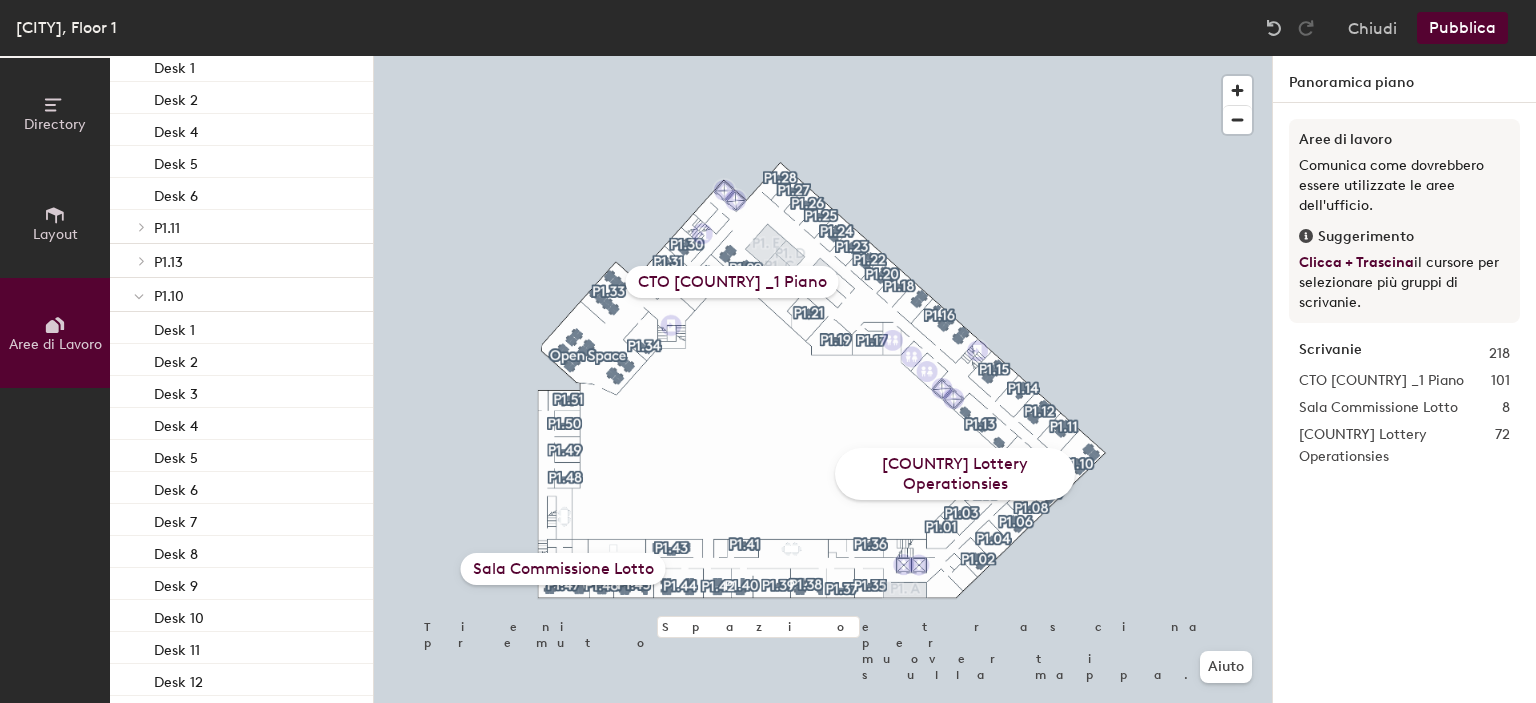click 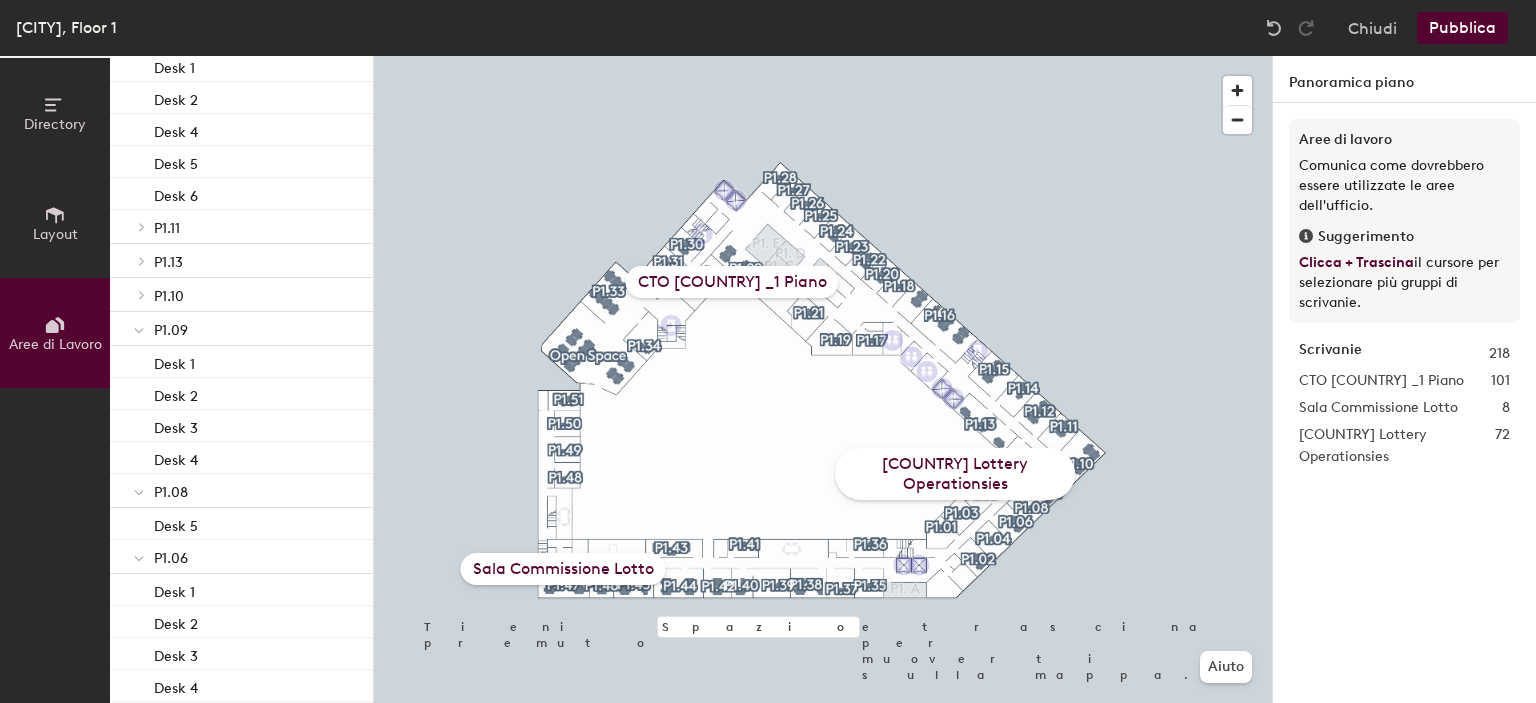click 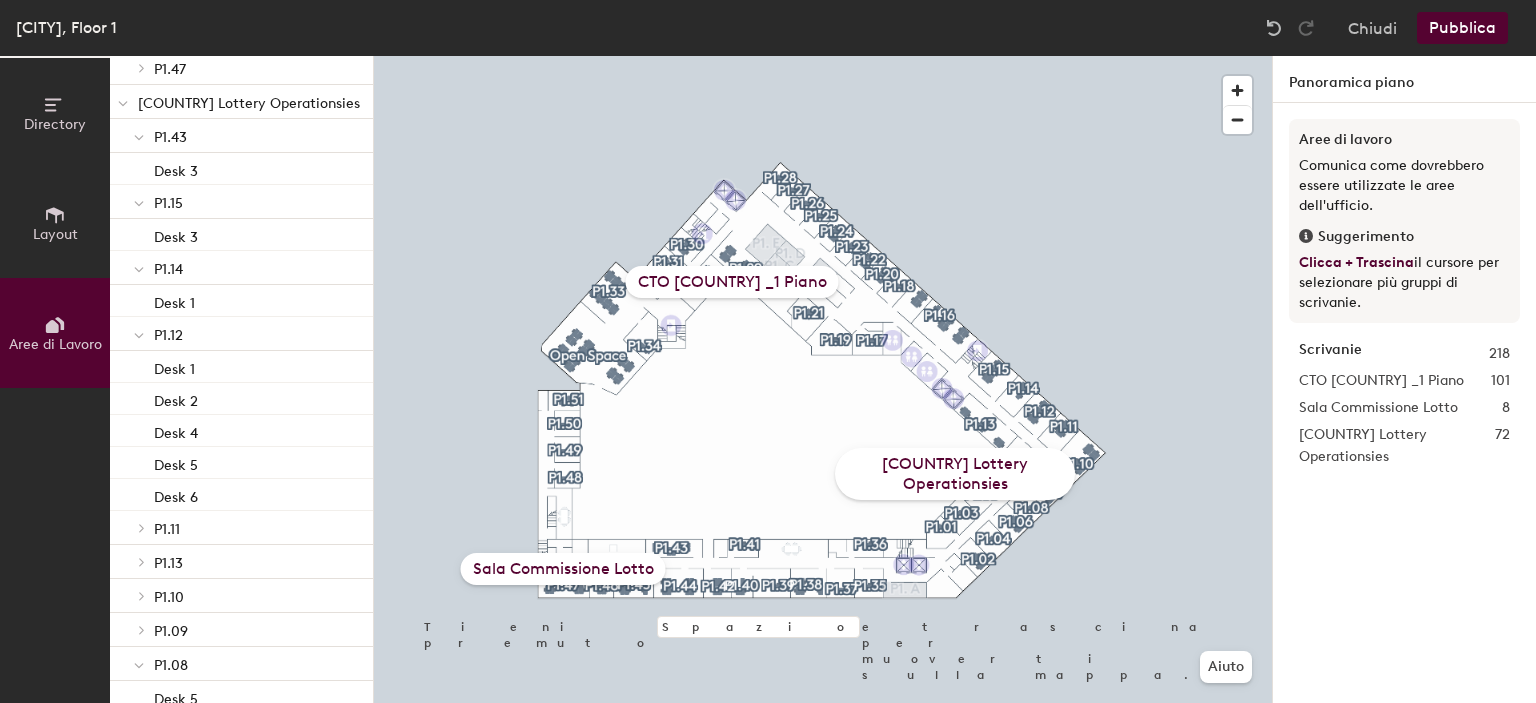 scroll, scrollTop: 0, scrollLeft: 0, axis: both 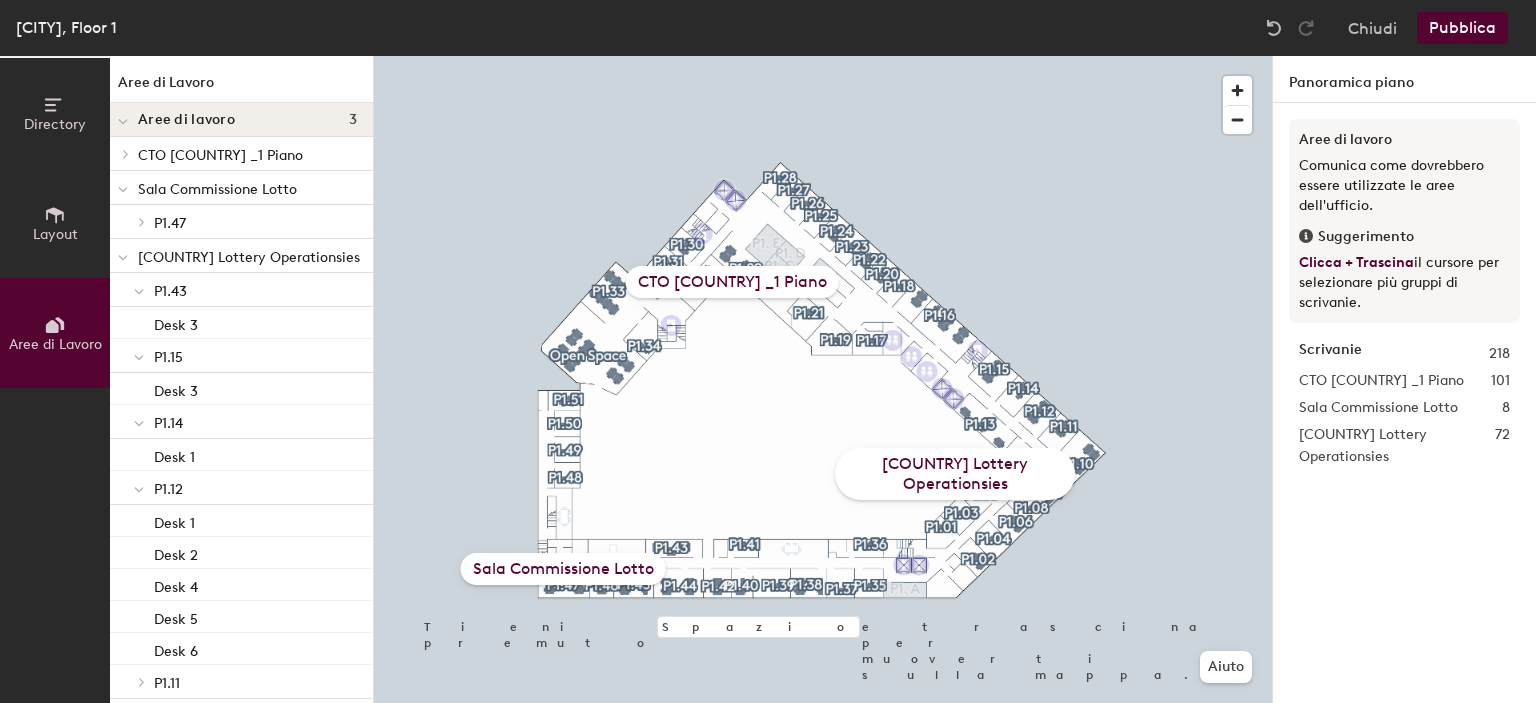 click 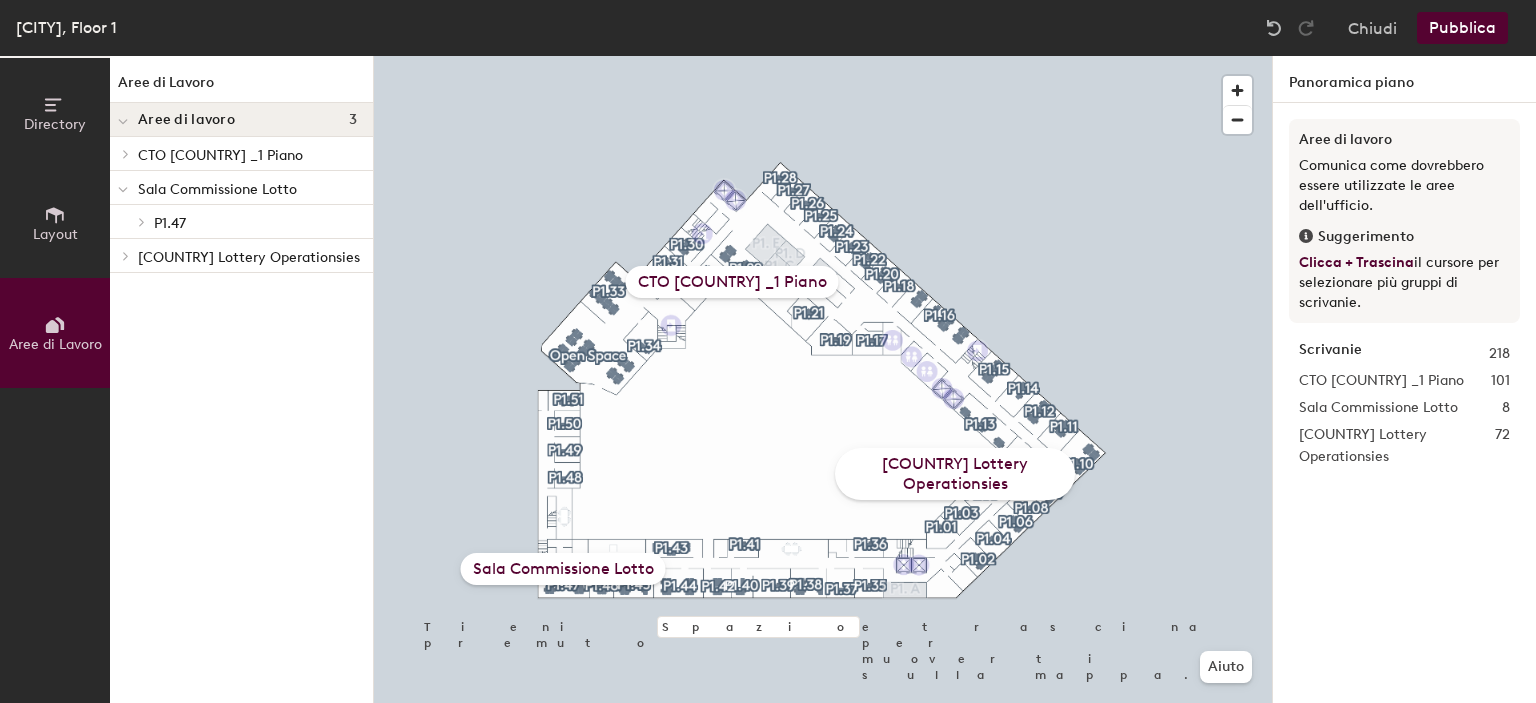 click on "Italy Lottery Operationsies" 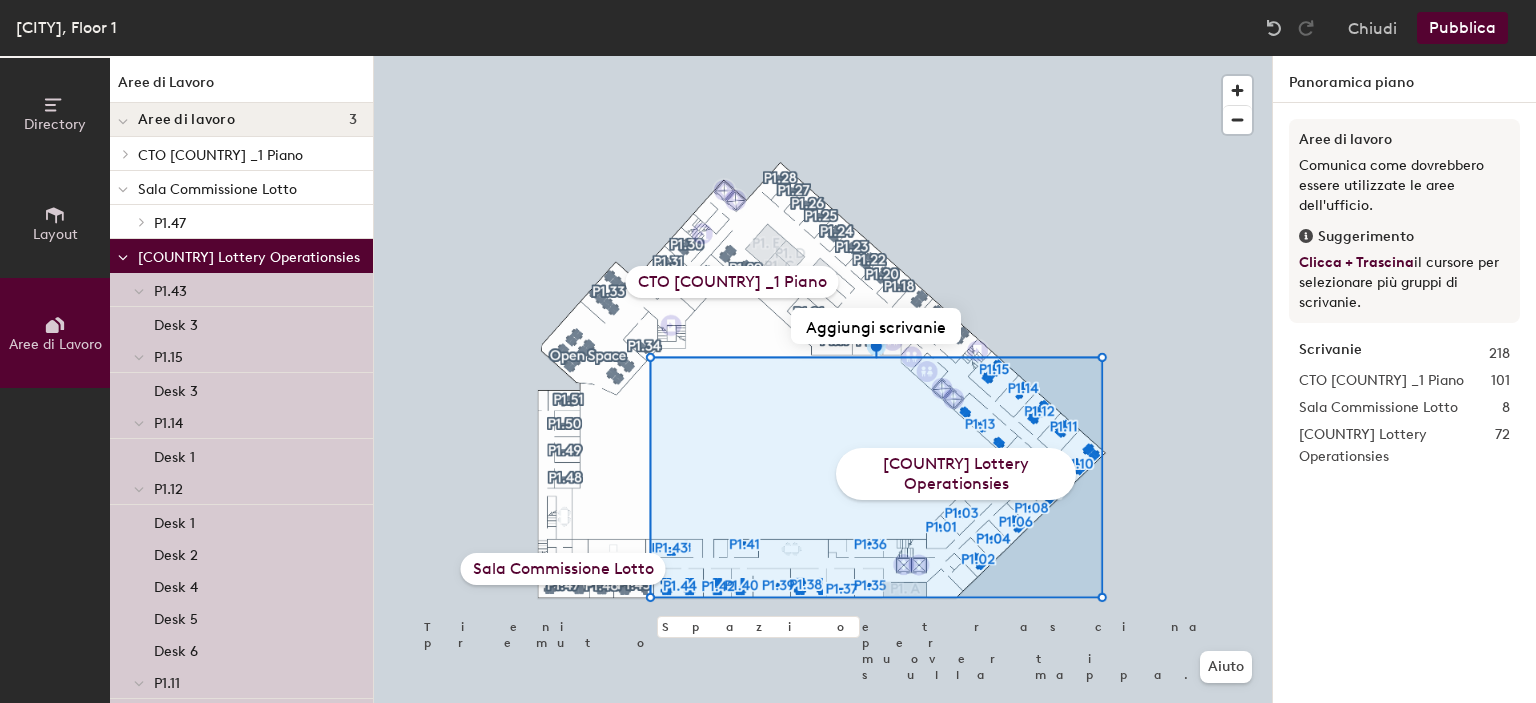 type 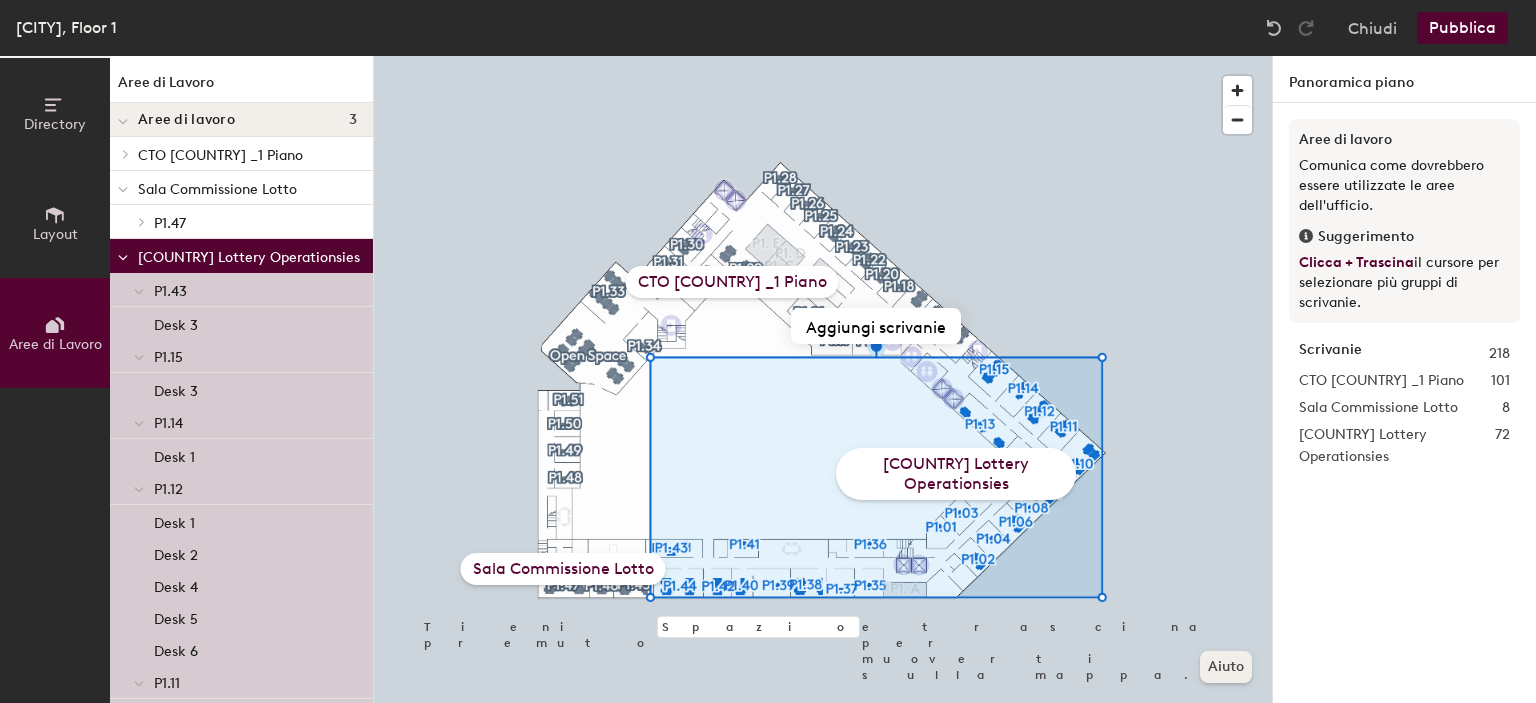 click on "Aiuto" 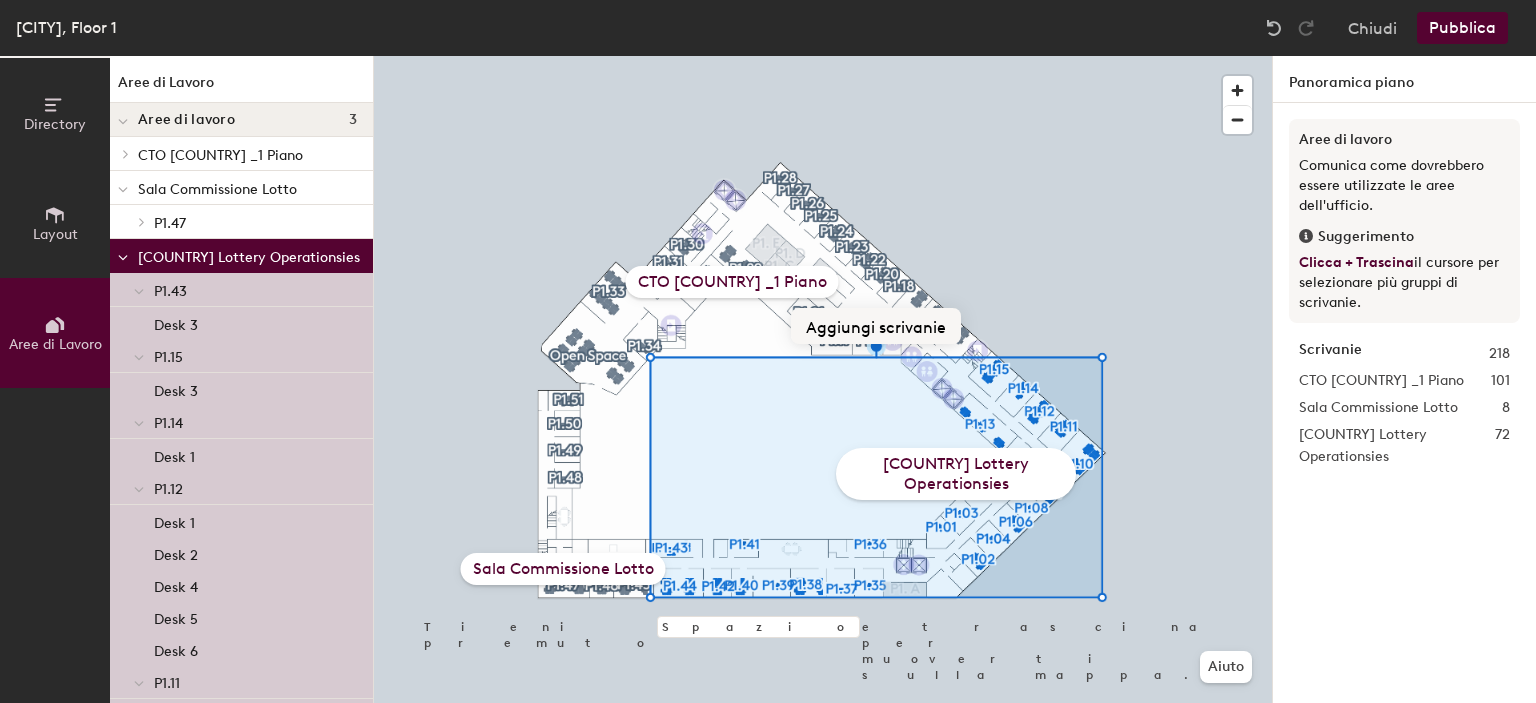 click on "Aggiungi scrivanie" 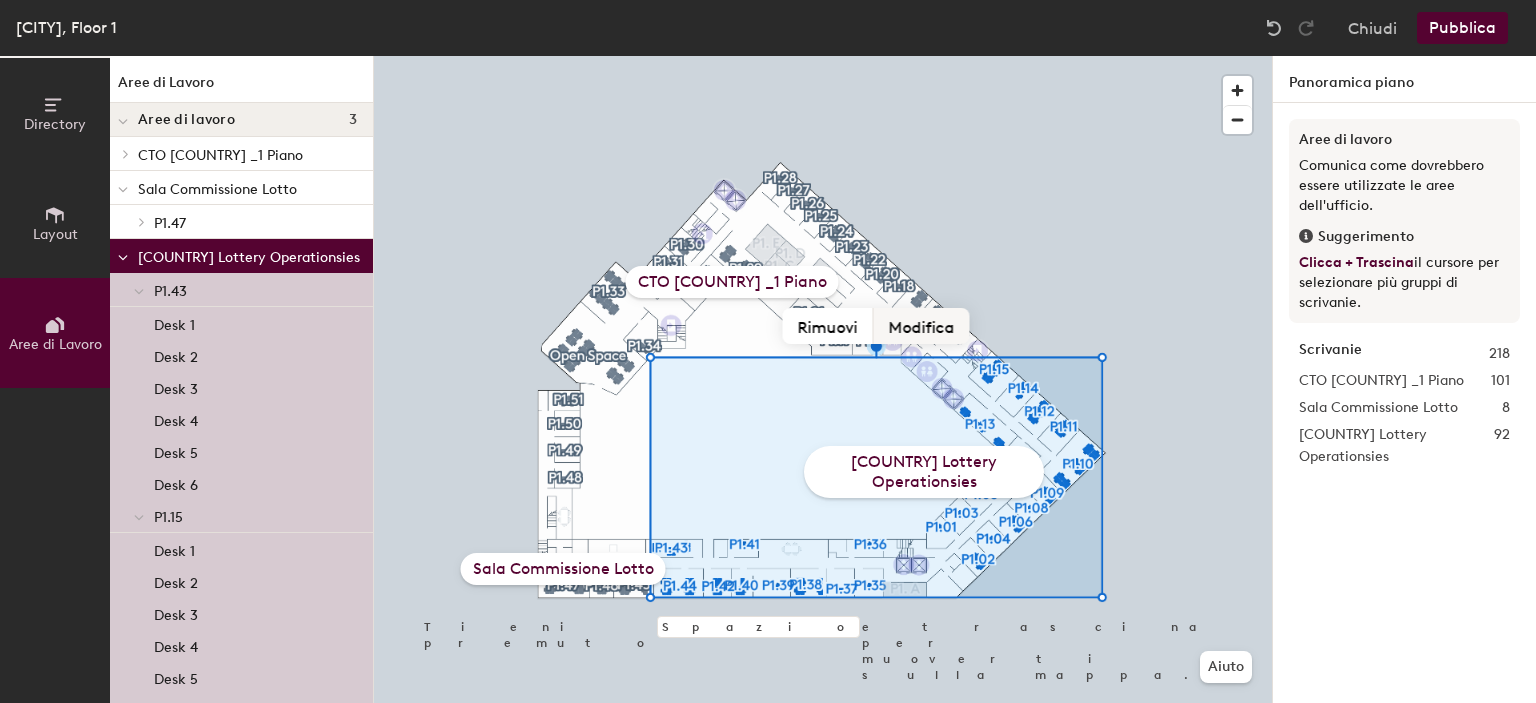 click on "Modifica" 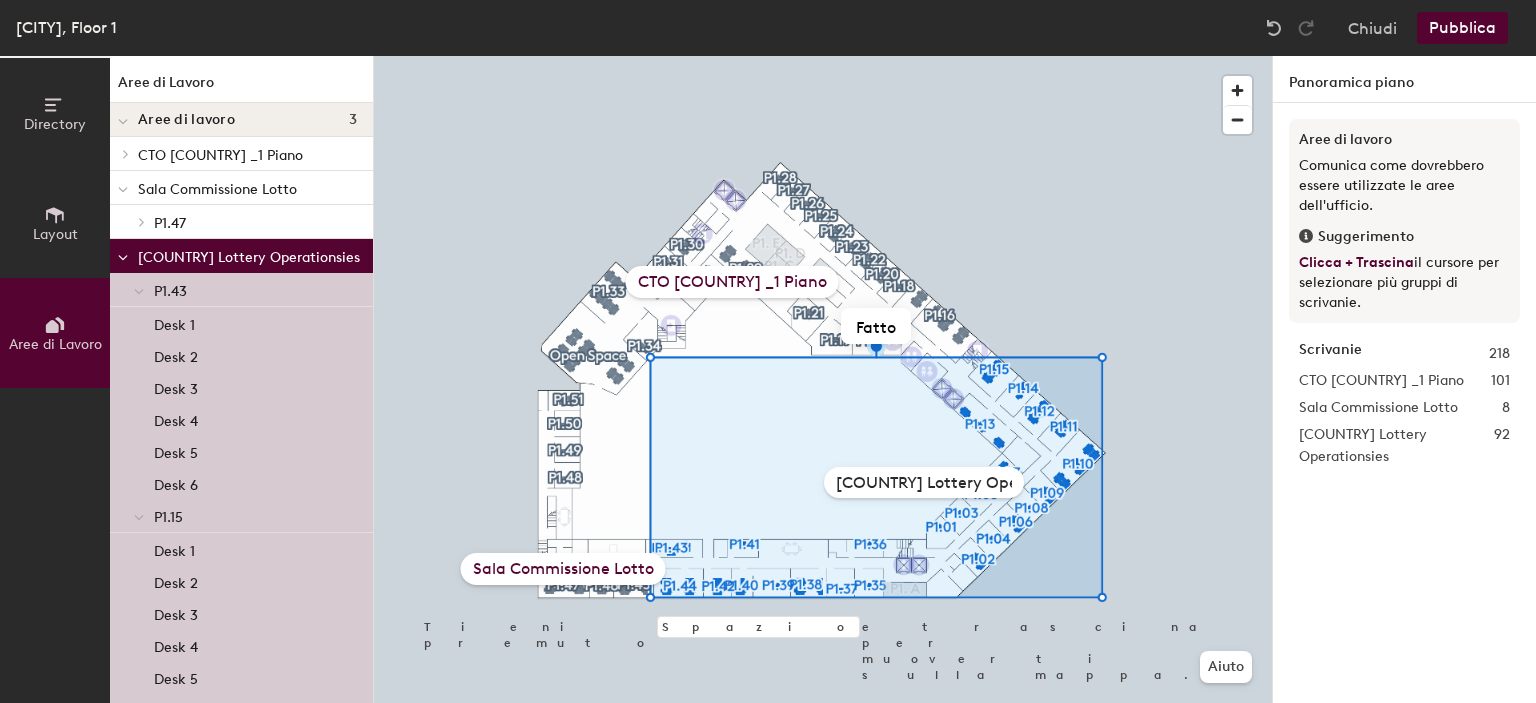 scroll, scrollTop: 0, scrollLeft: 24, axis: horizontal 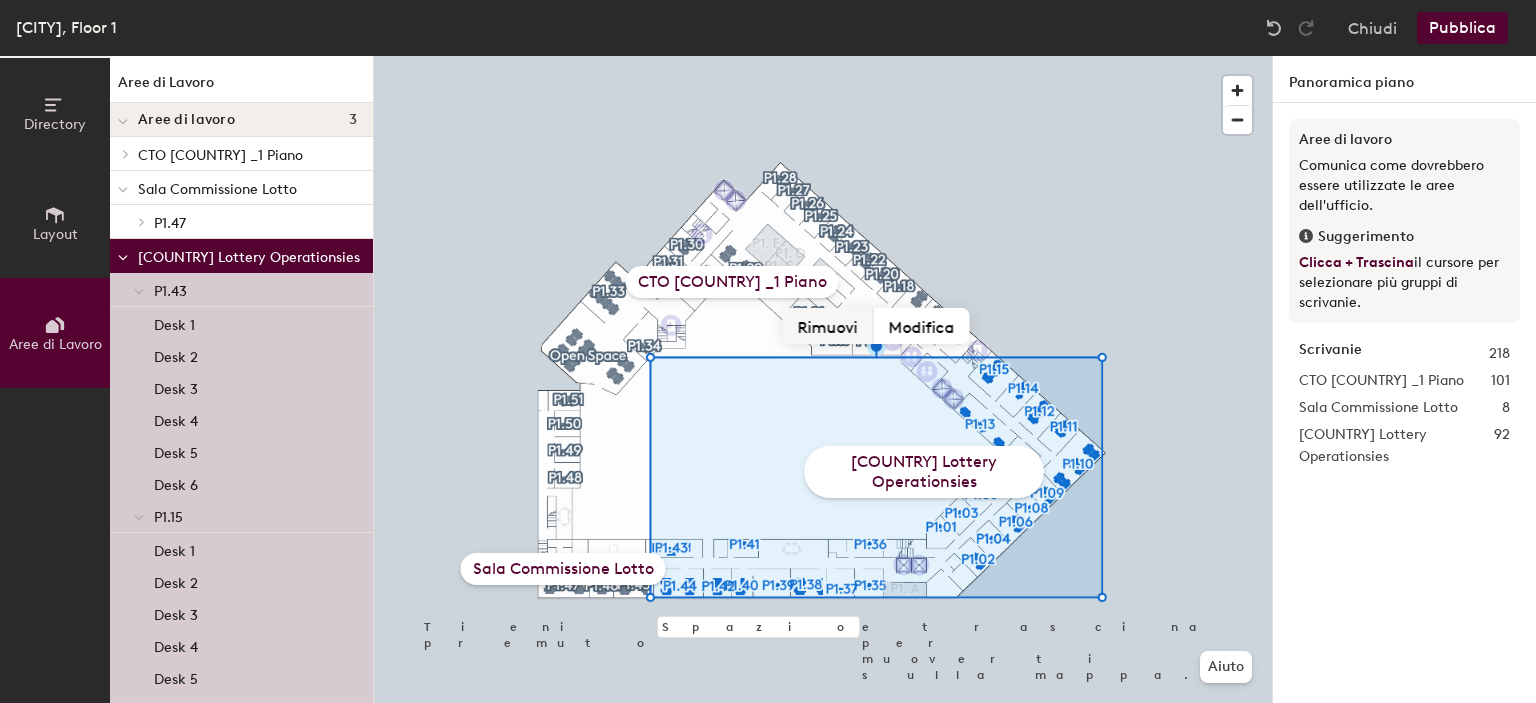 click on "Rimuovi" 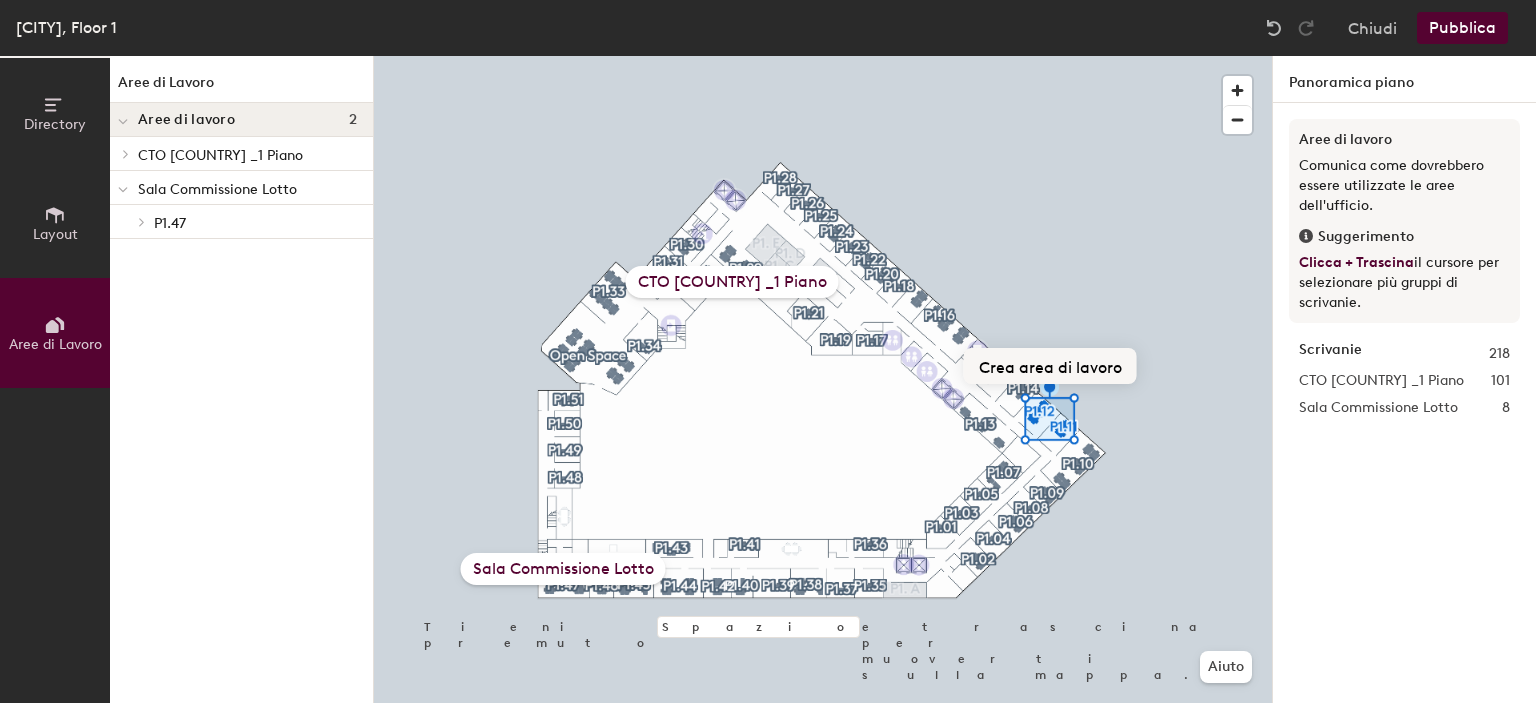 click on "Crea area di lavoro" 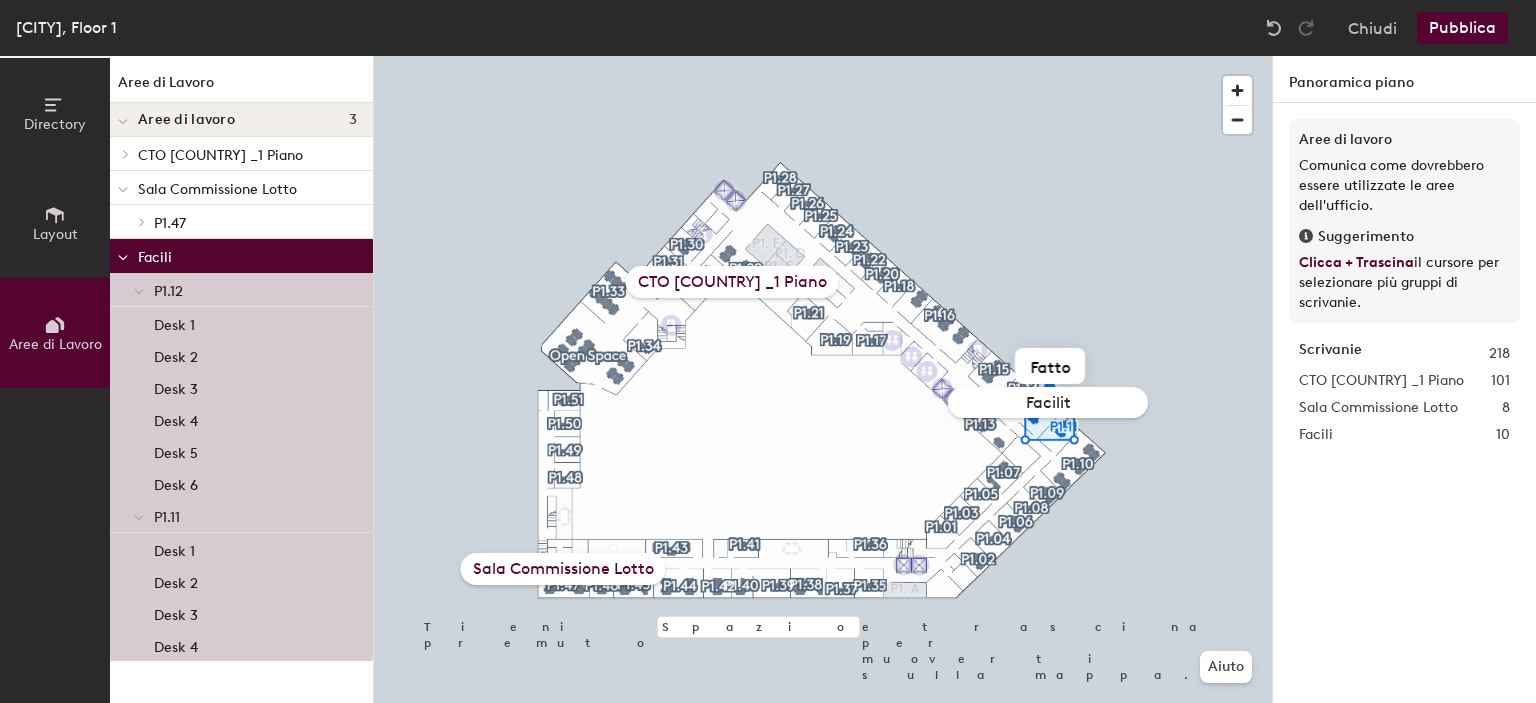type on "Facility" 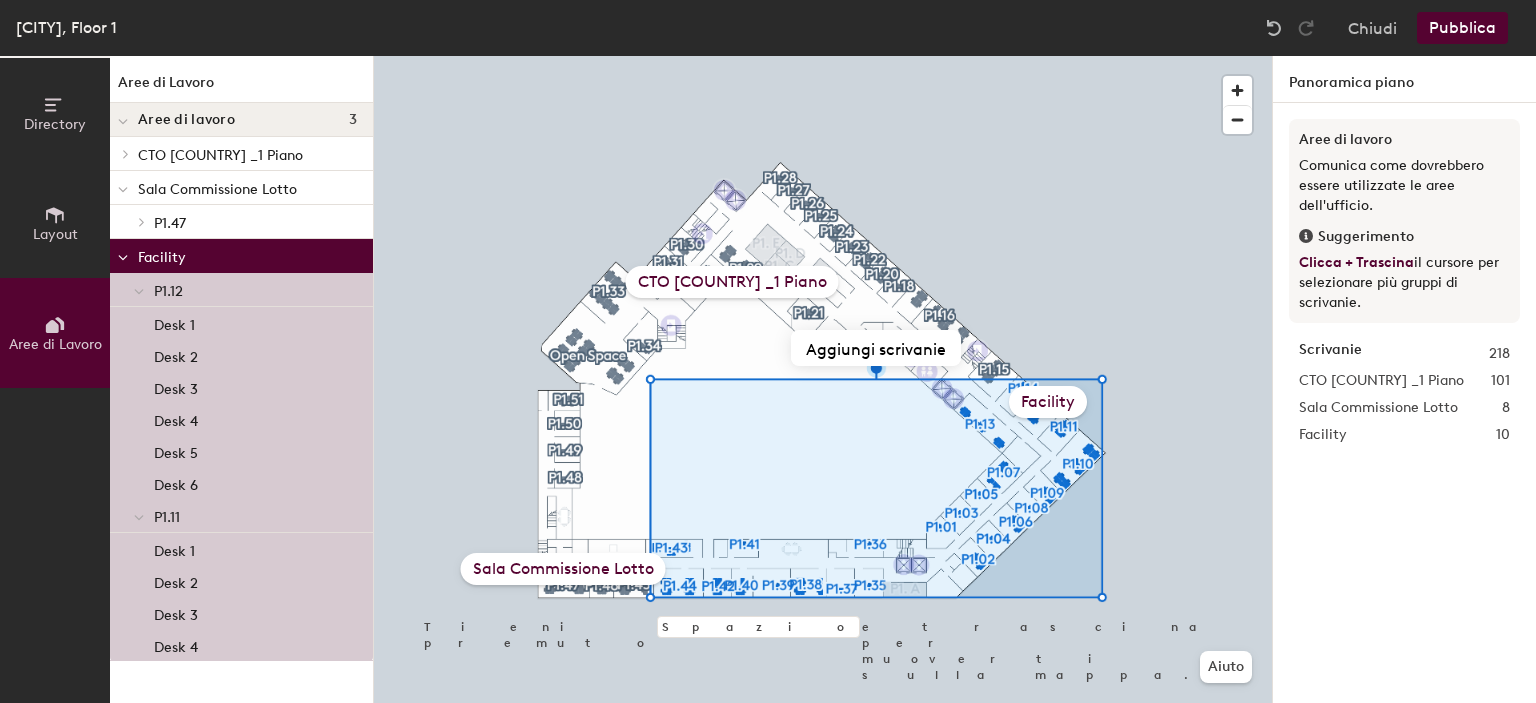 type 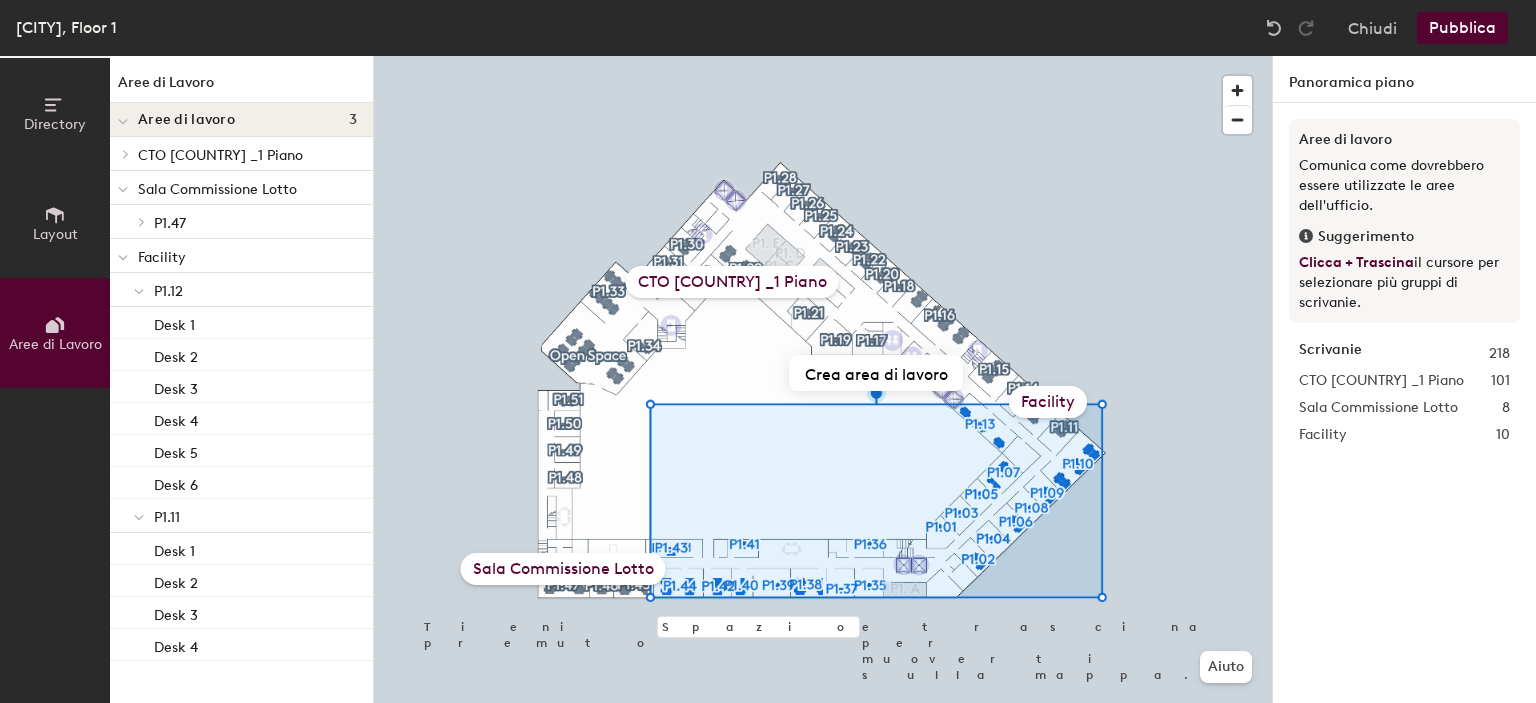 type 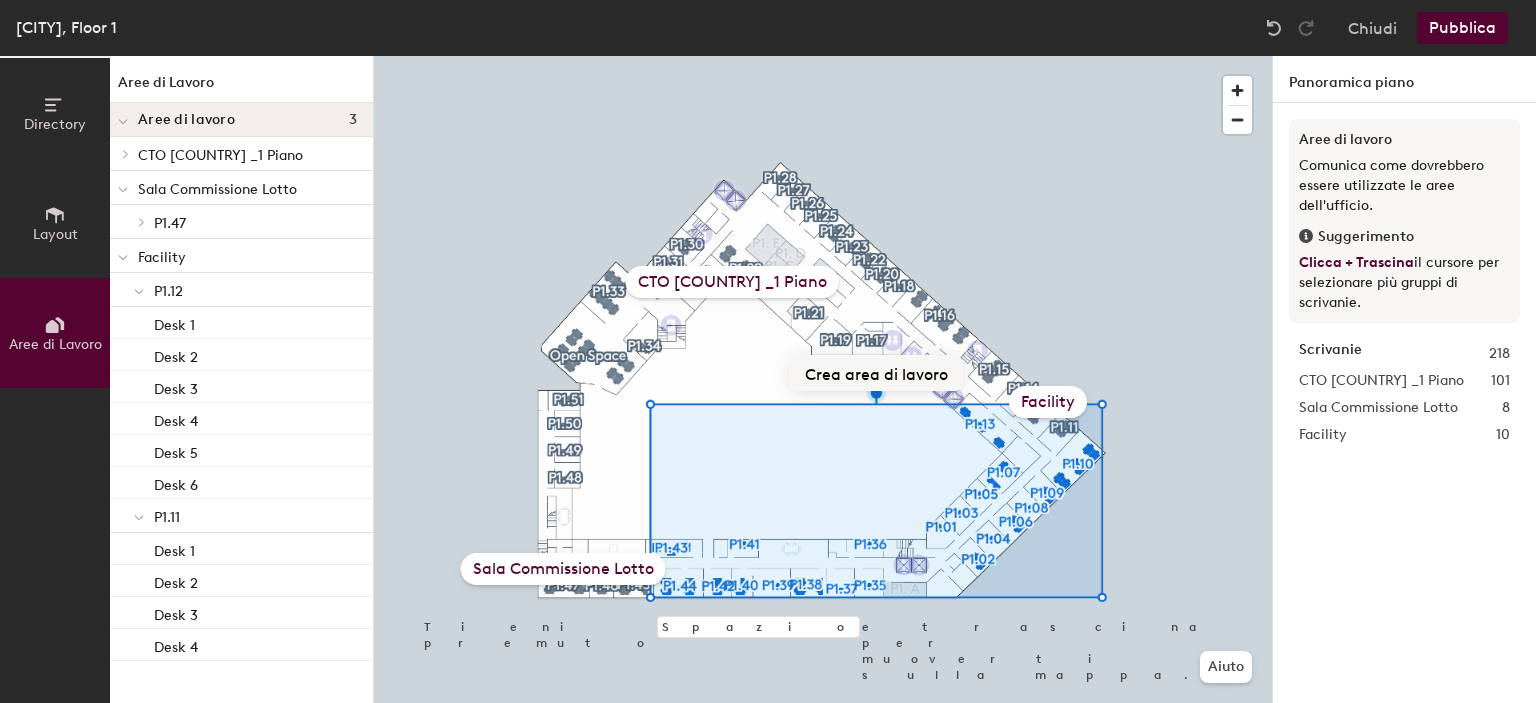 click on "Crea area di lavoro" 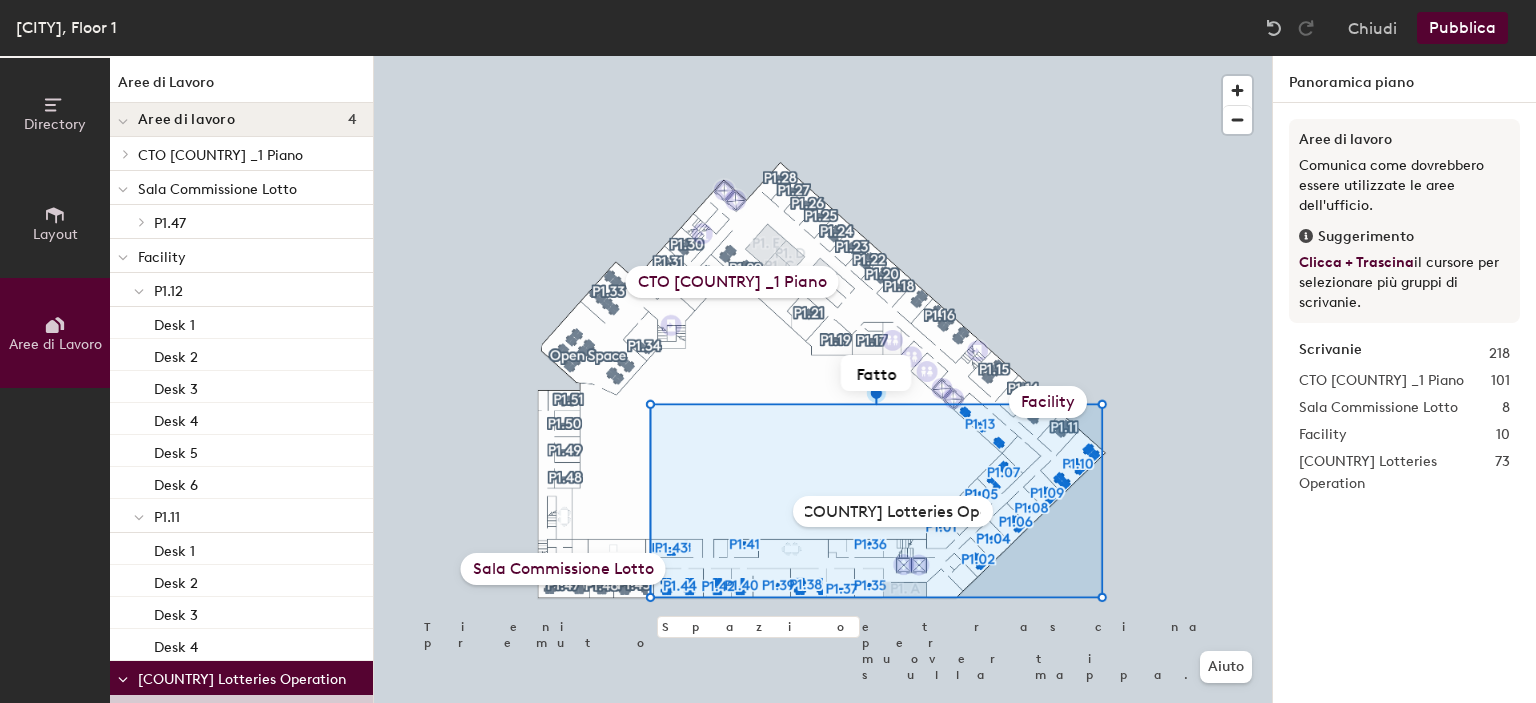 scroll, scrollTop: 0, scrollLeft: 16, axis: horizontal 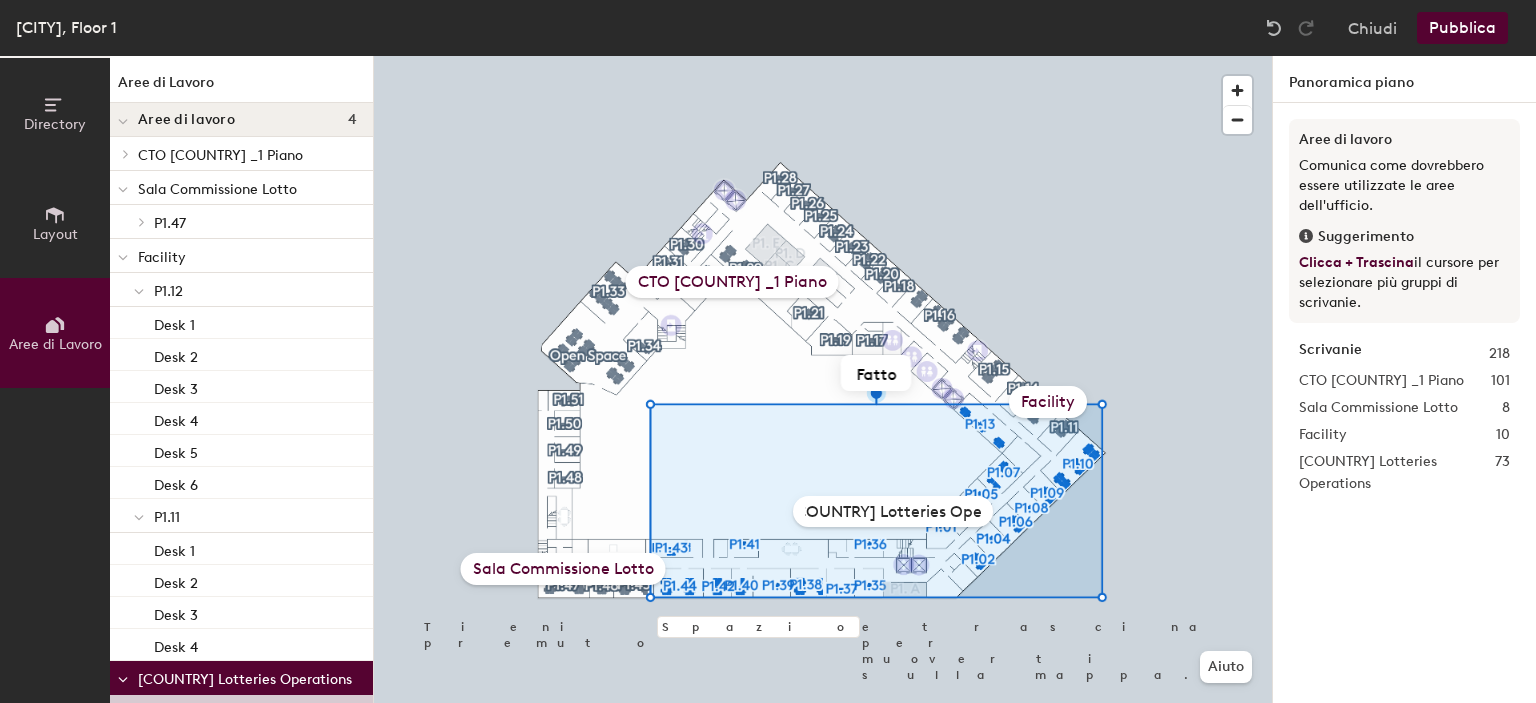 click on "Italy Lotteries Operations" 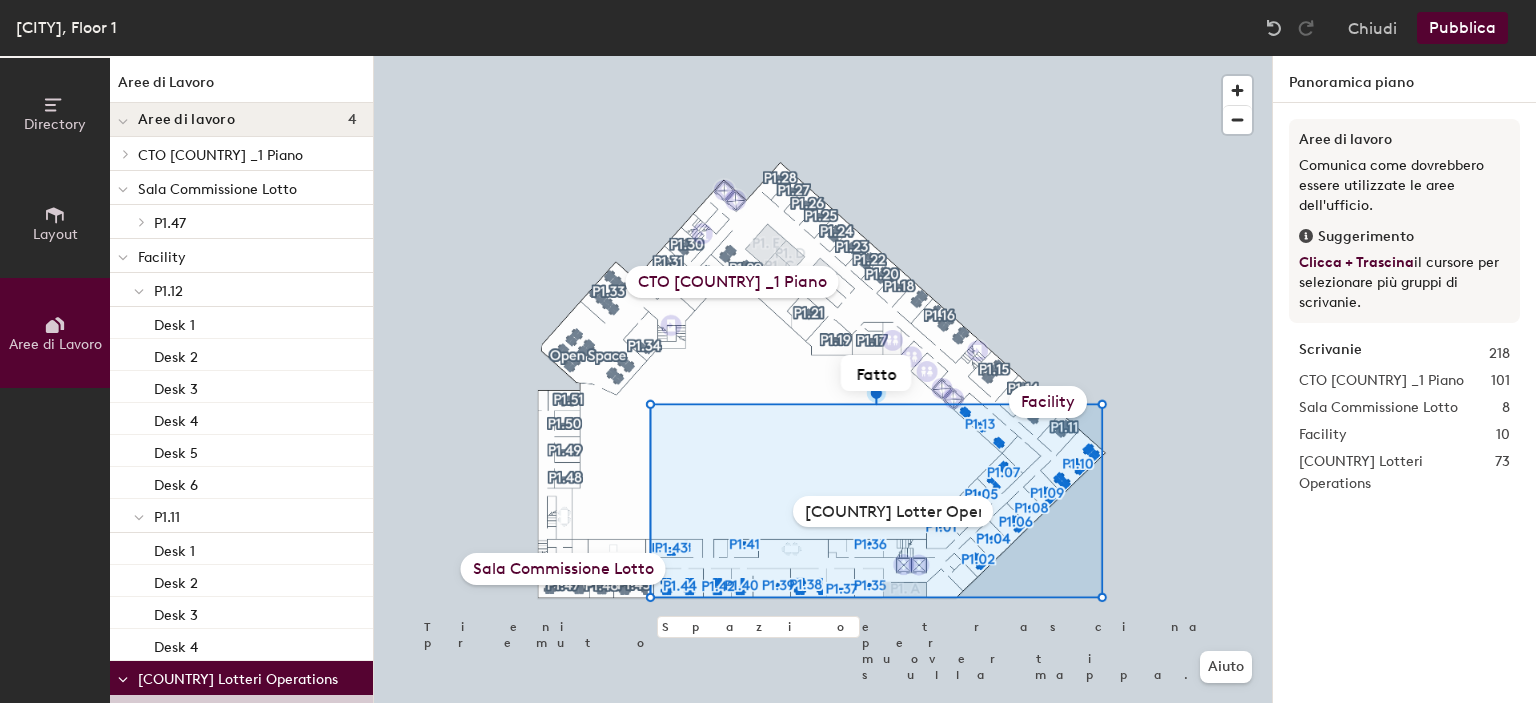 scroll, scrollTop: 0, scrollLeft: 0, axis: both 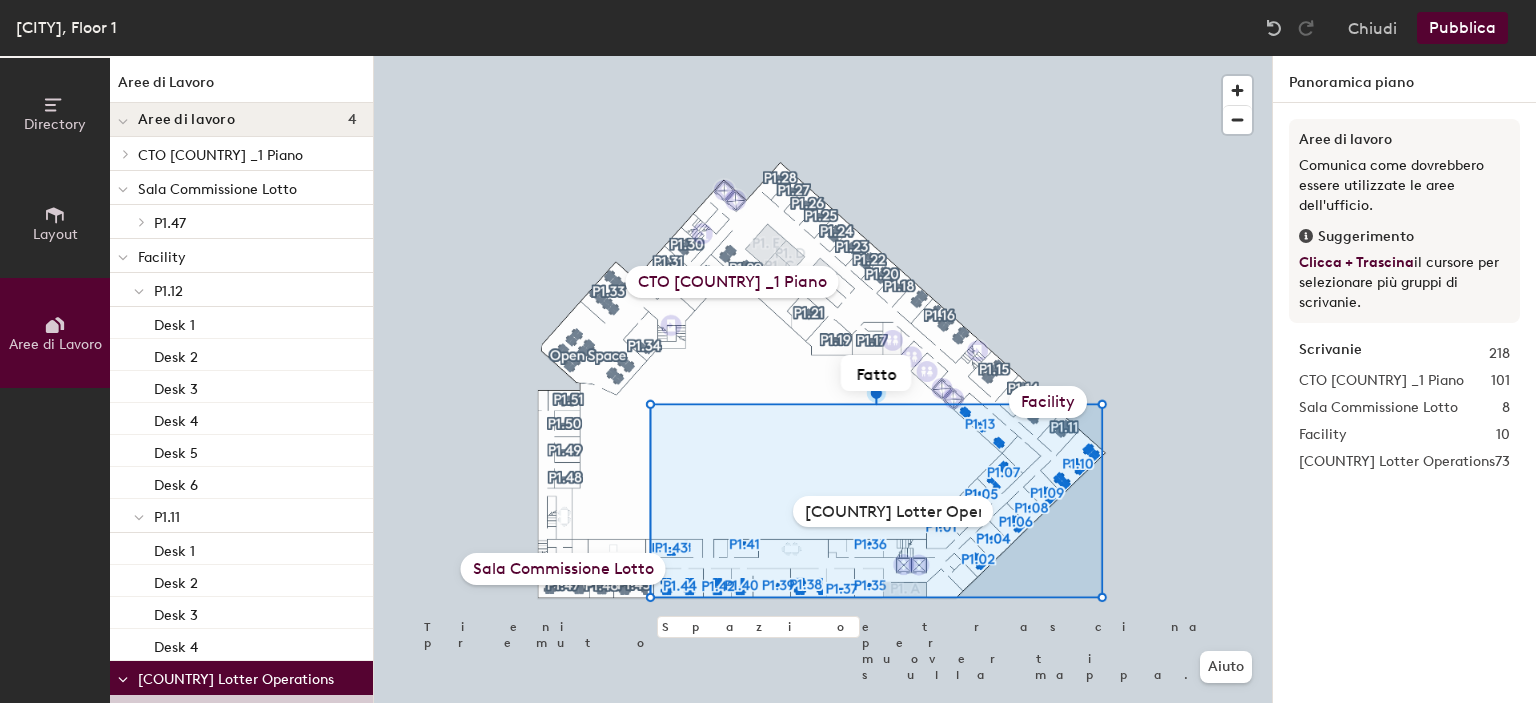 type on "Italy Lottery Operations" 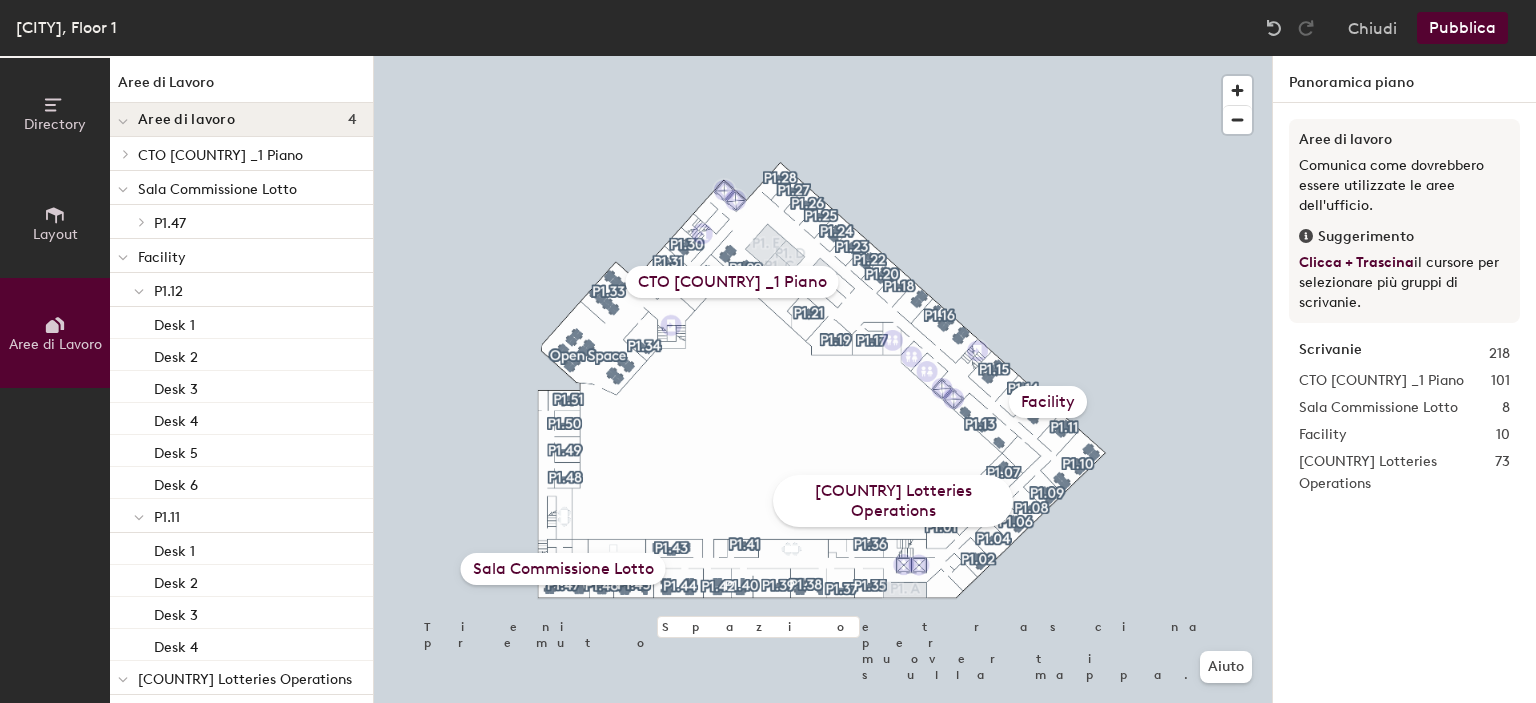 click on "Facility" 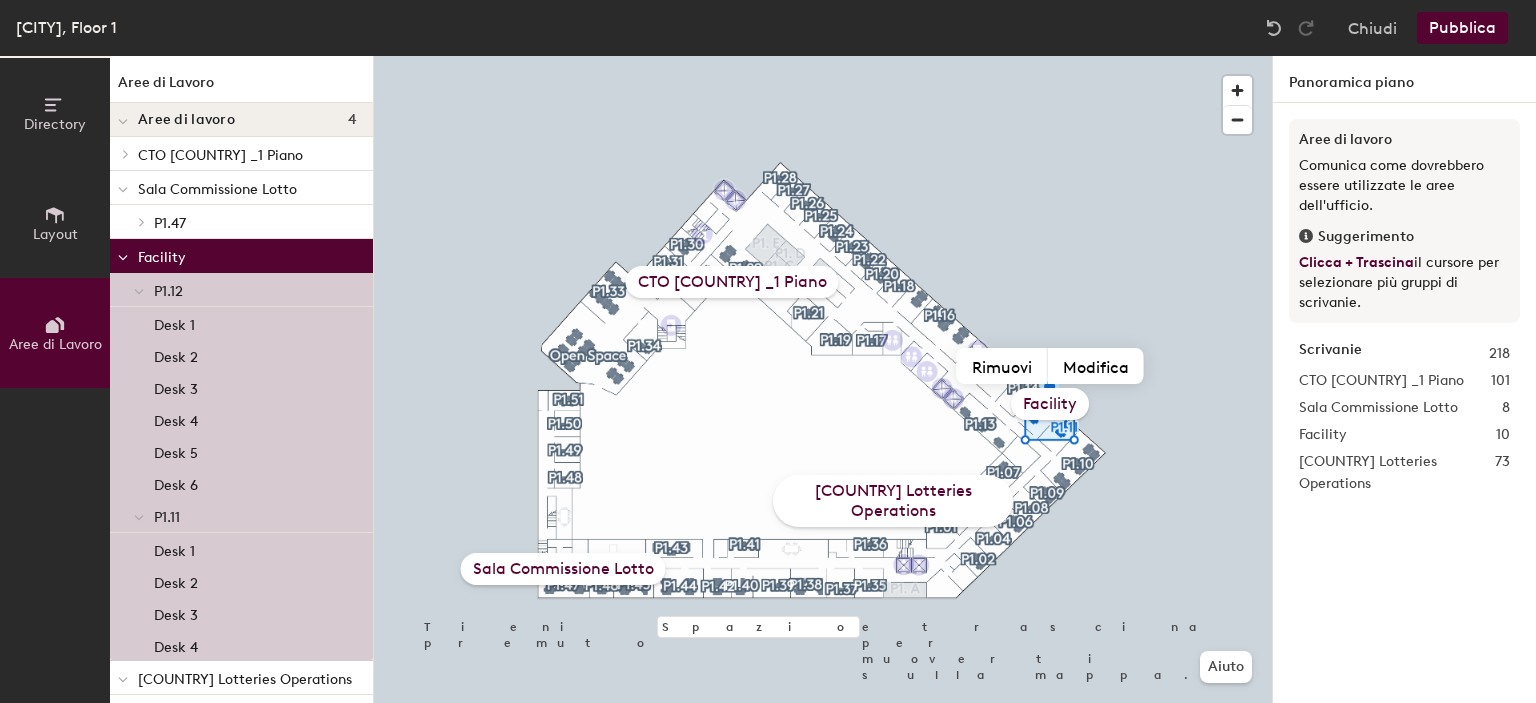 click 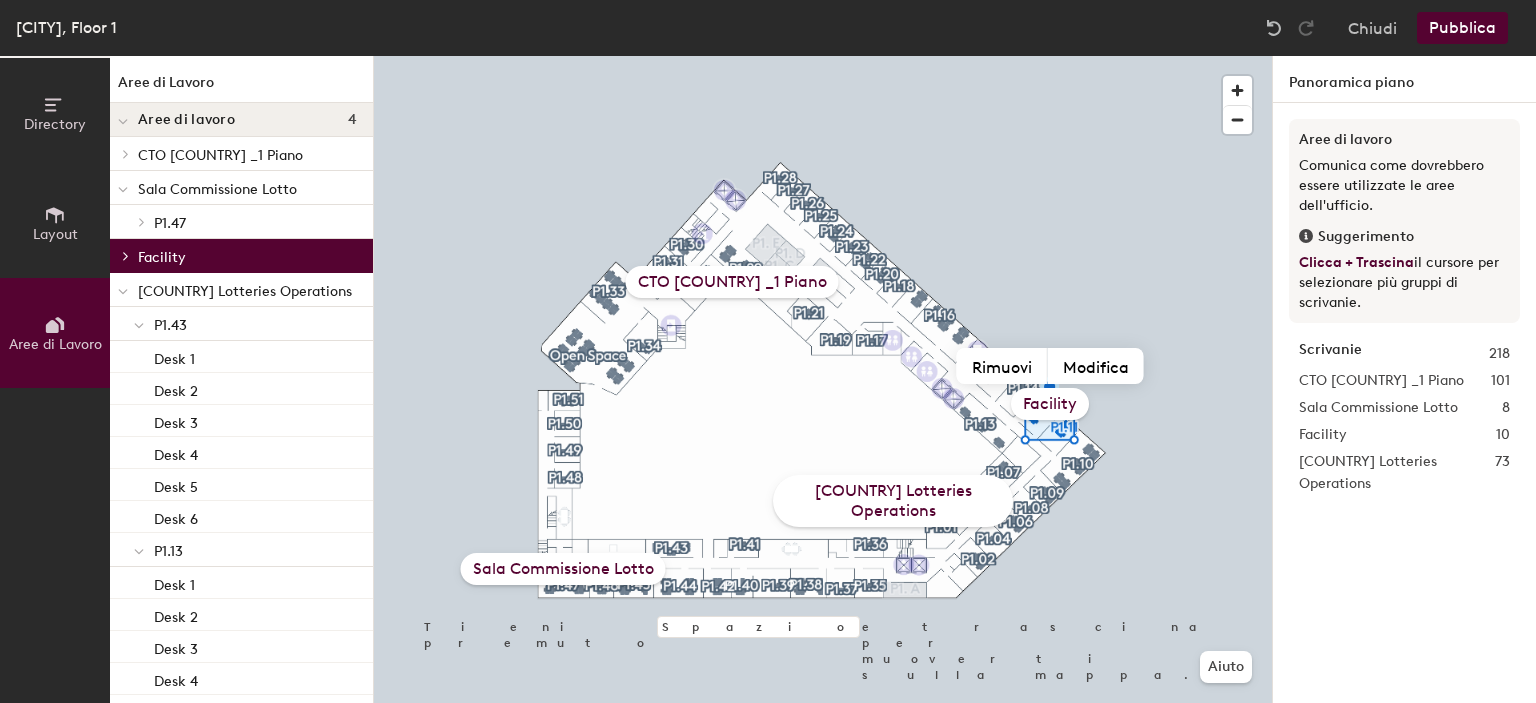 click 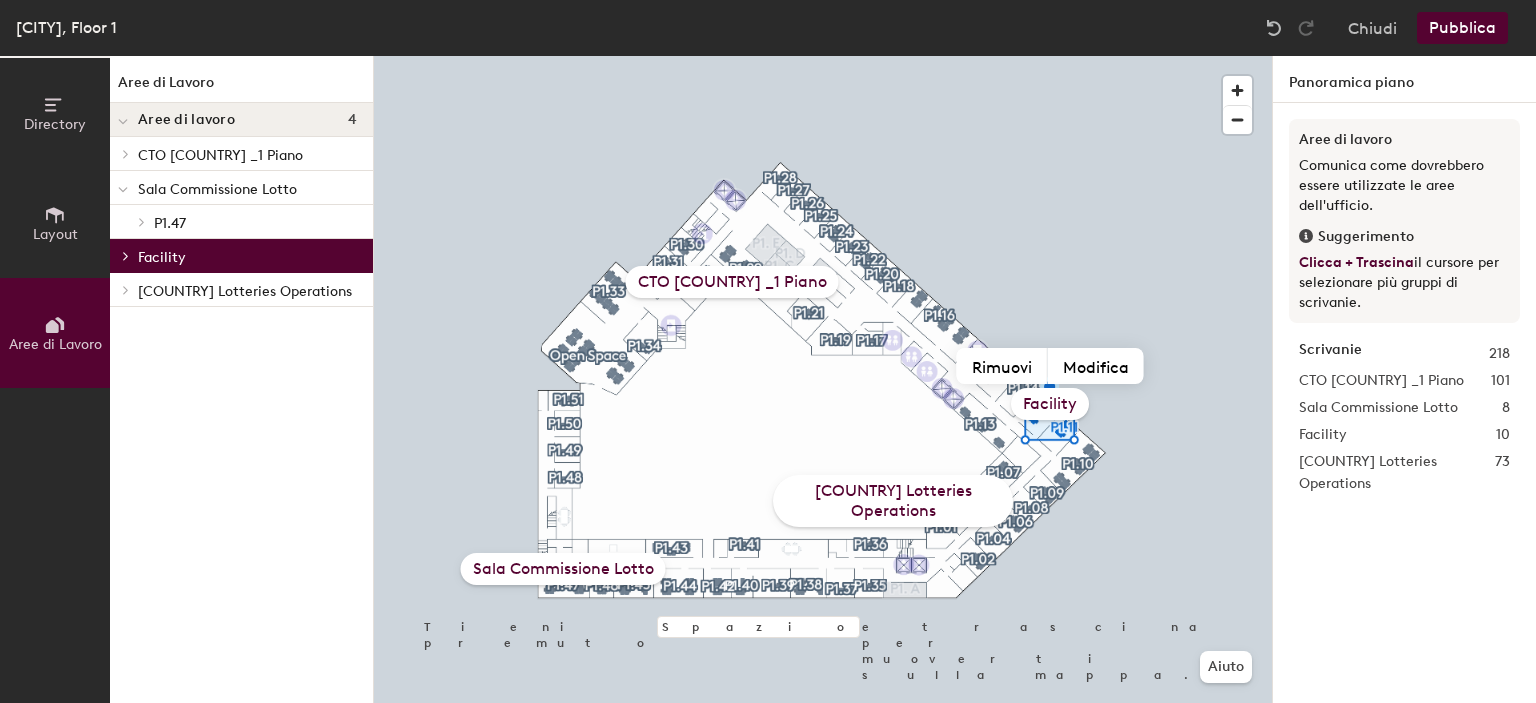 click 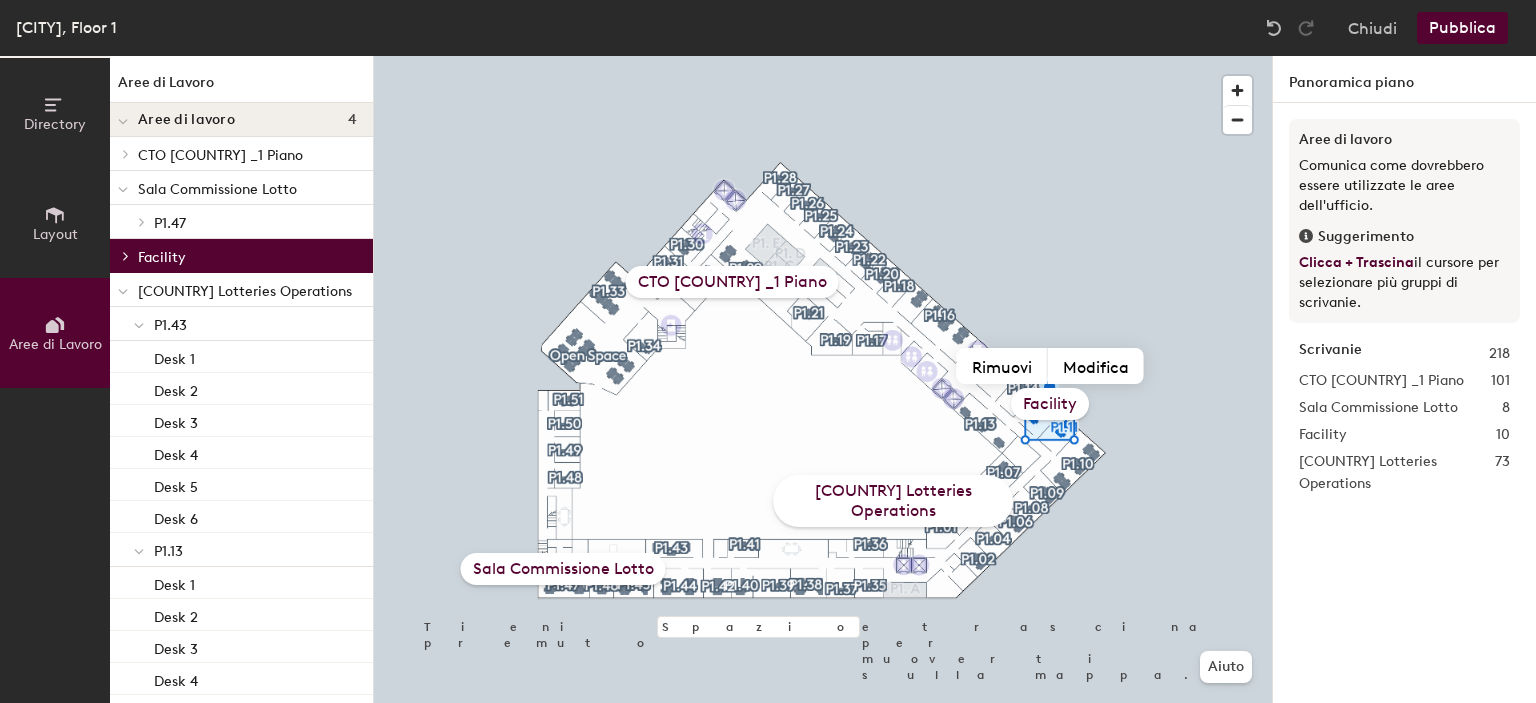 click 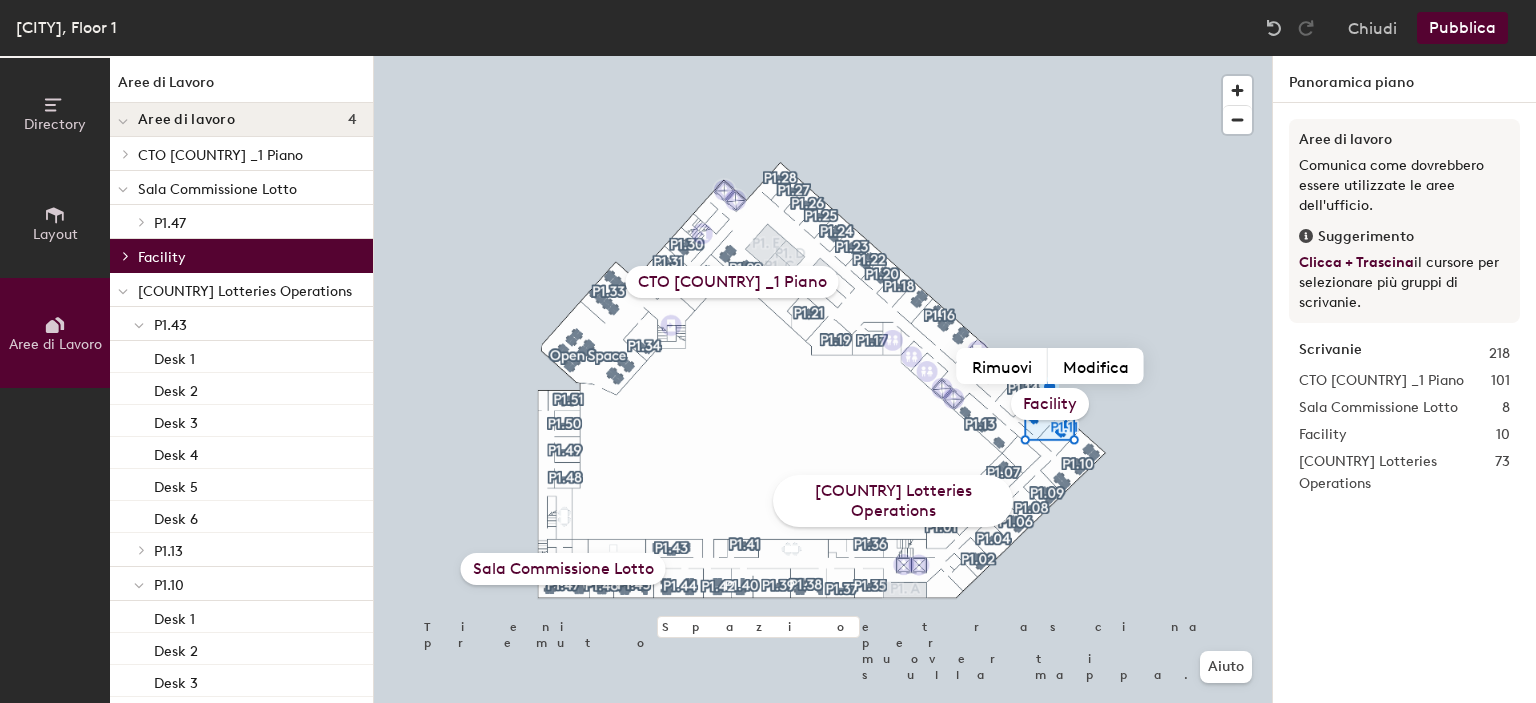 click 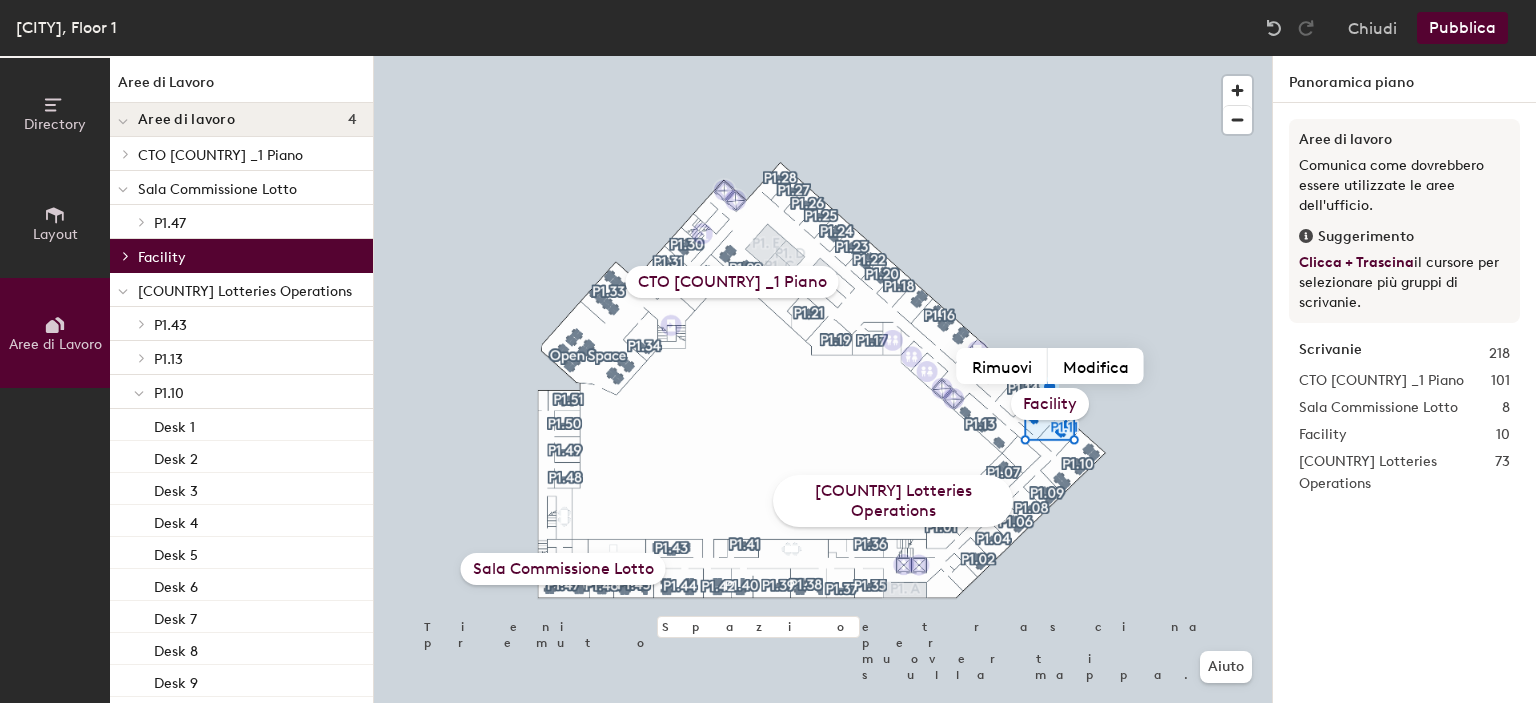 click 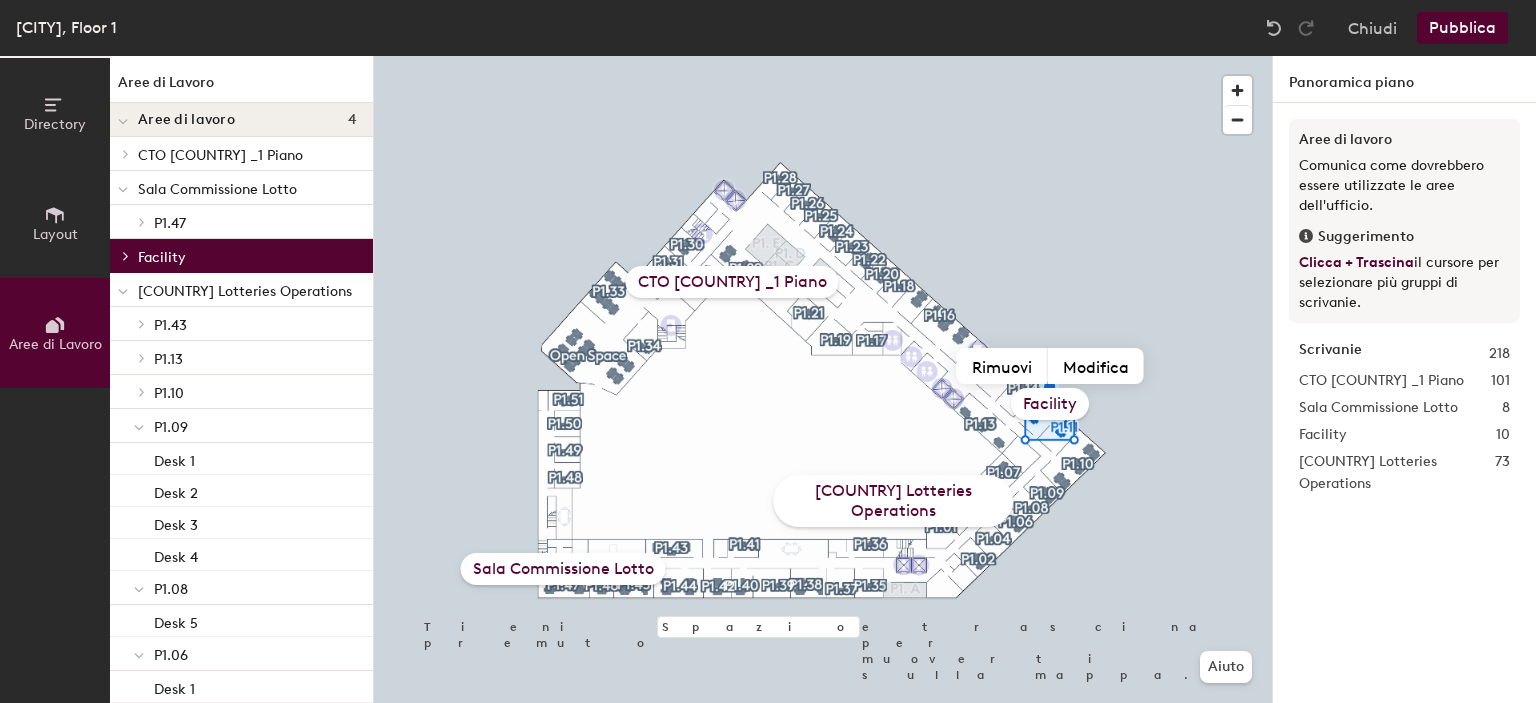 click 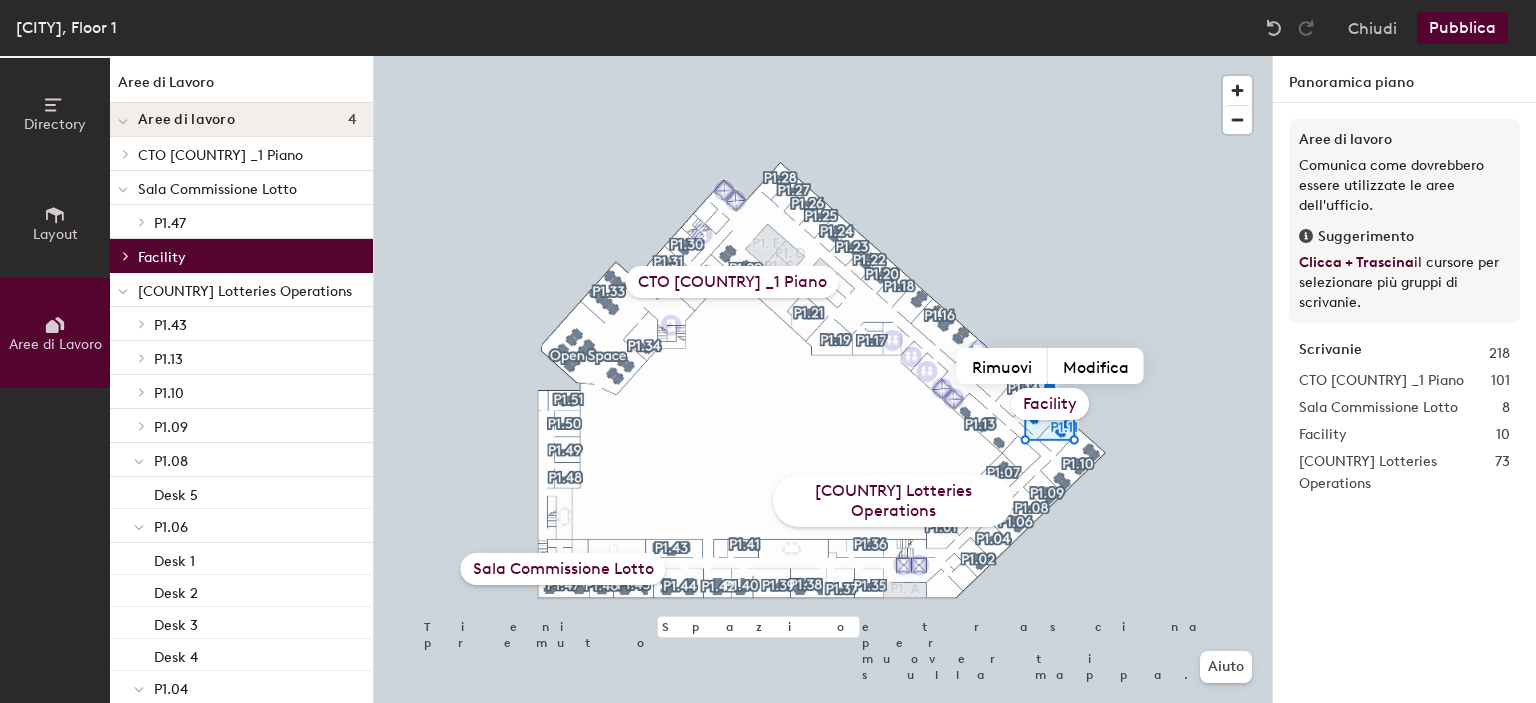 click 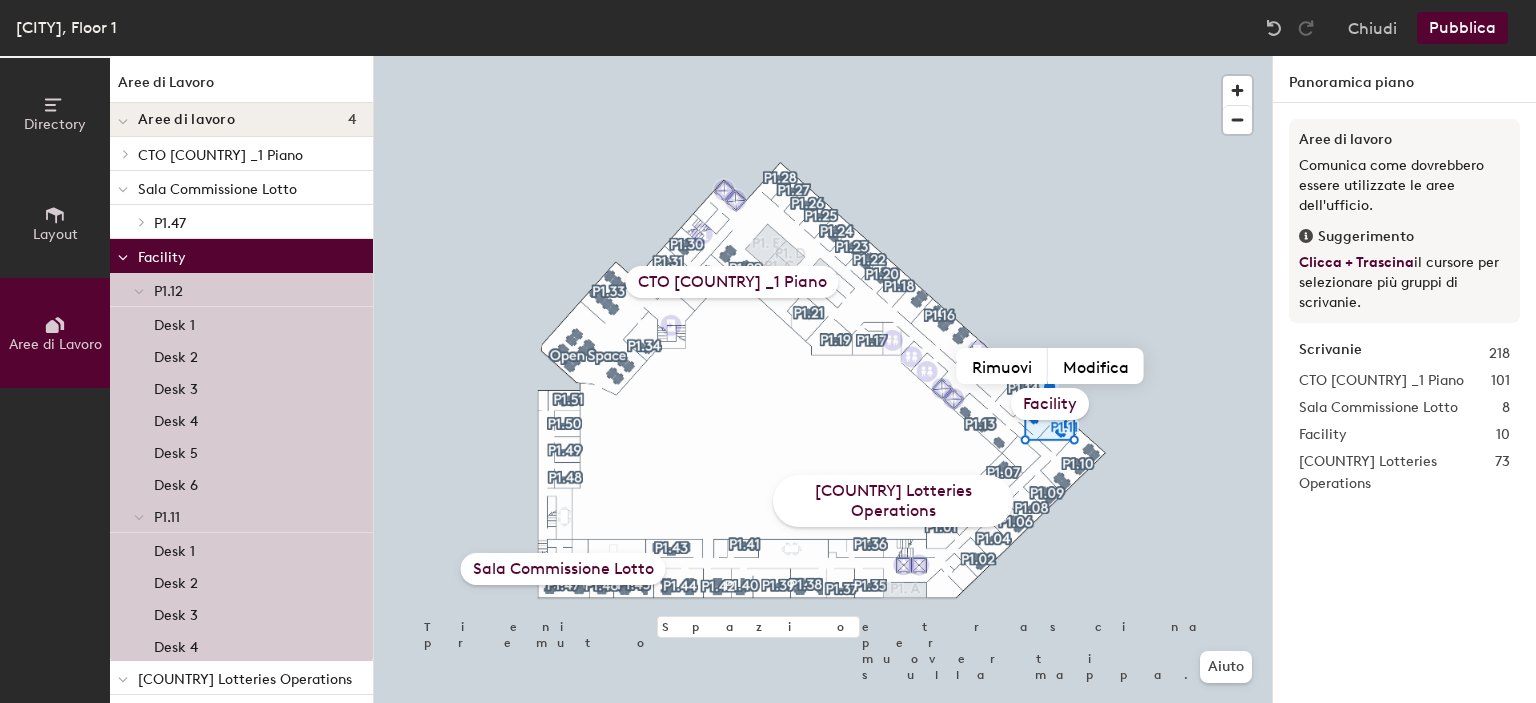 click 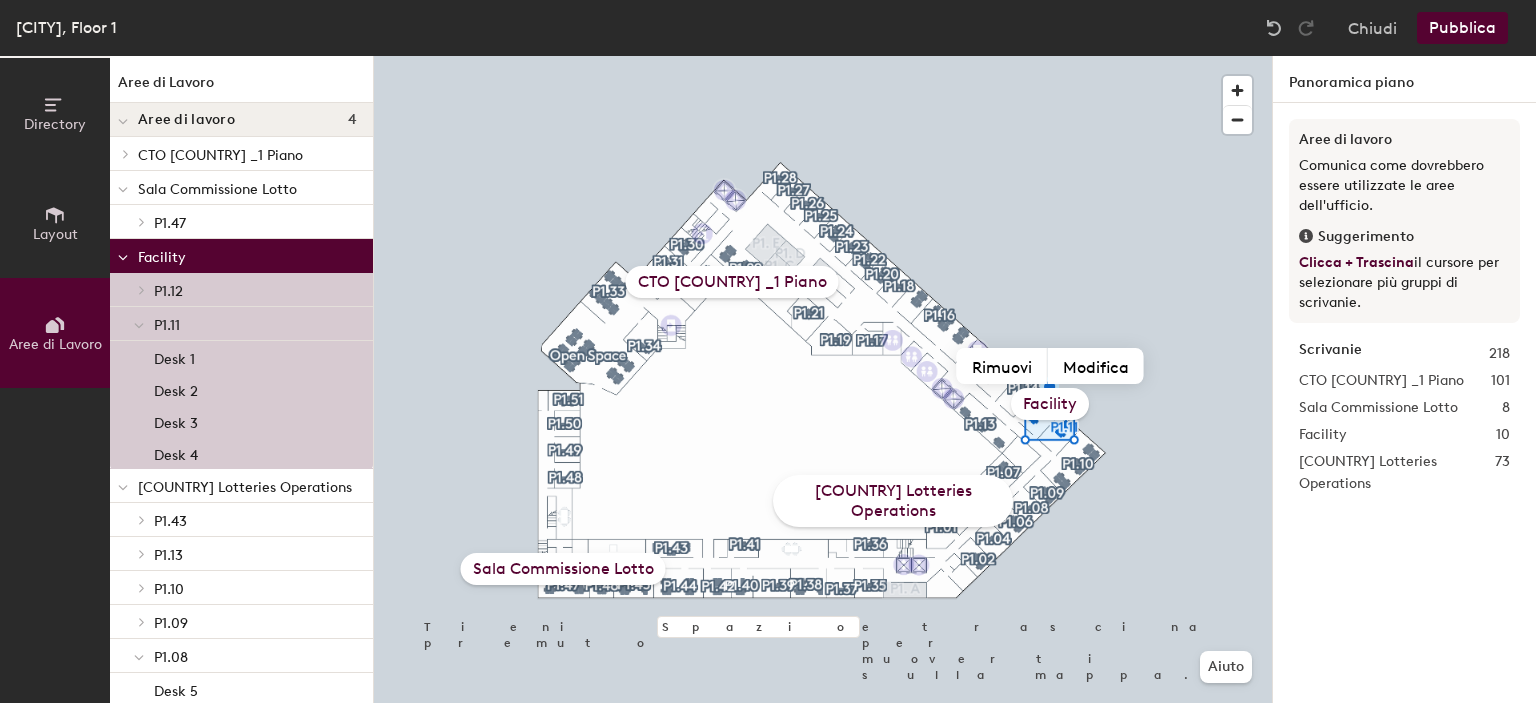click 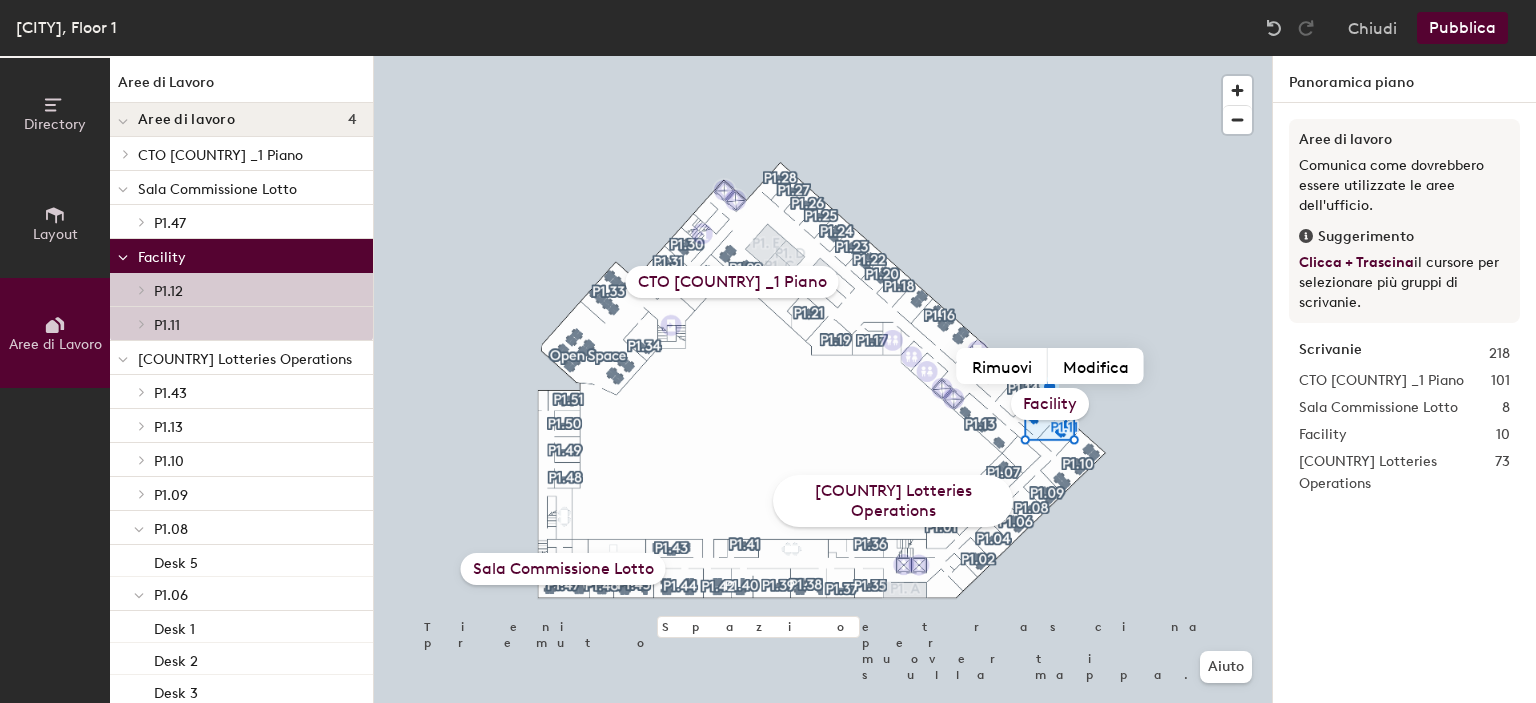 click 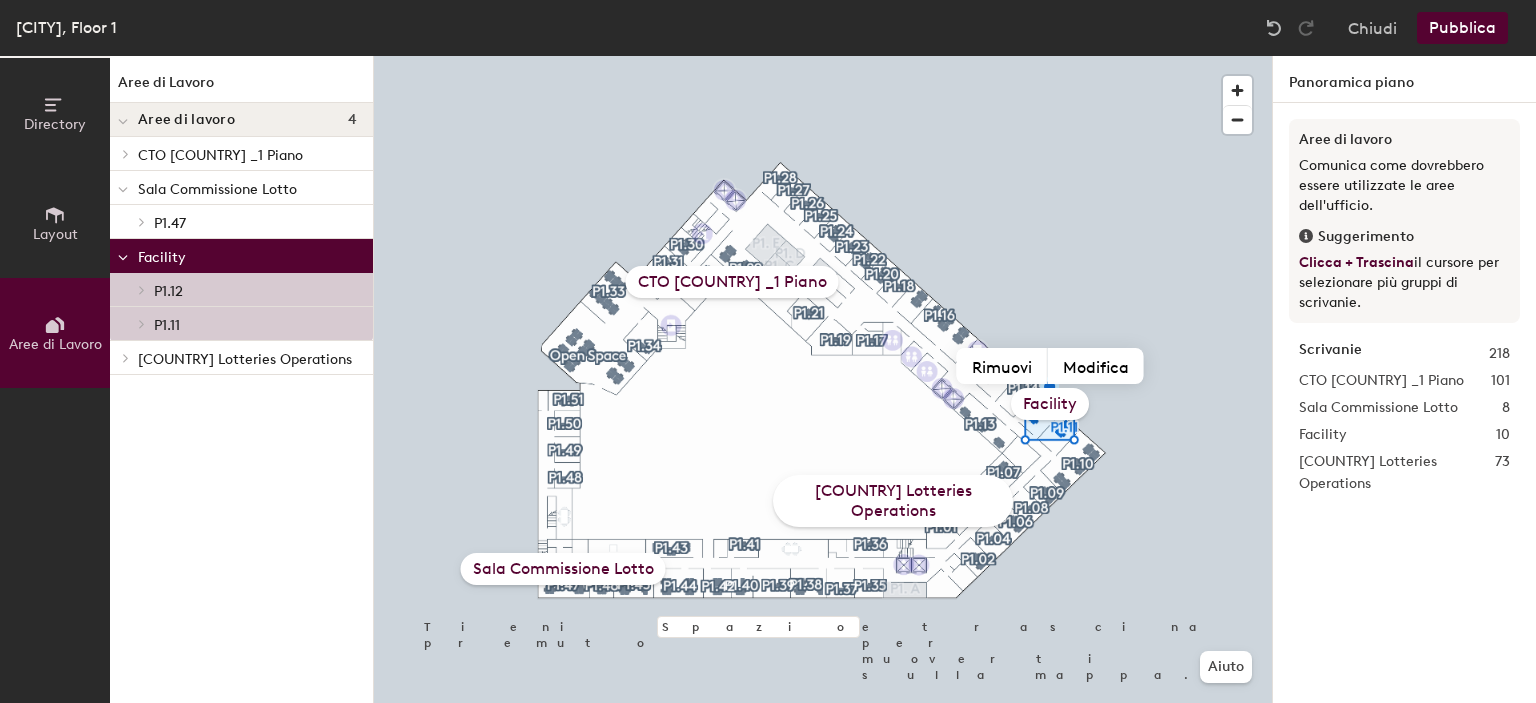 click 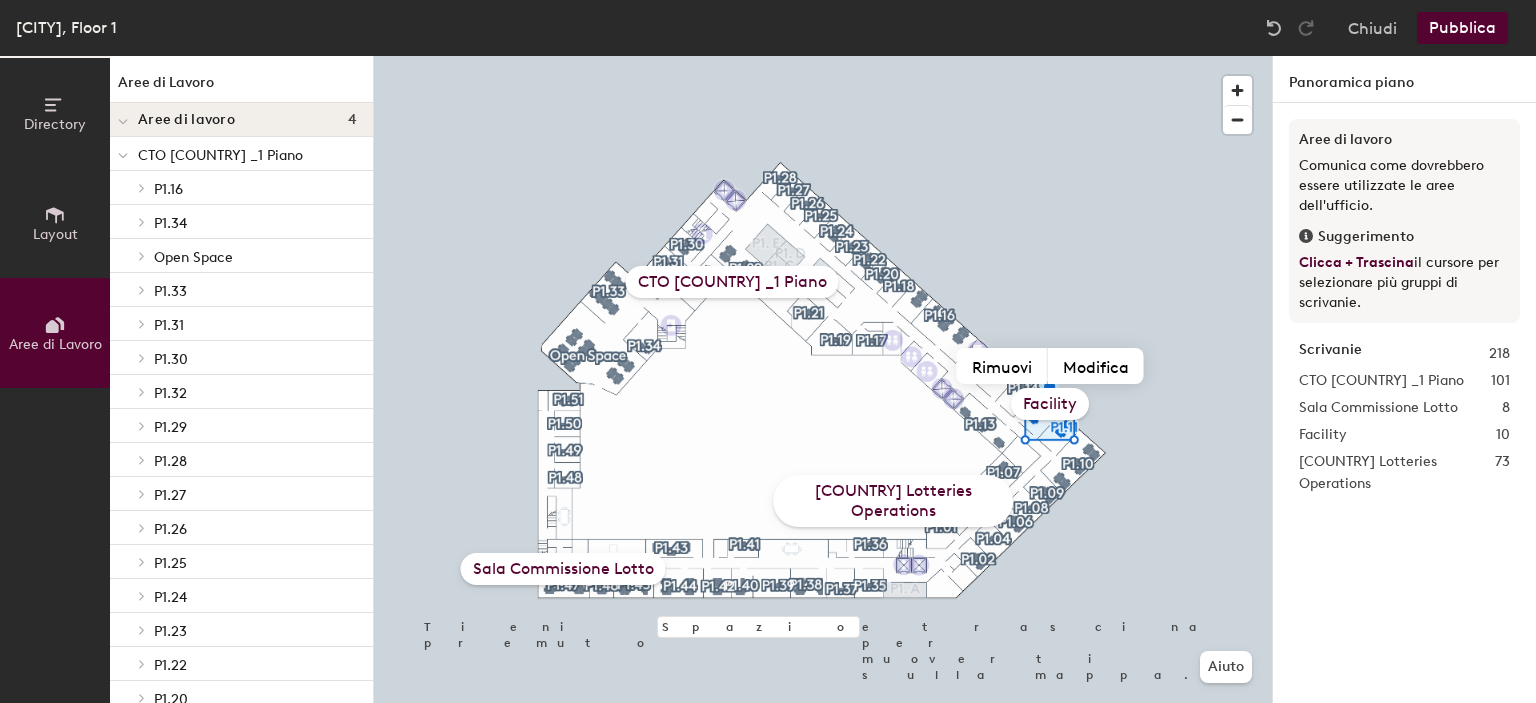 click 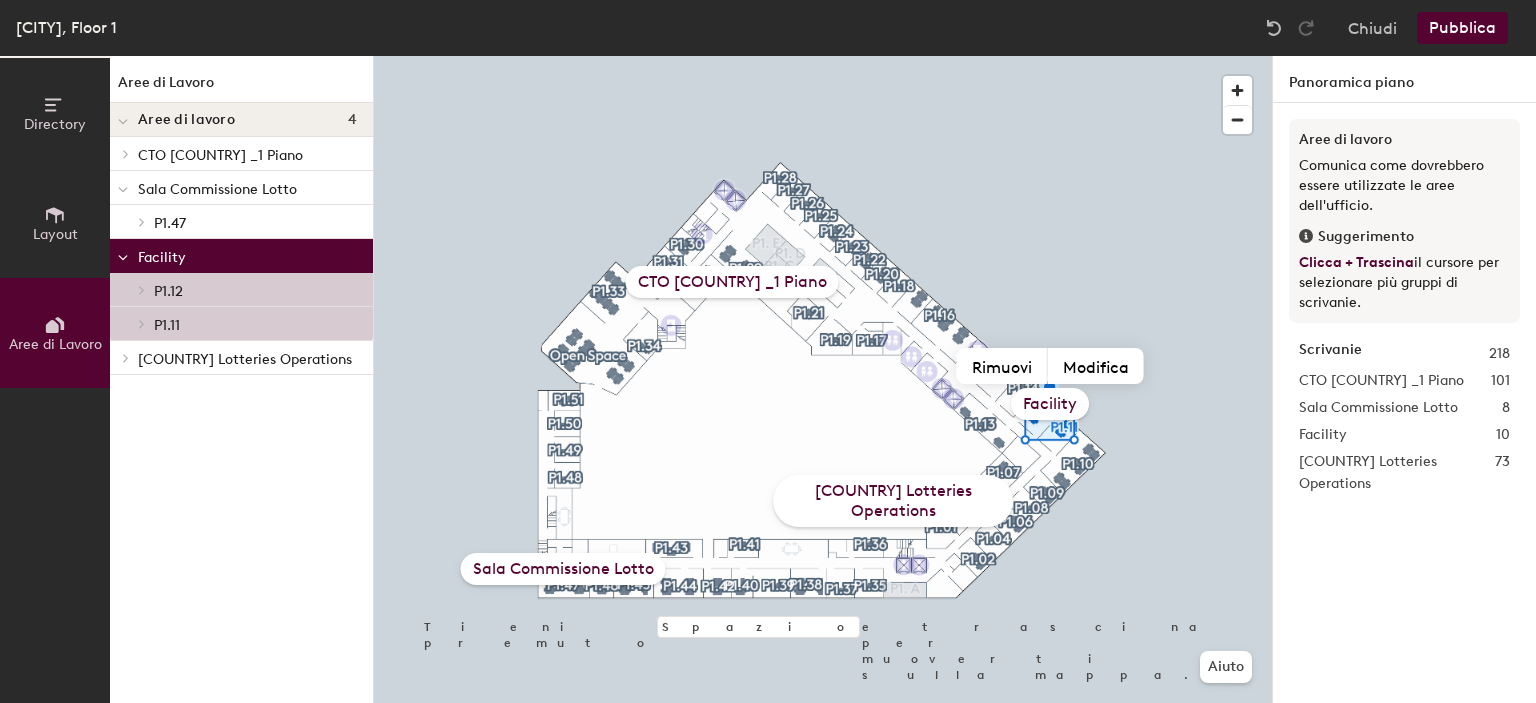 click on "Pubblica" 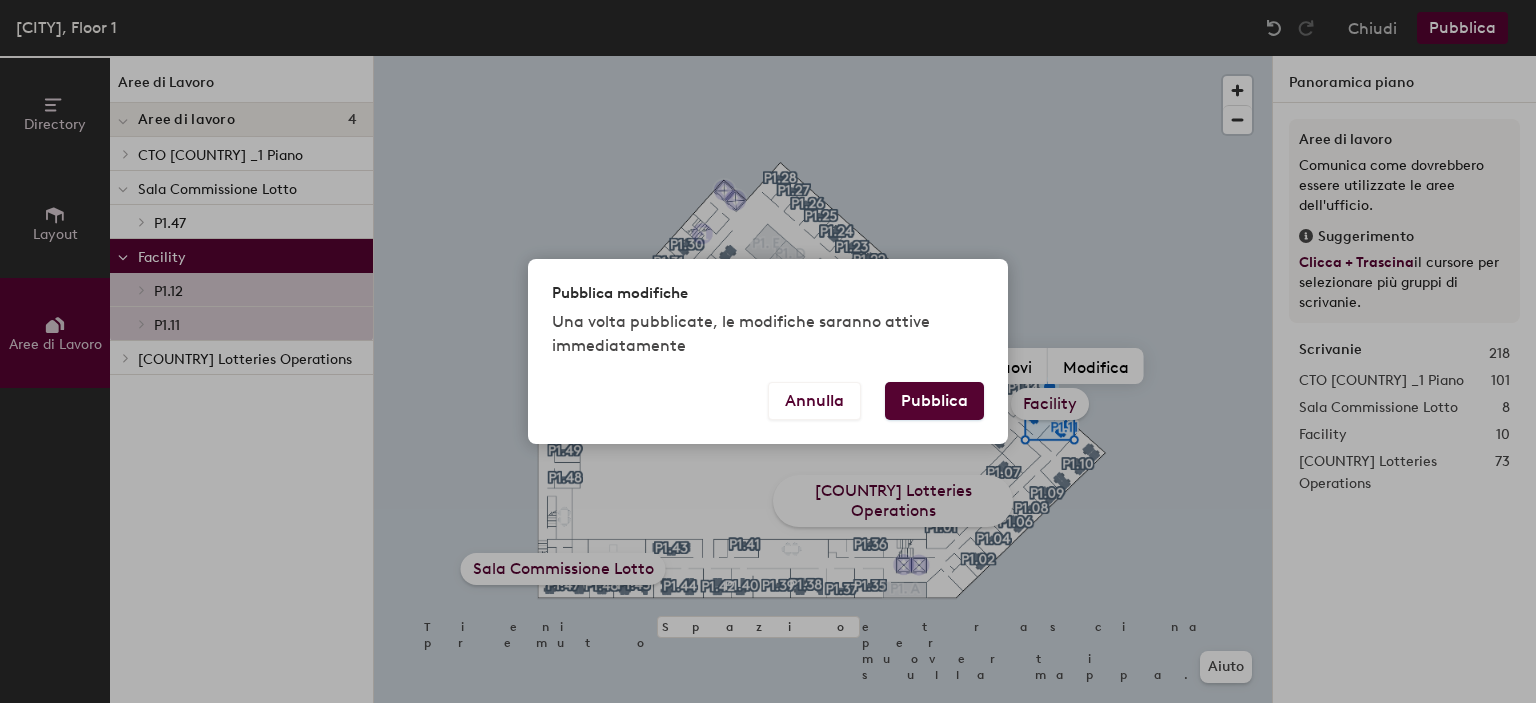 click on "Pubblica" at bounding box center (934, 401) 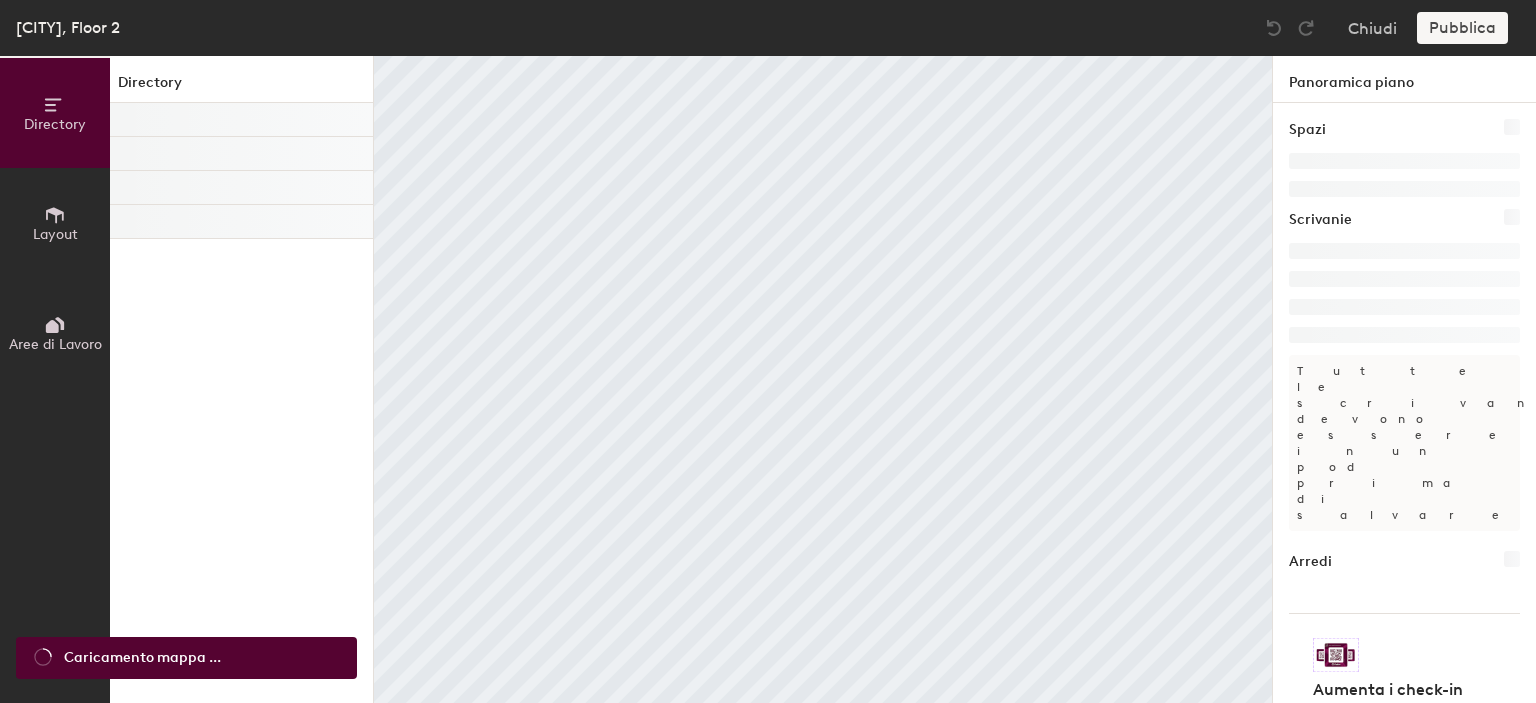scroll, scrollTop: 0, scrollLeft: 0, axis: both 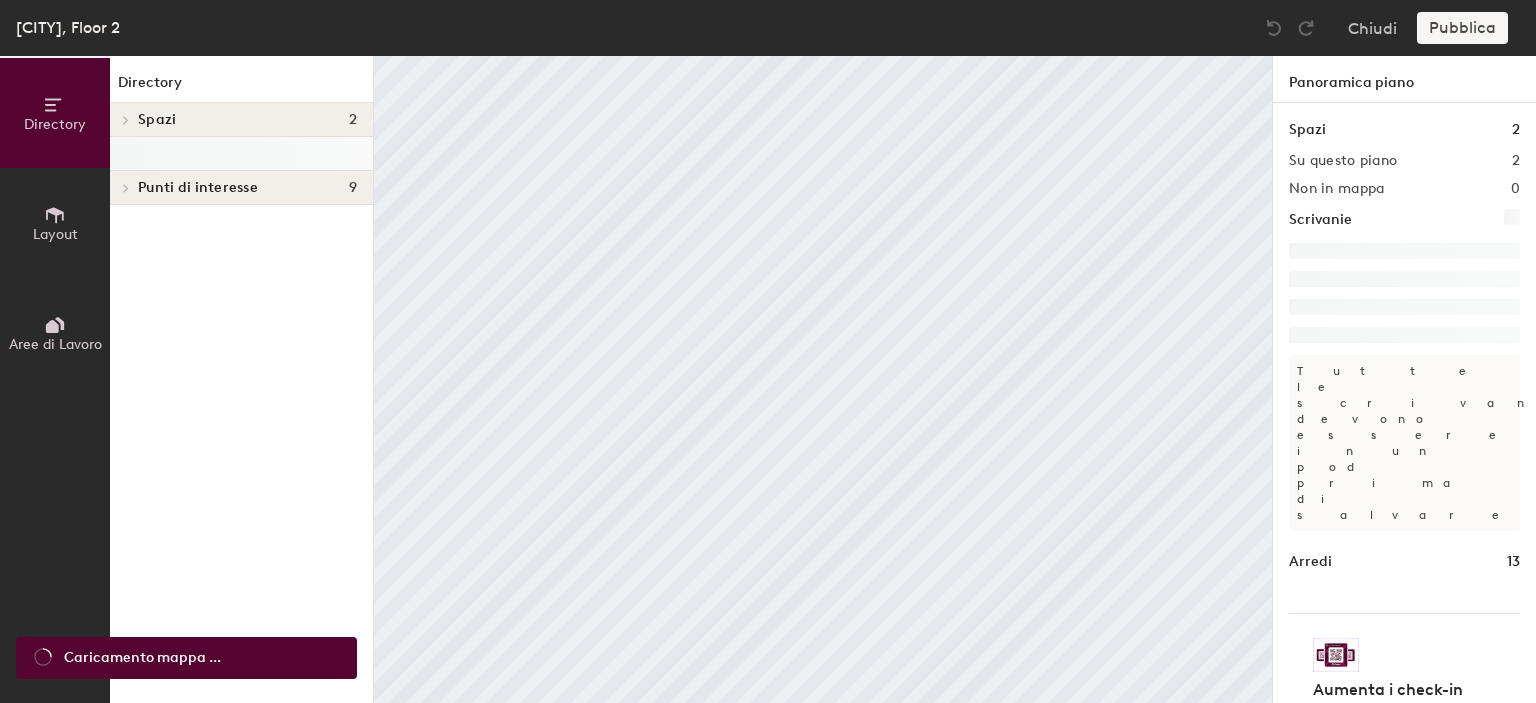 click on "Aree di Lavoro" 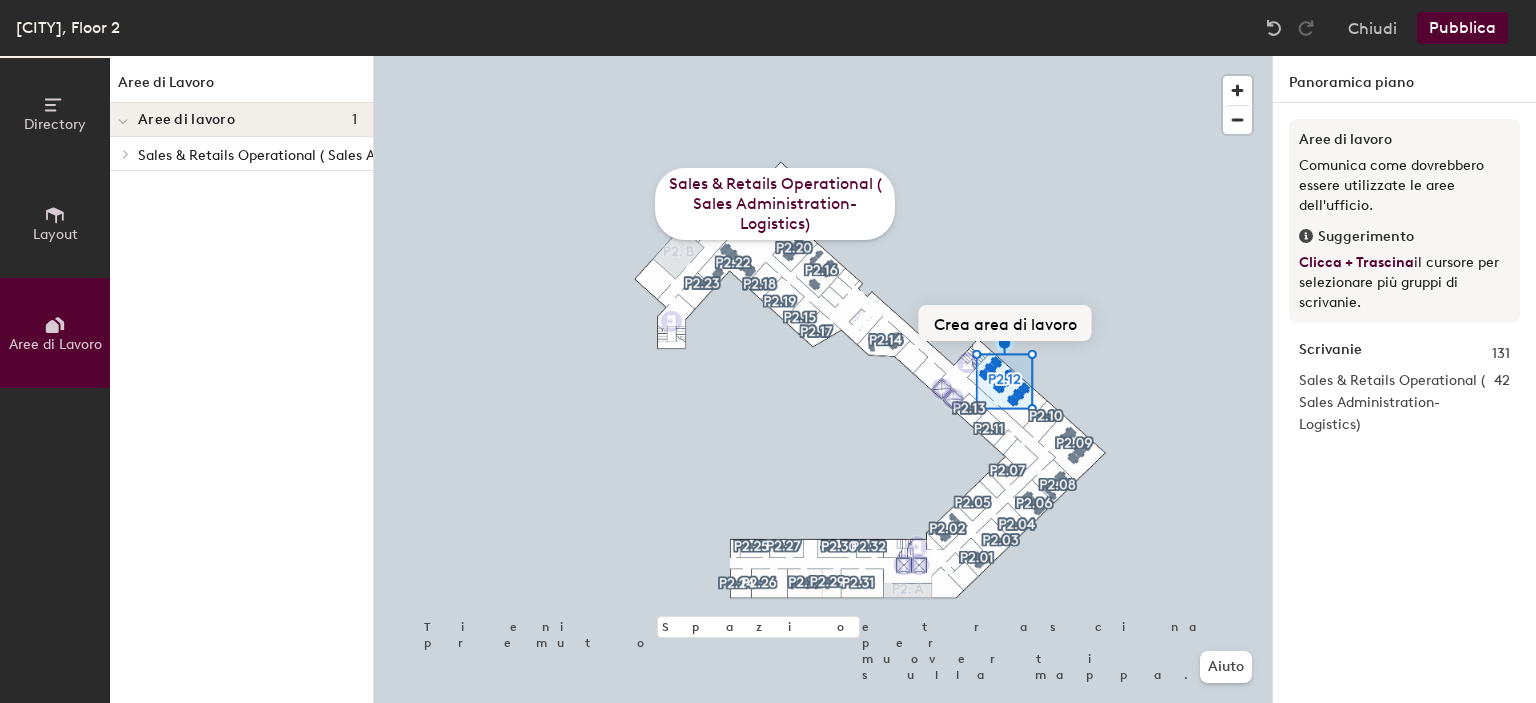 click on "Crea area di lavoro" 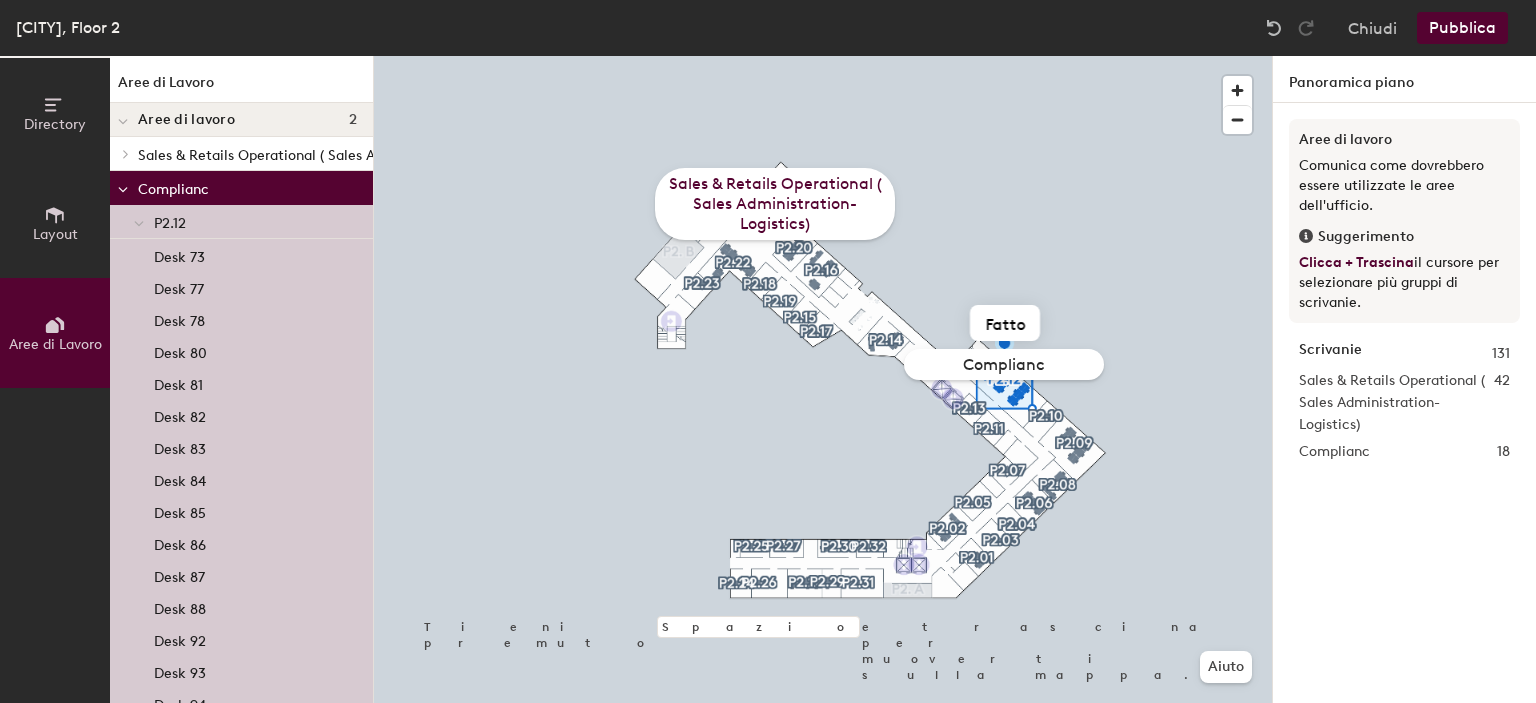 type on "Compliance" 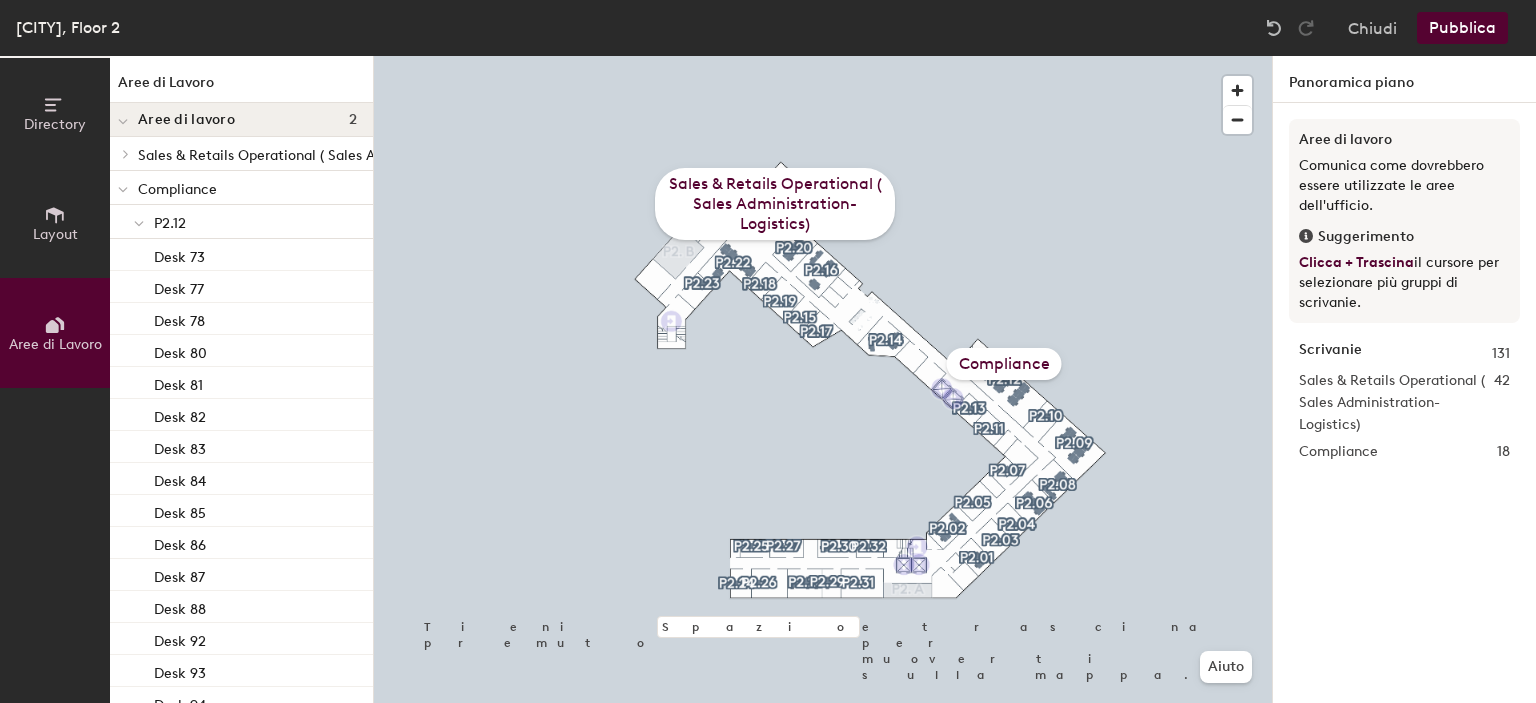 click on "Compliance" 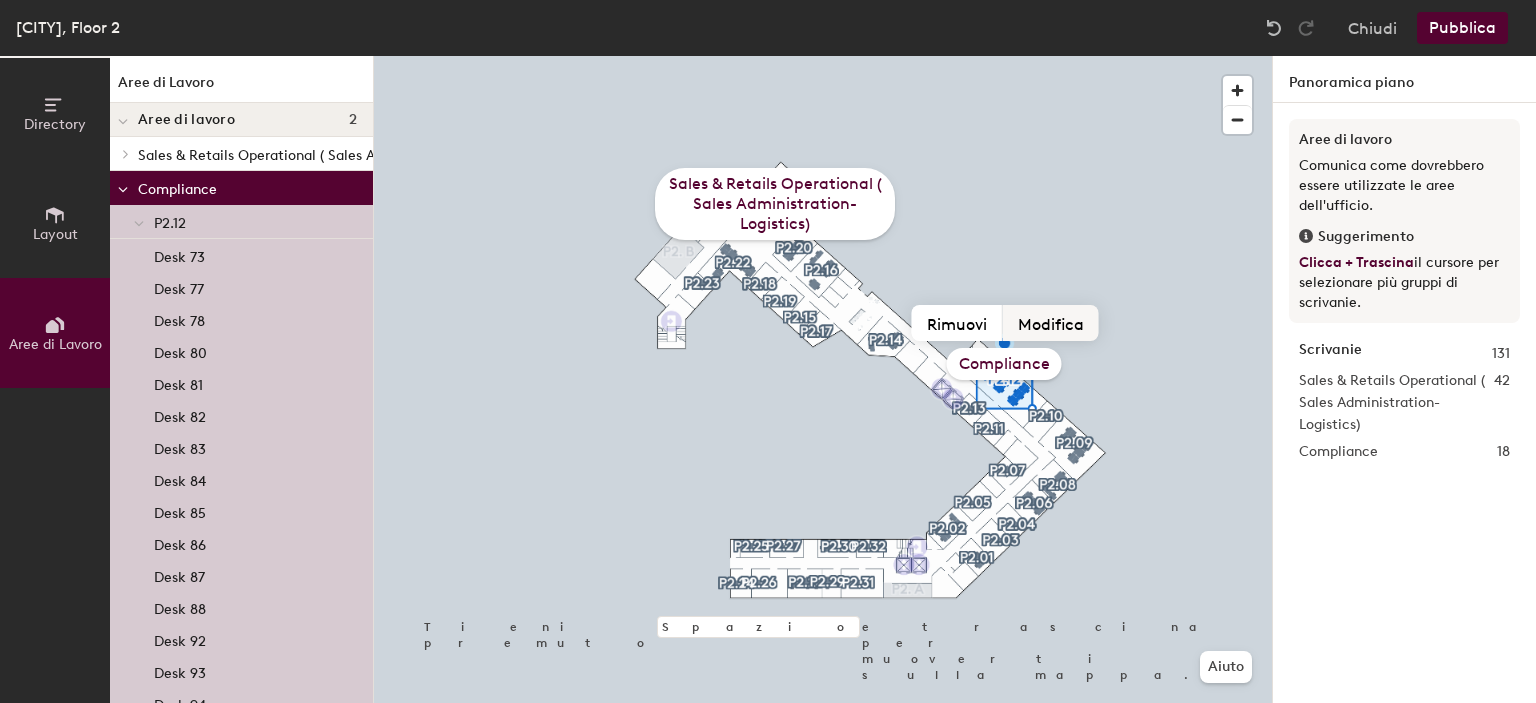 click on "Modifica" 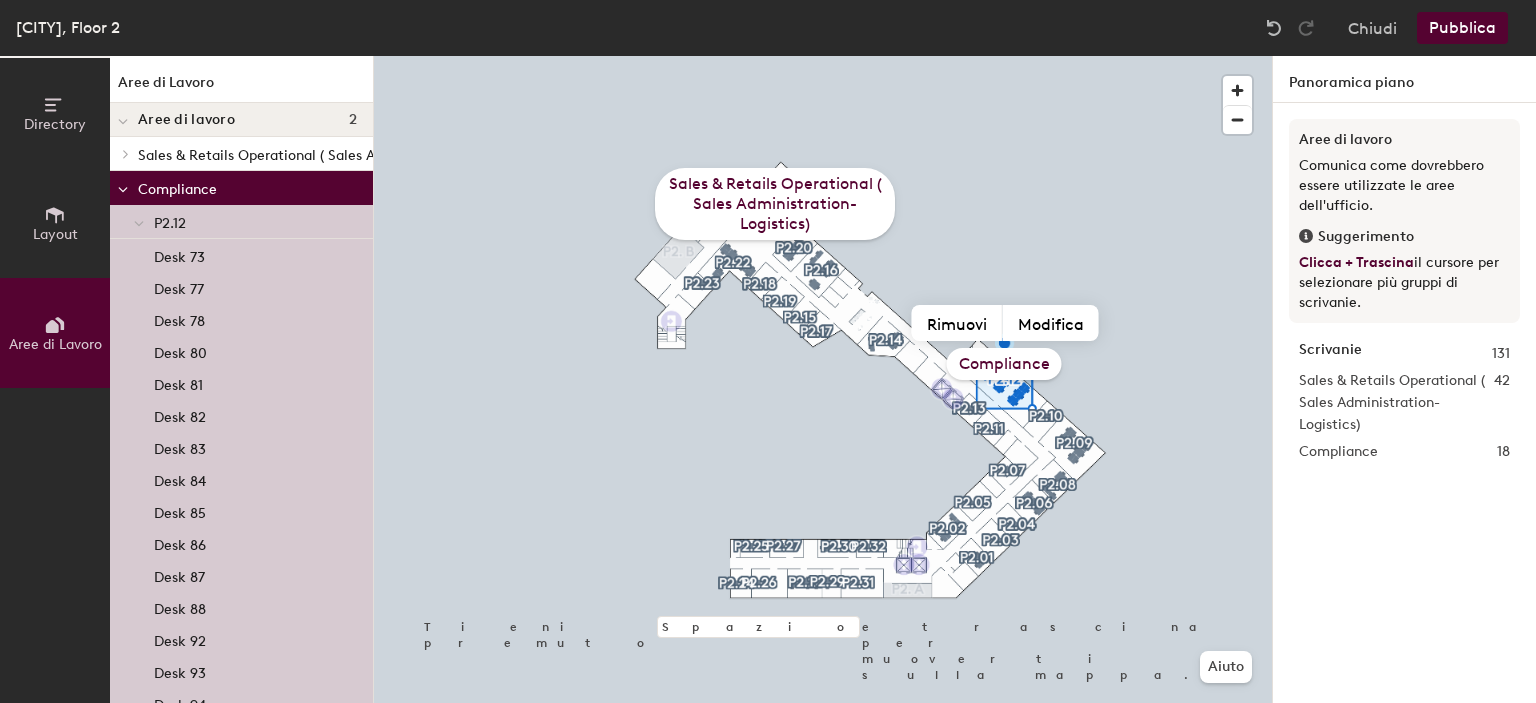 click 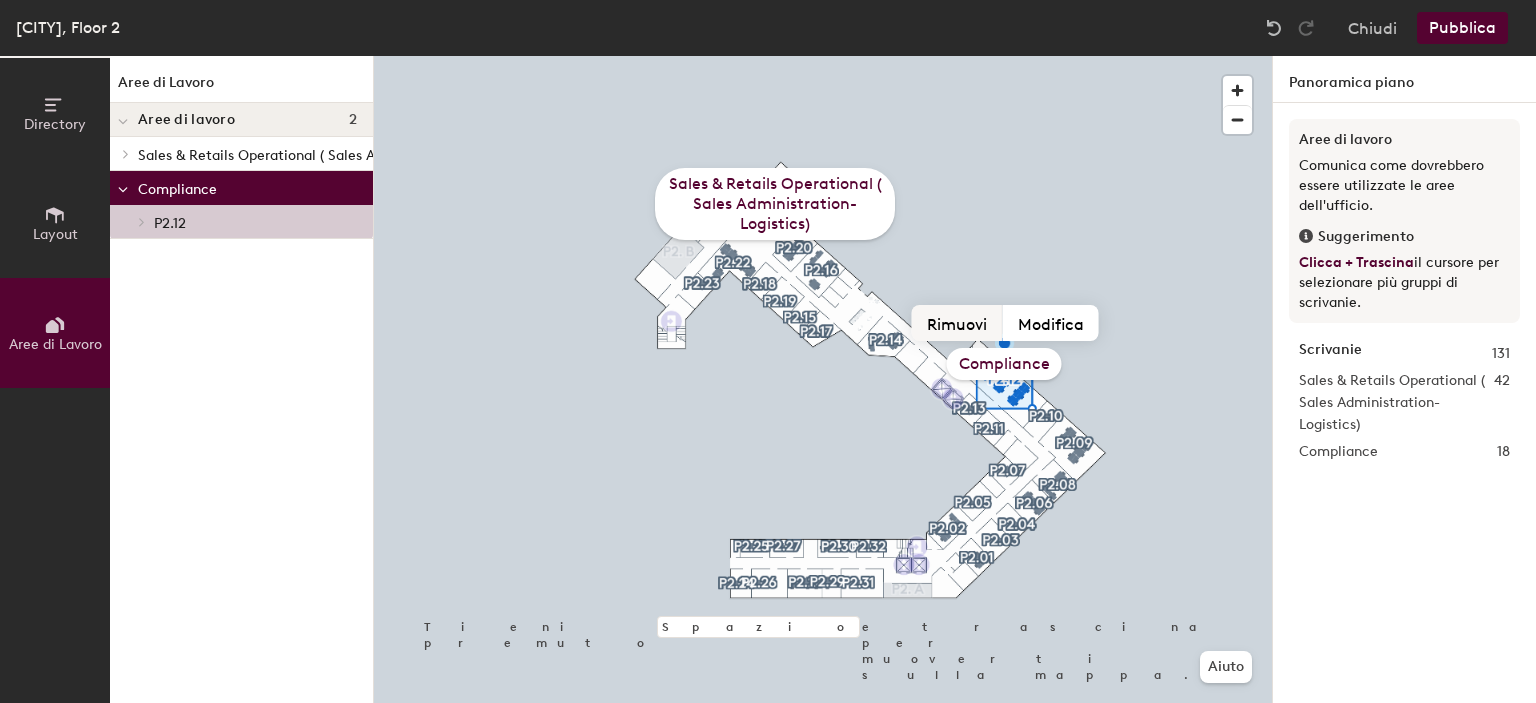 click on "Rimuovi" 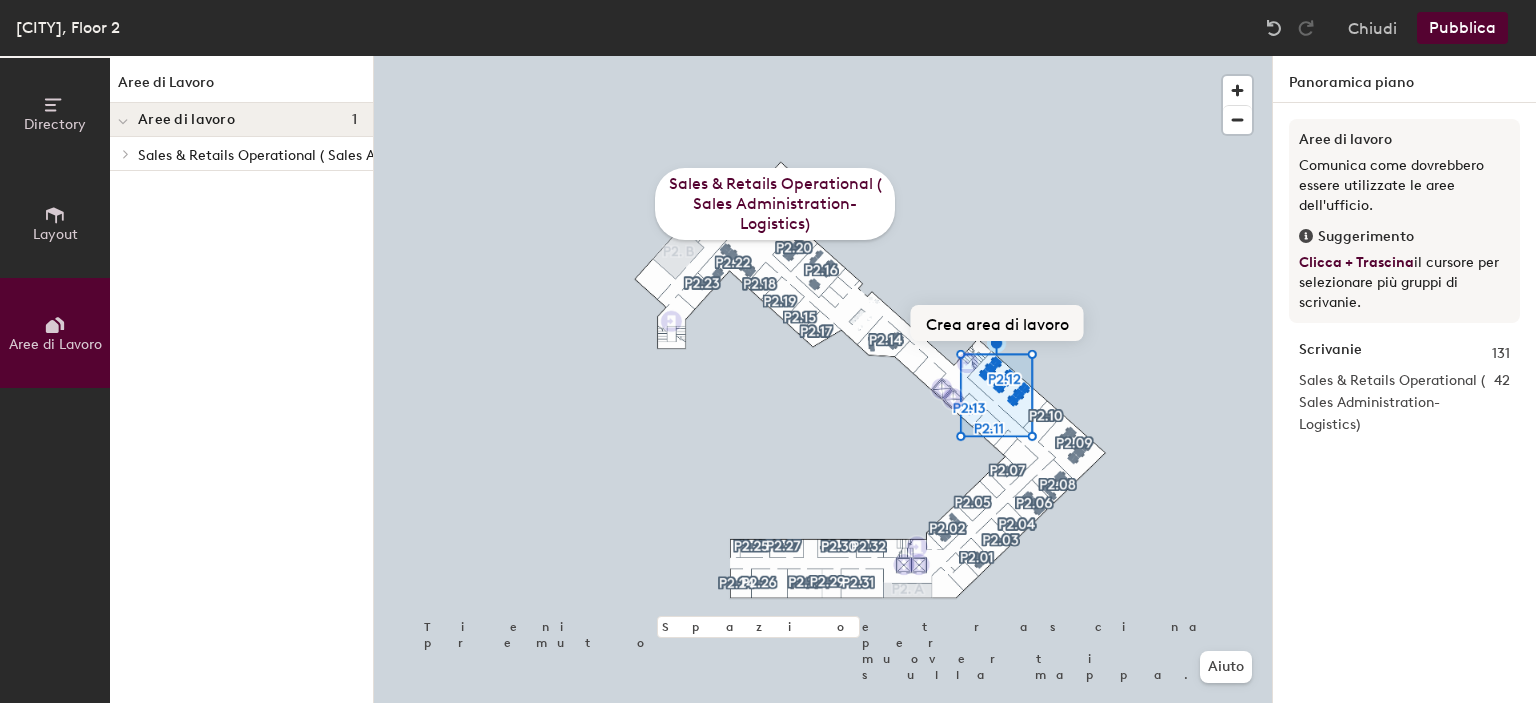 click on "Crea area di lavoro" 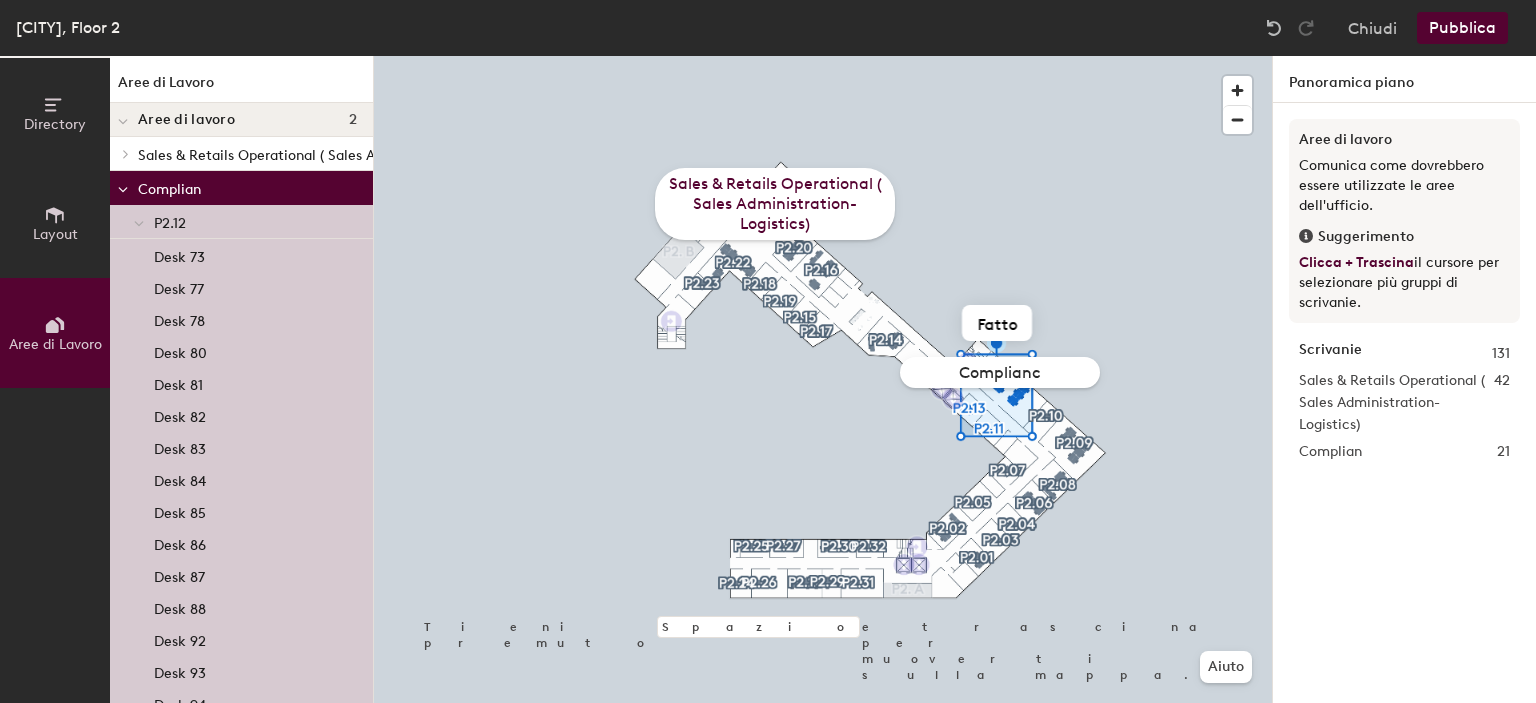 type on "Compliance" 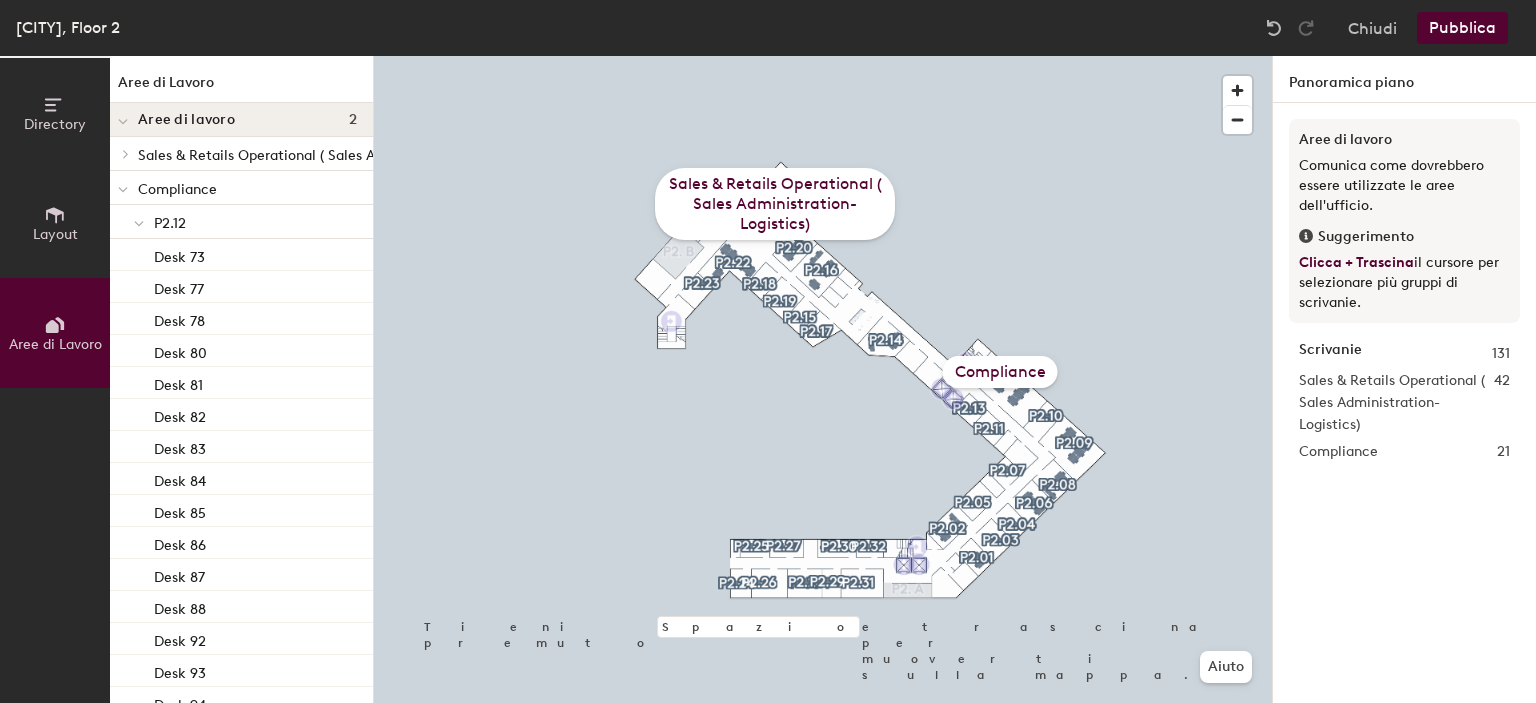 click on "Pubblica" 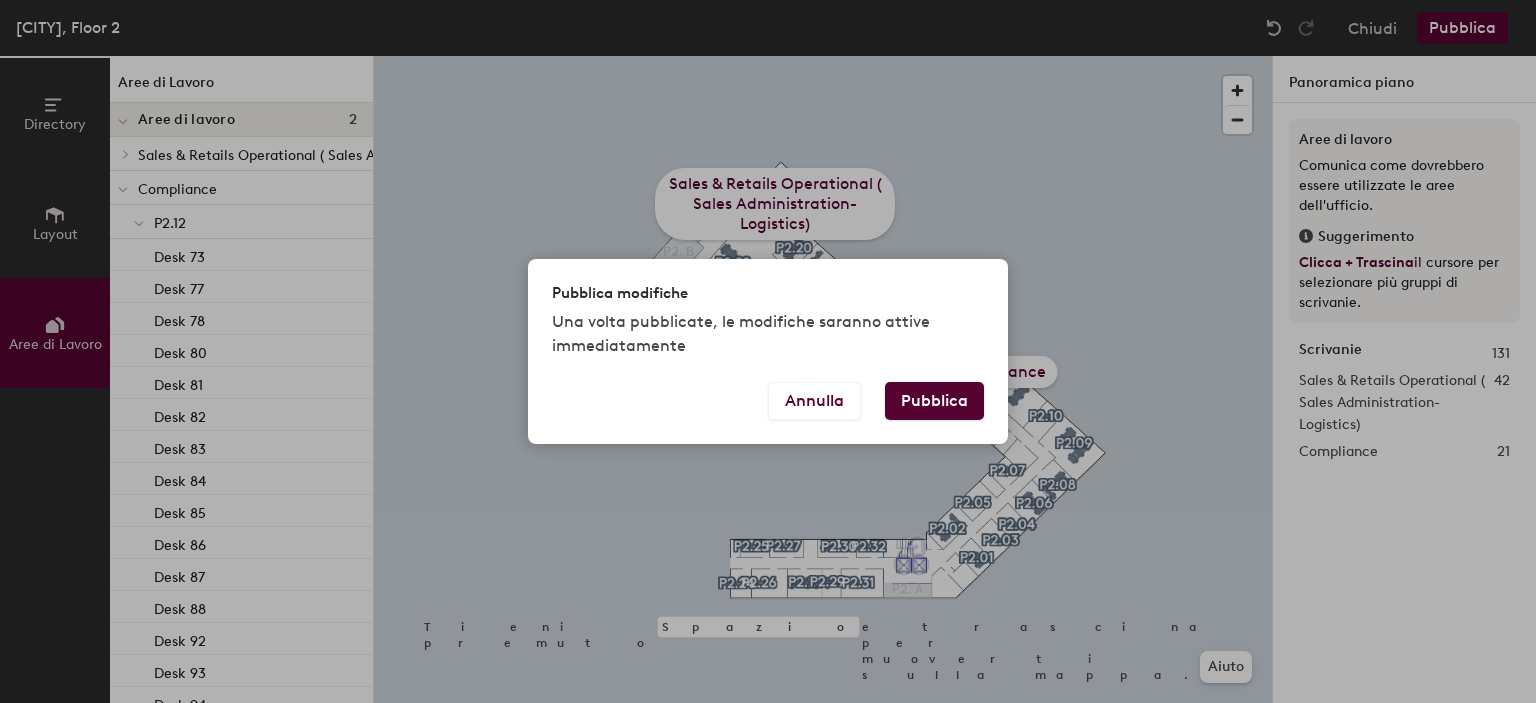 click on "Pubblica" at bounding box center [934, 401] 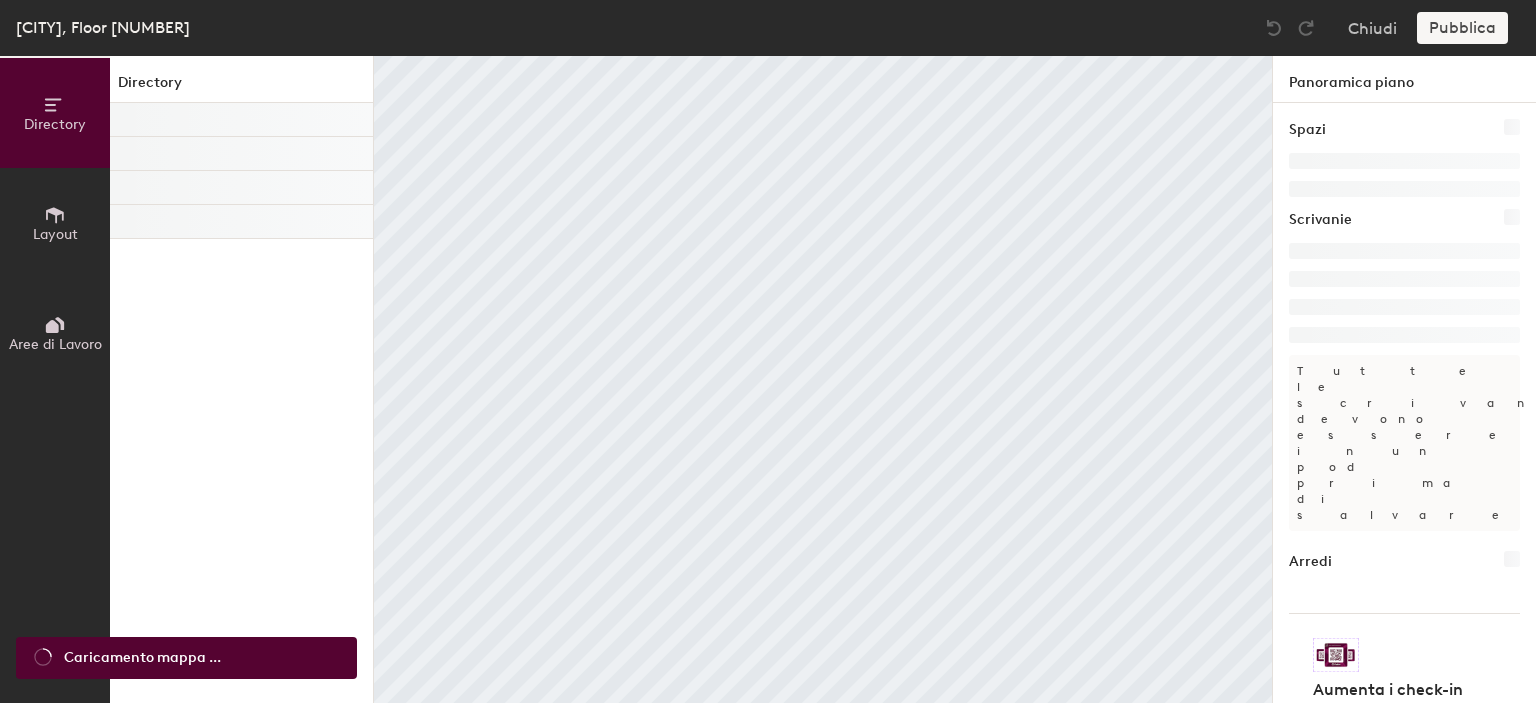 scroll, scrollTop: 0, scrollLeft: 0, axis: both 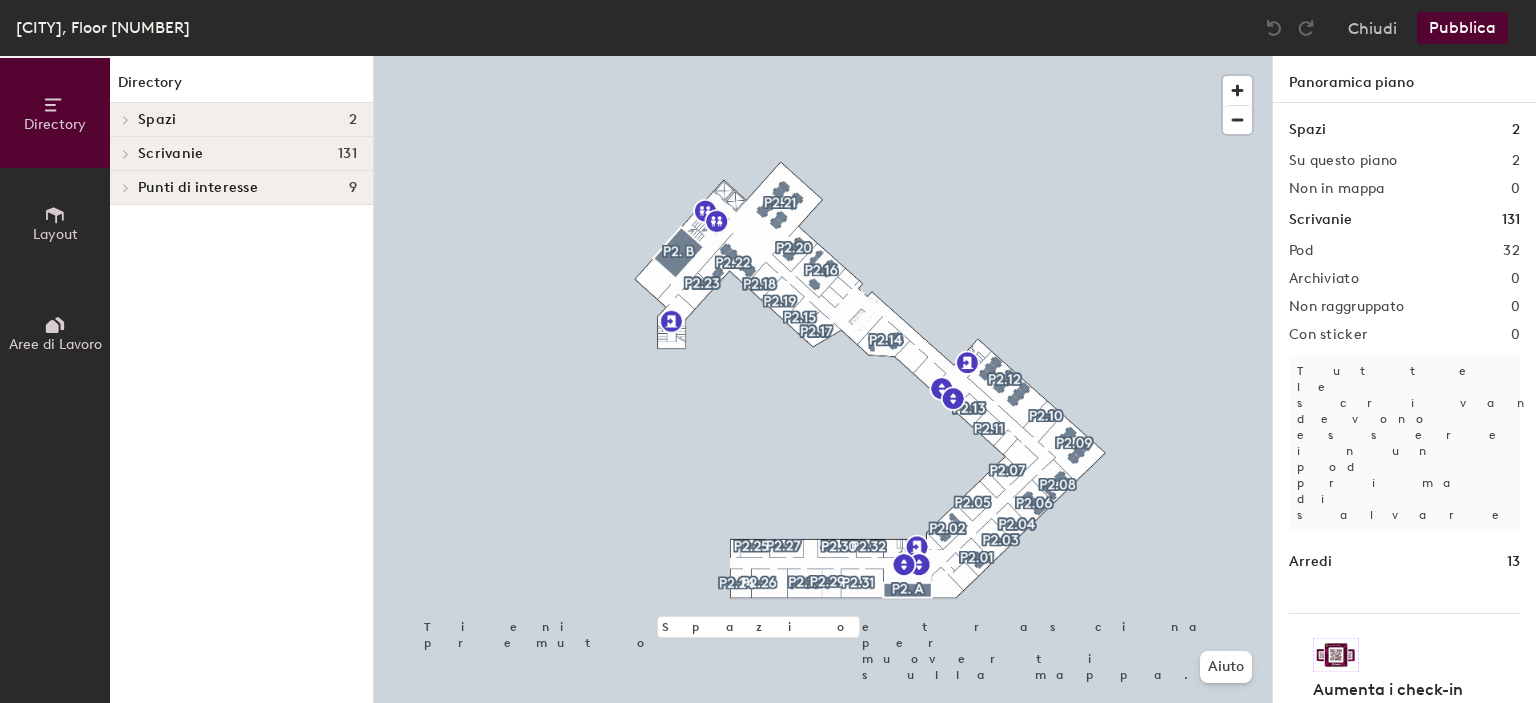click on "Aree di Lavoro" 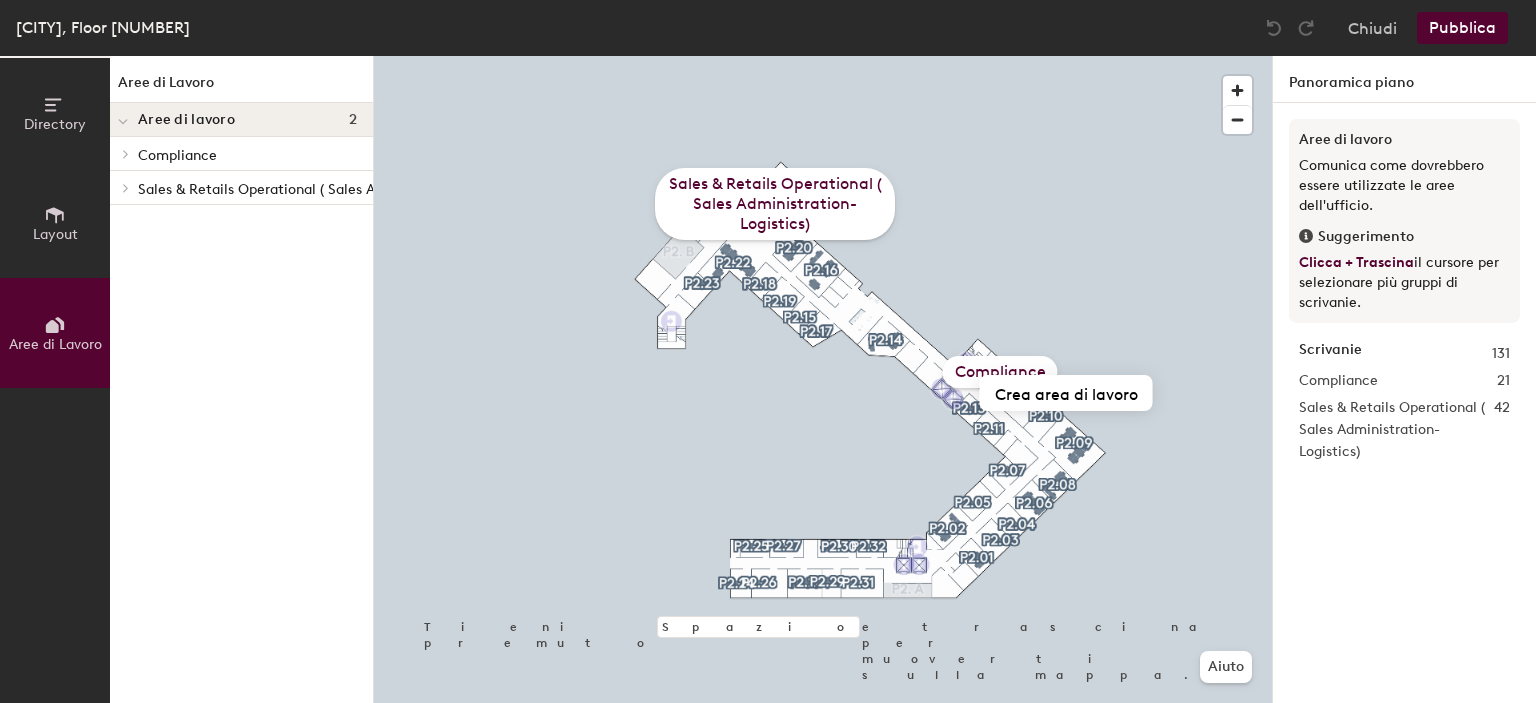 type 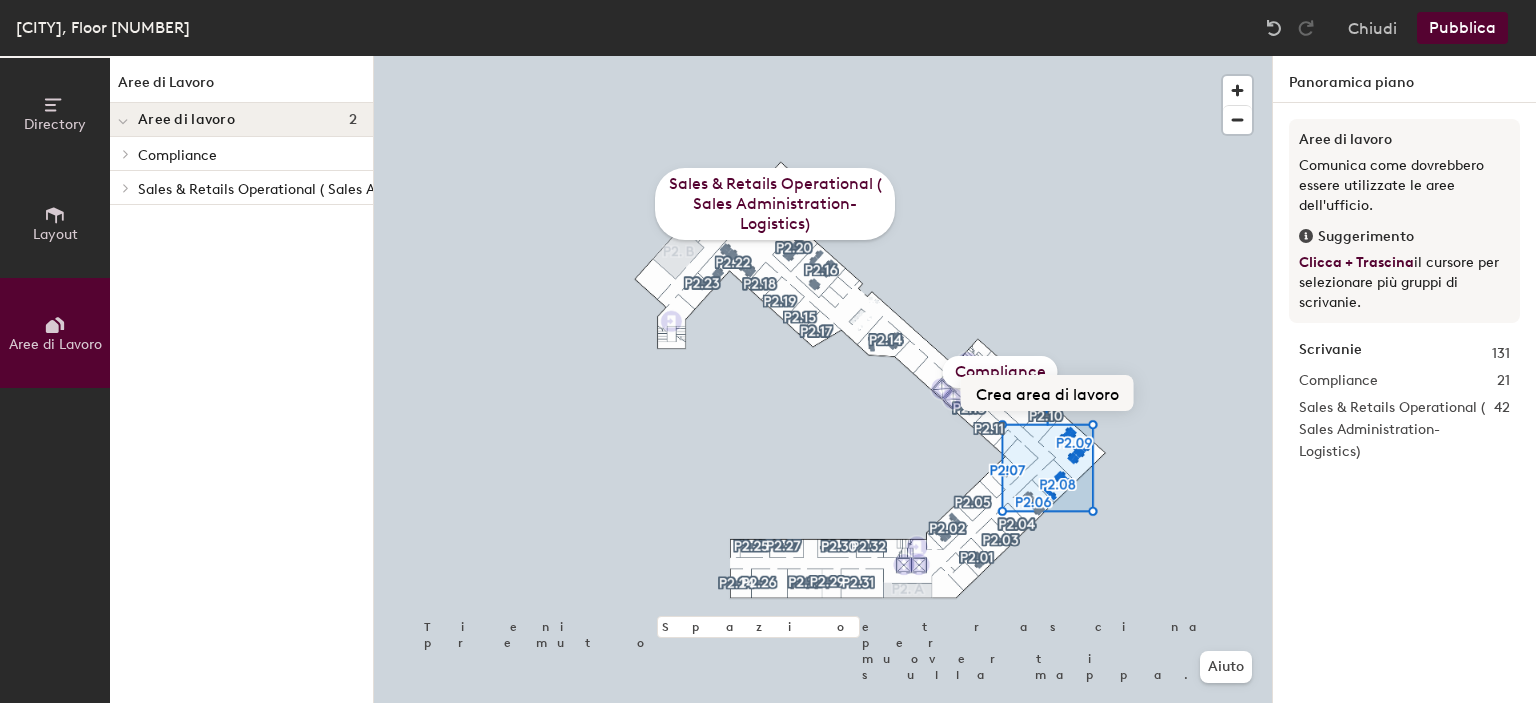 click on "Crea area di lavoro" 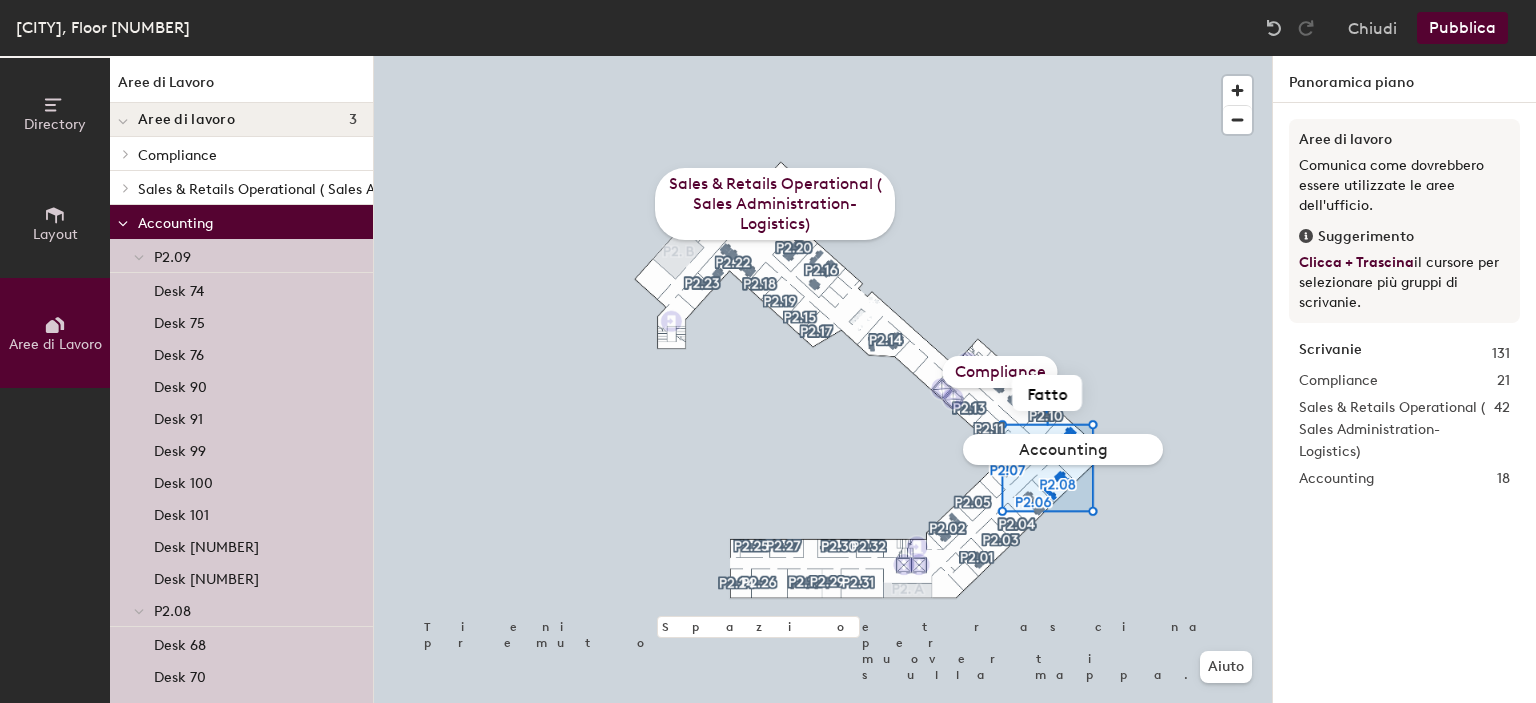 type on "Accounting" 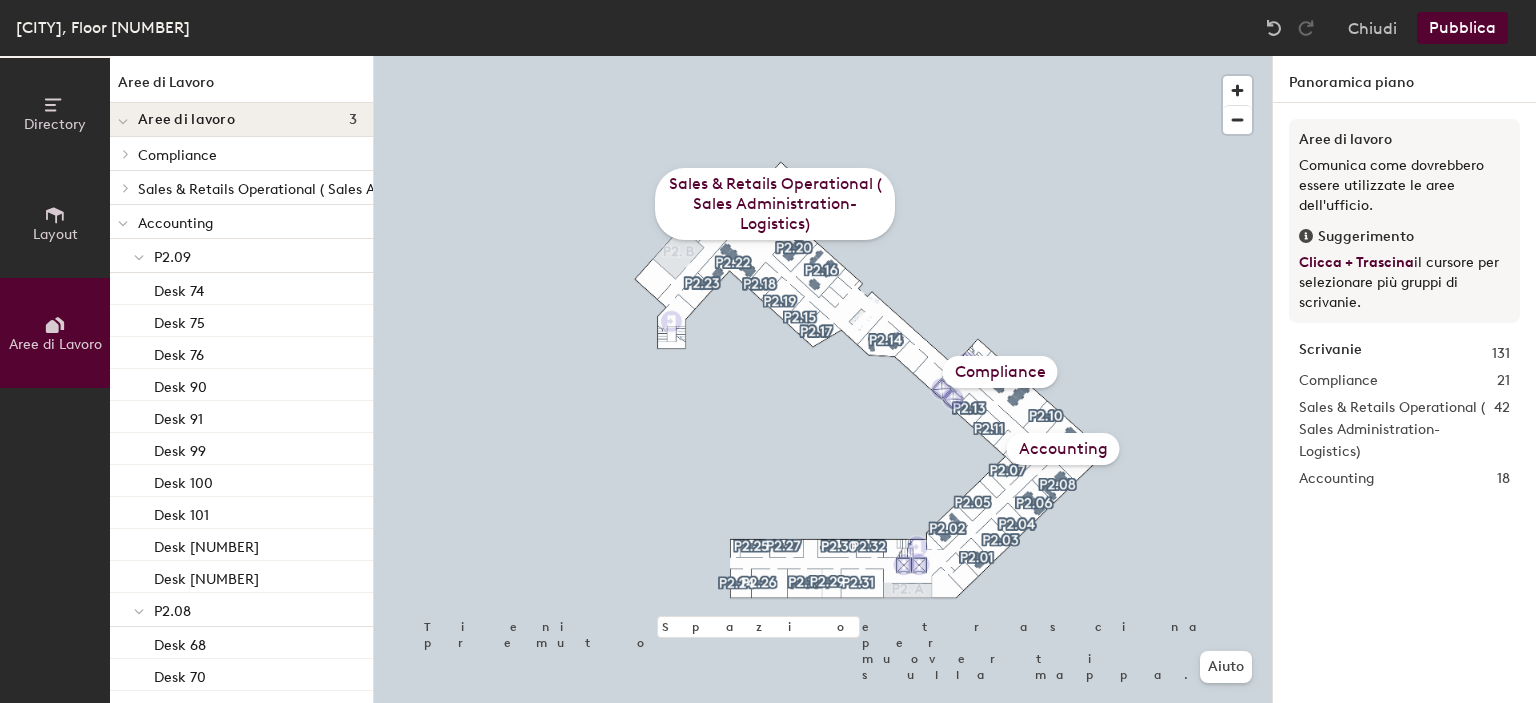 click on "Accounting" 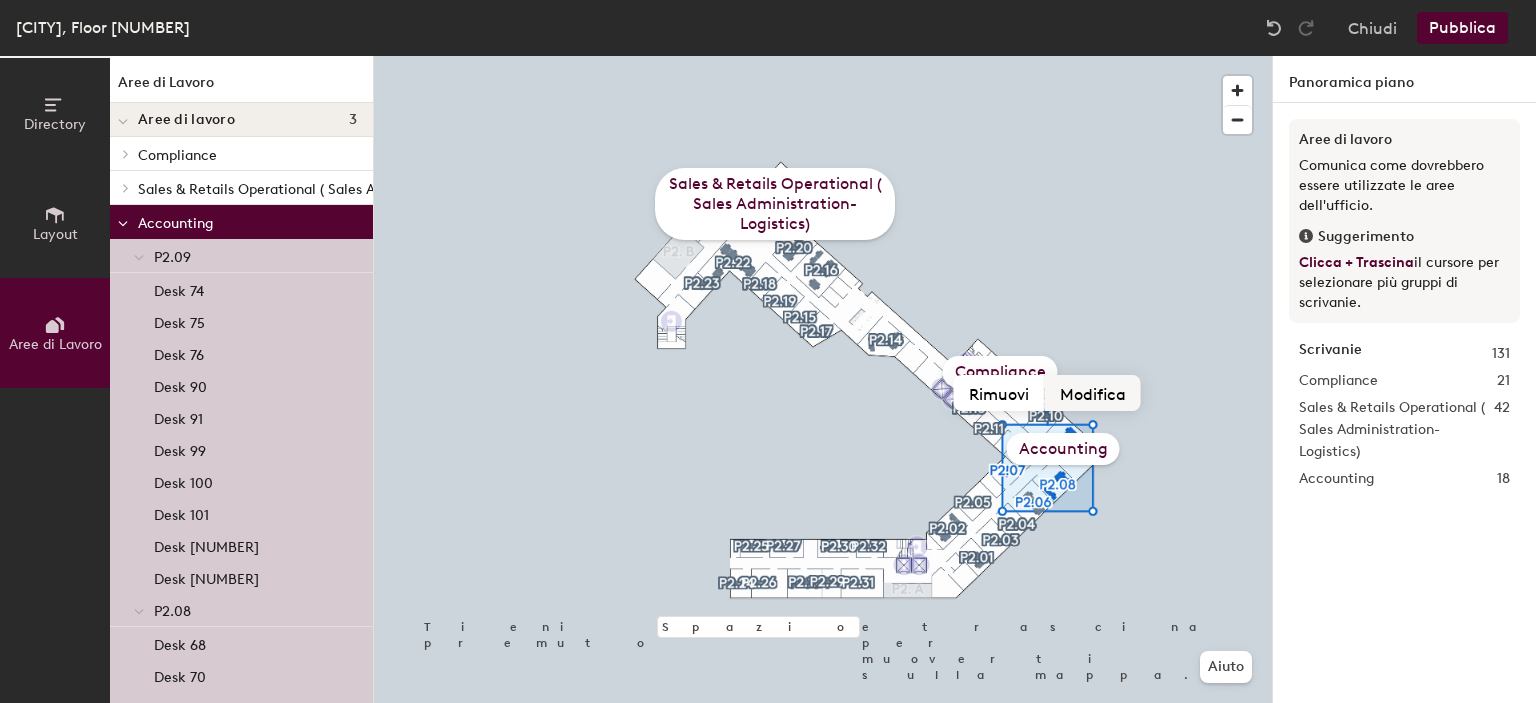 click on "Modifica" 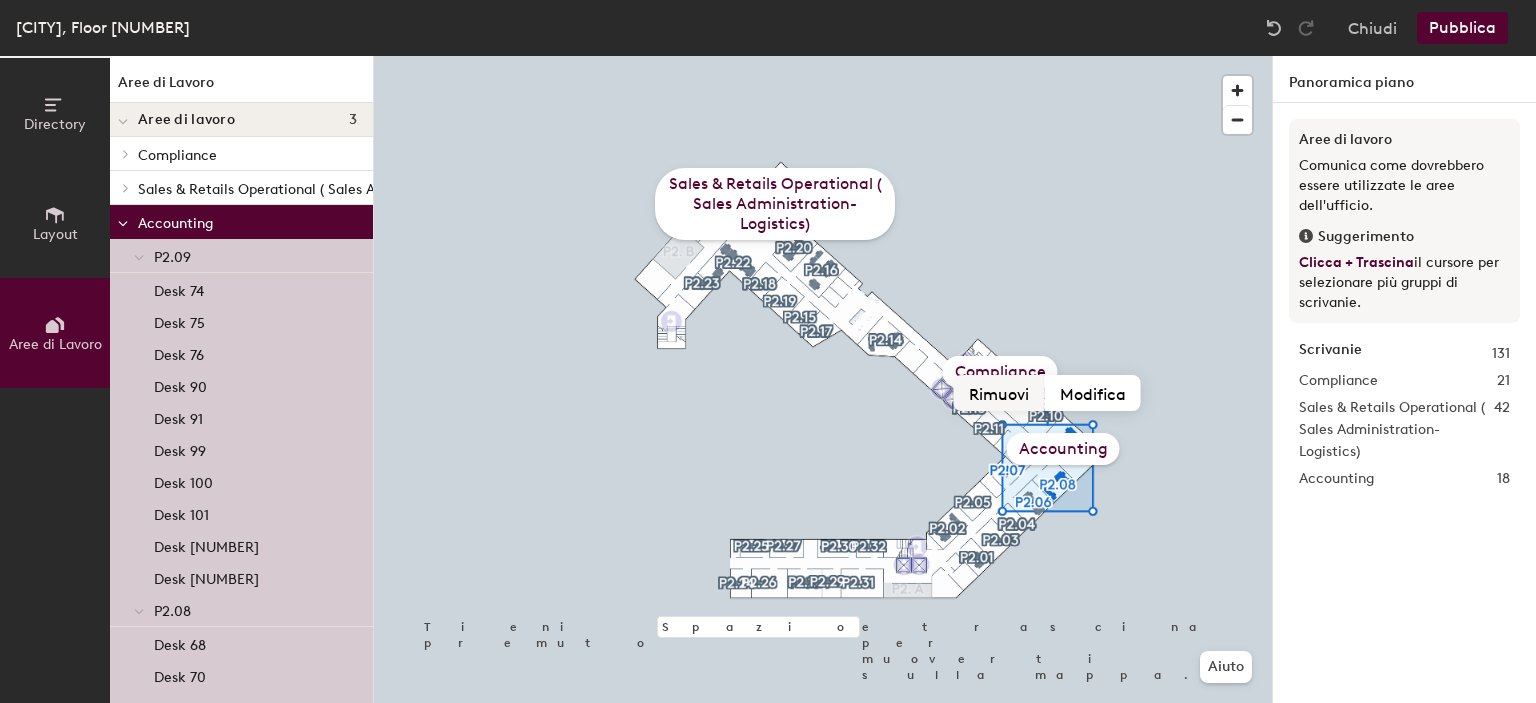 click on "Rimuovi" 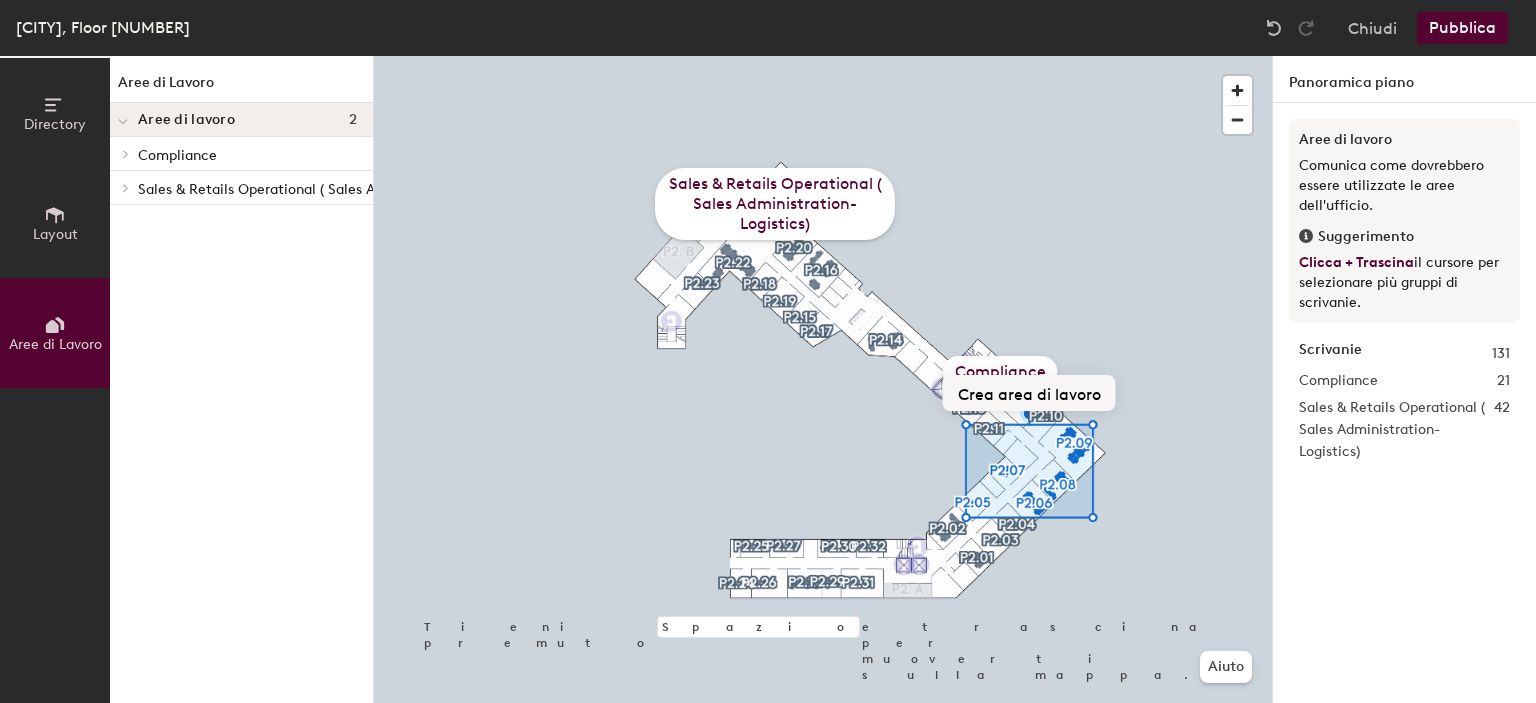click on "Crea area di lavoro" 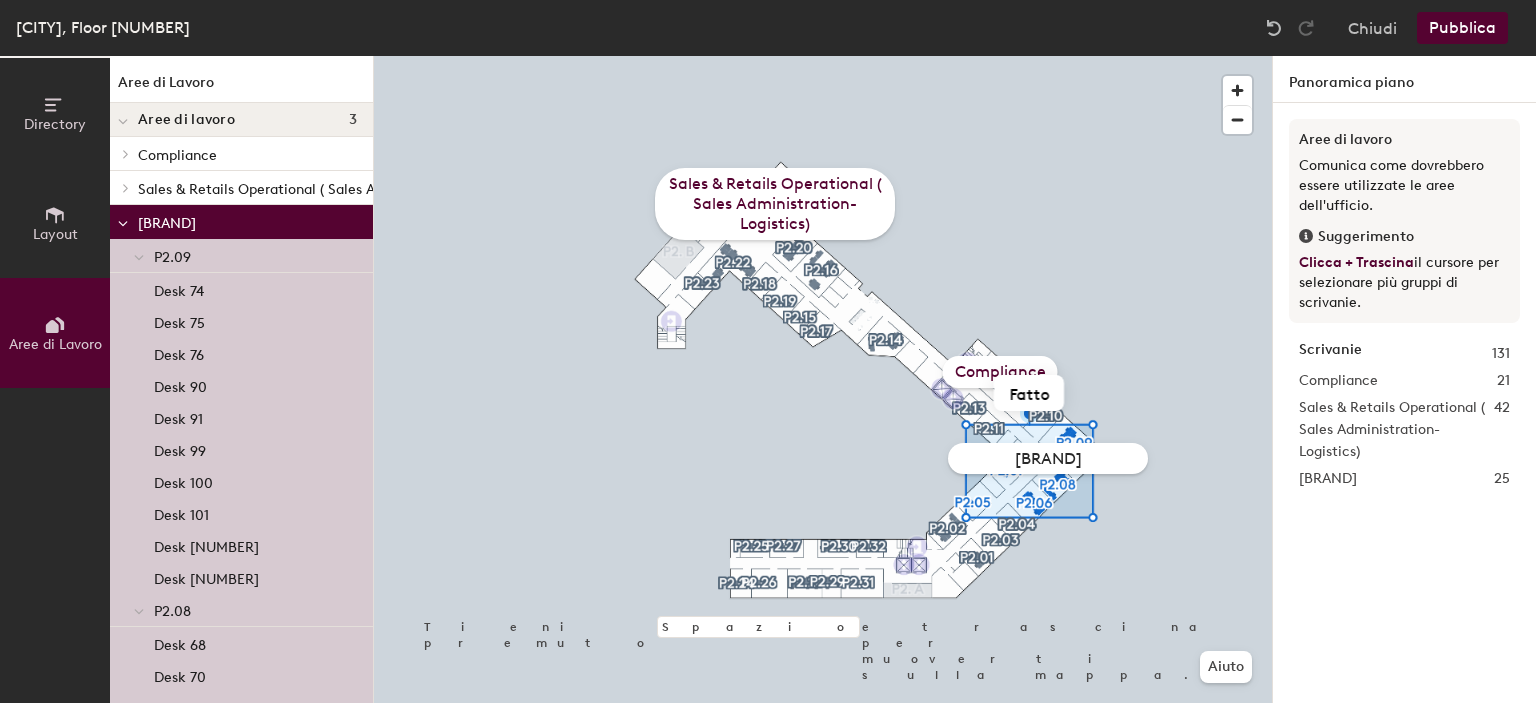 type on "Accounting" 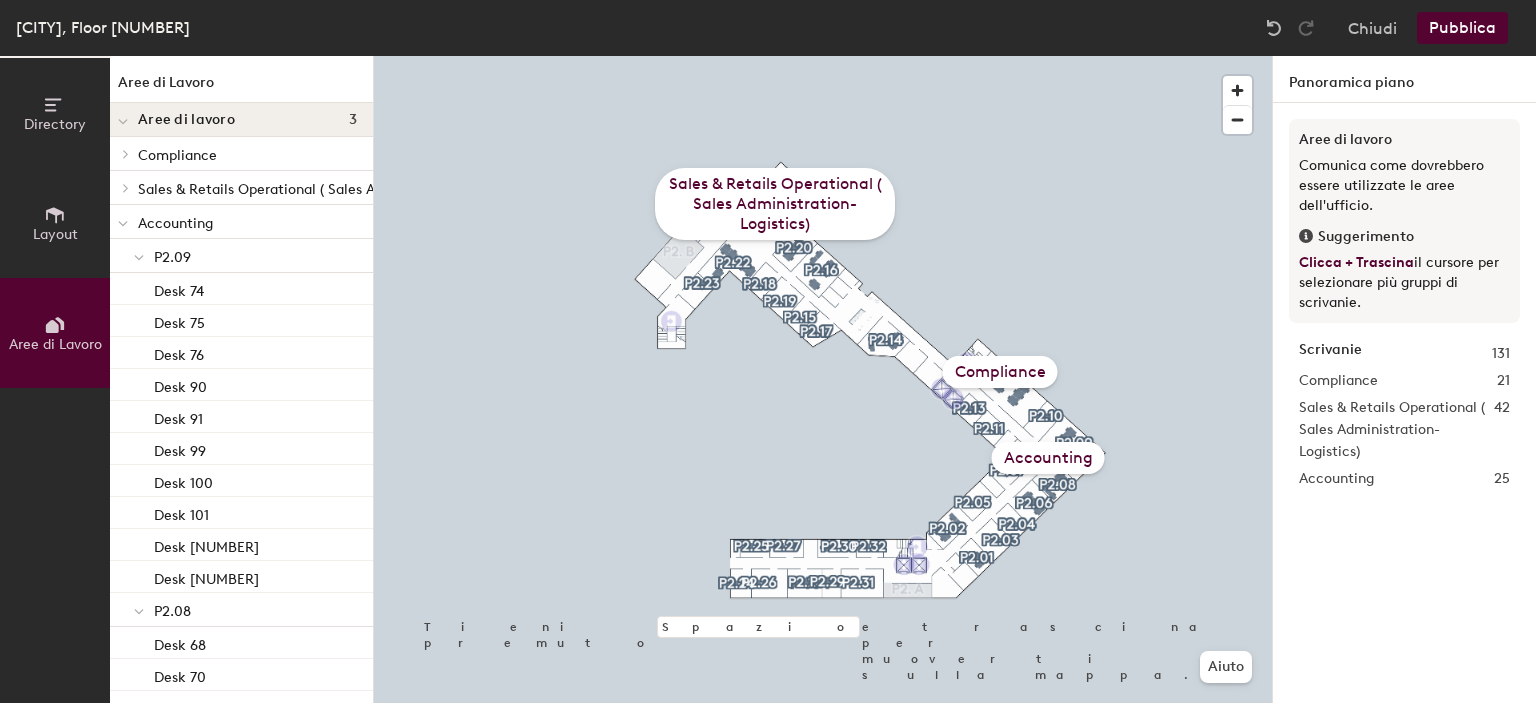 click 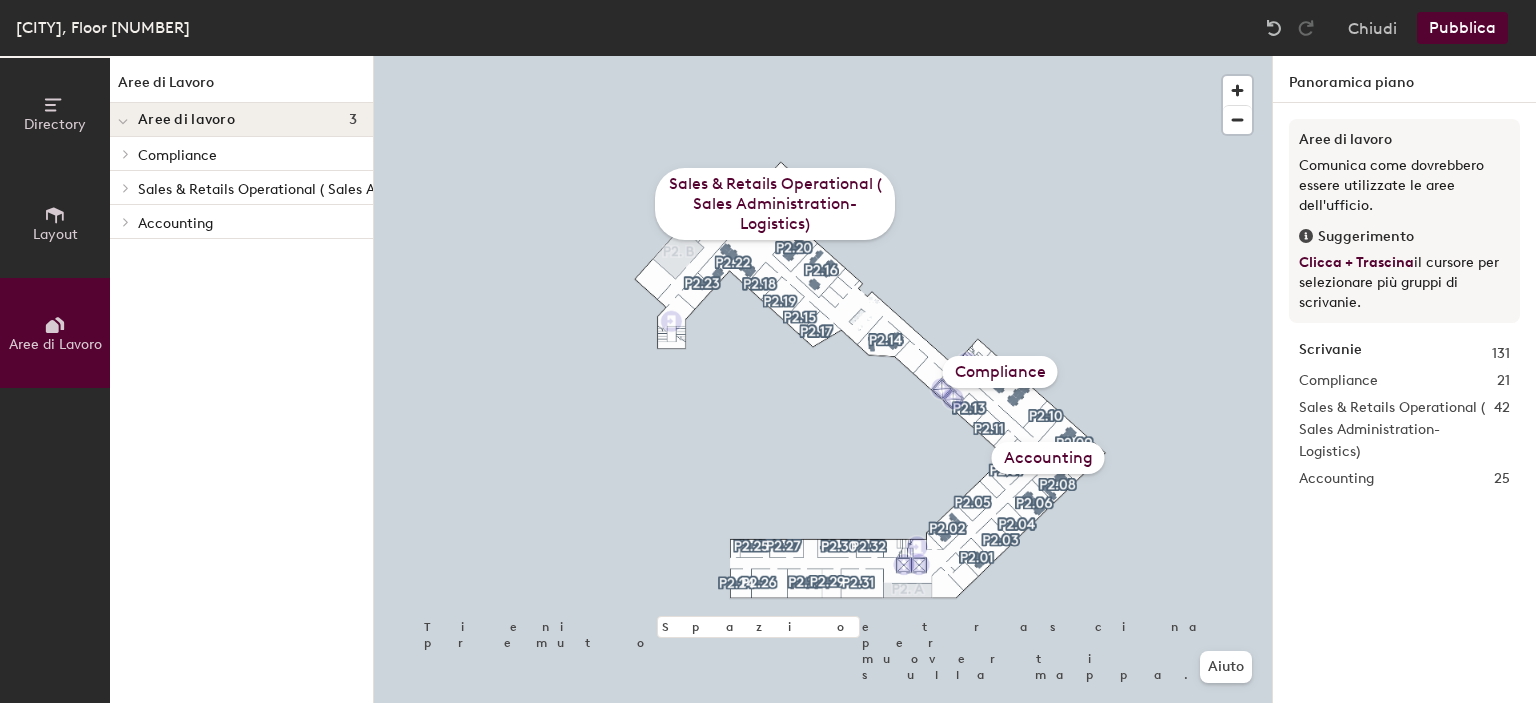 click 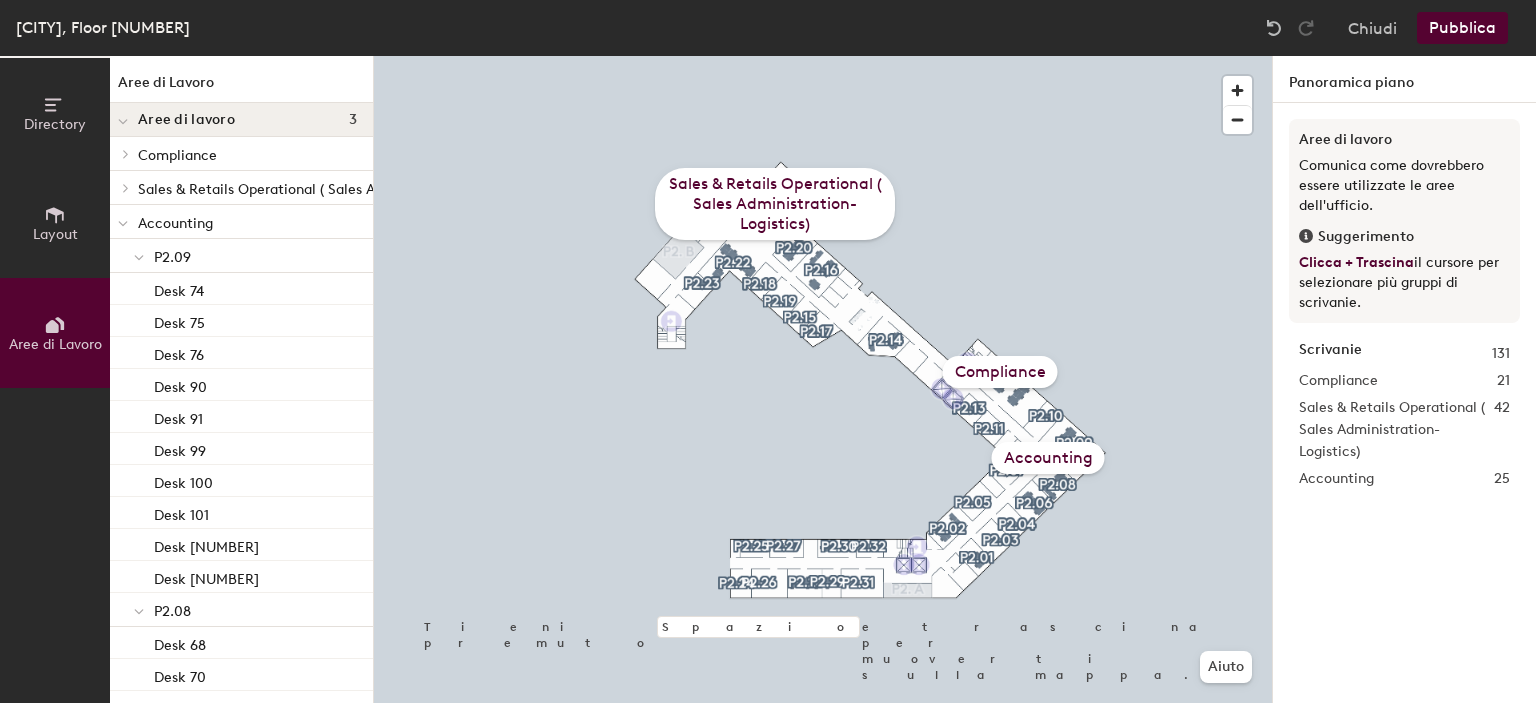 click 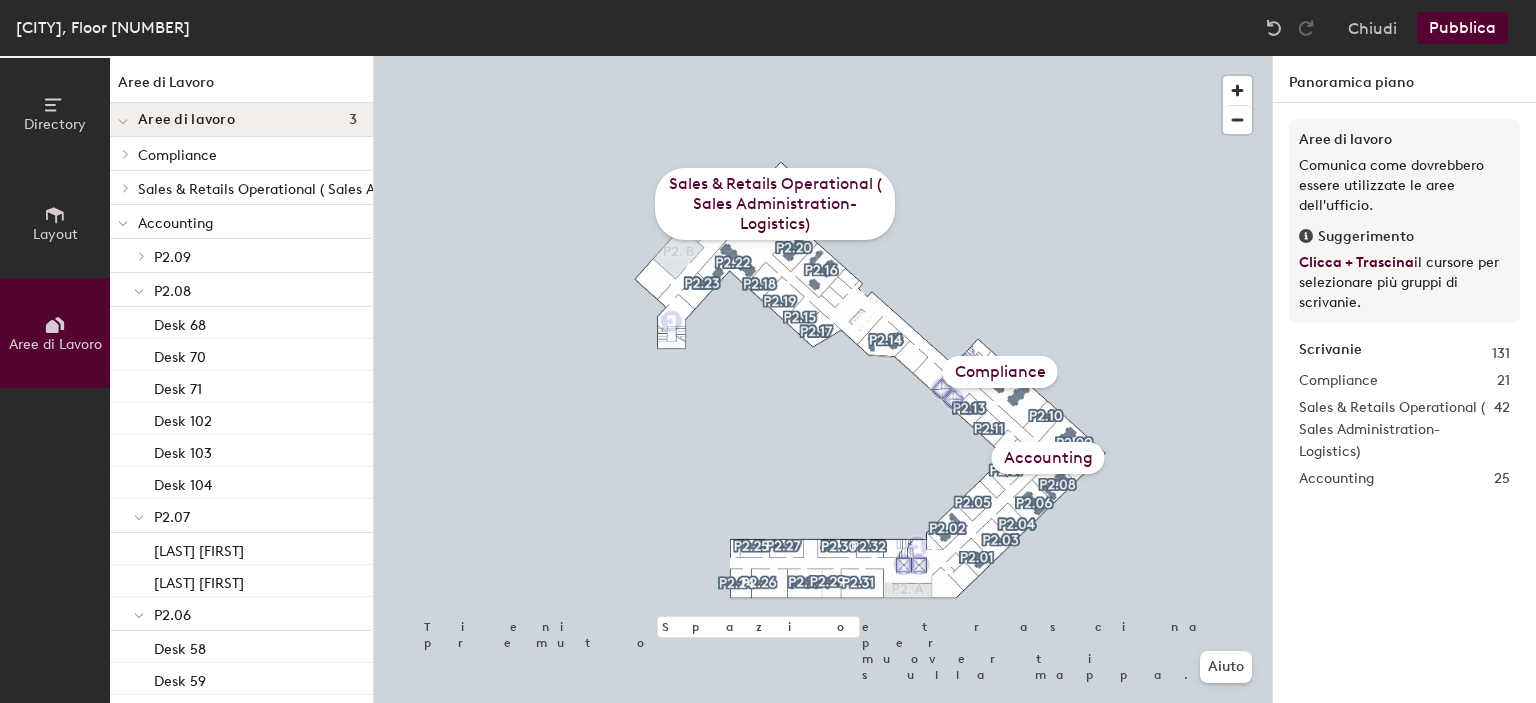 click 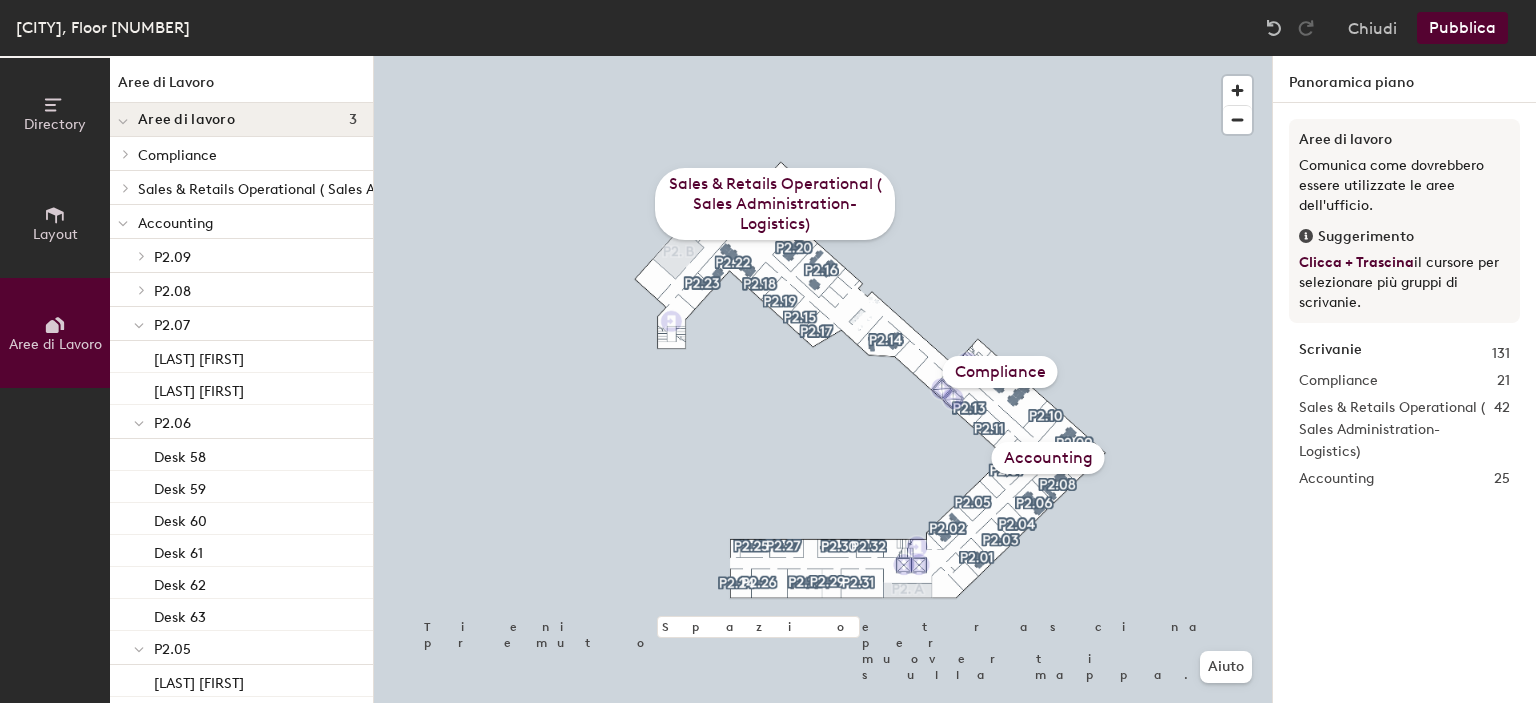 click 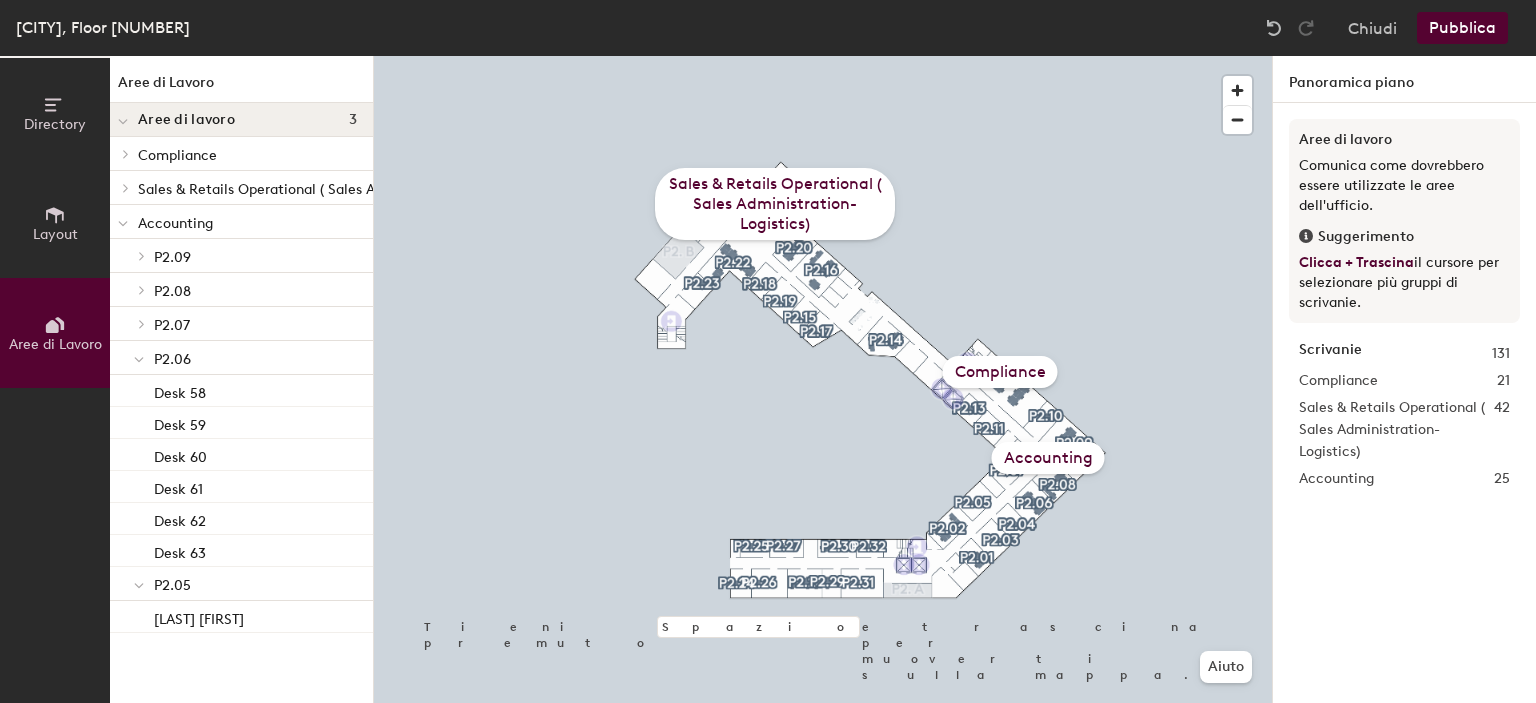click 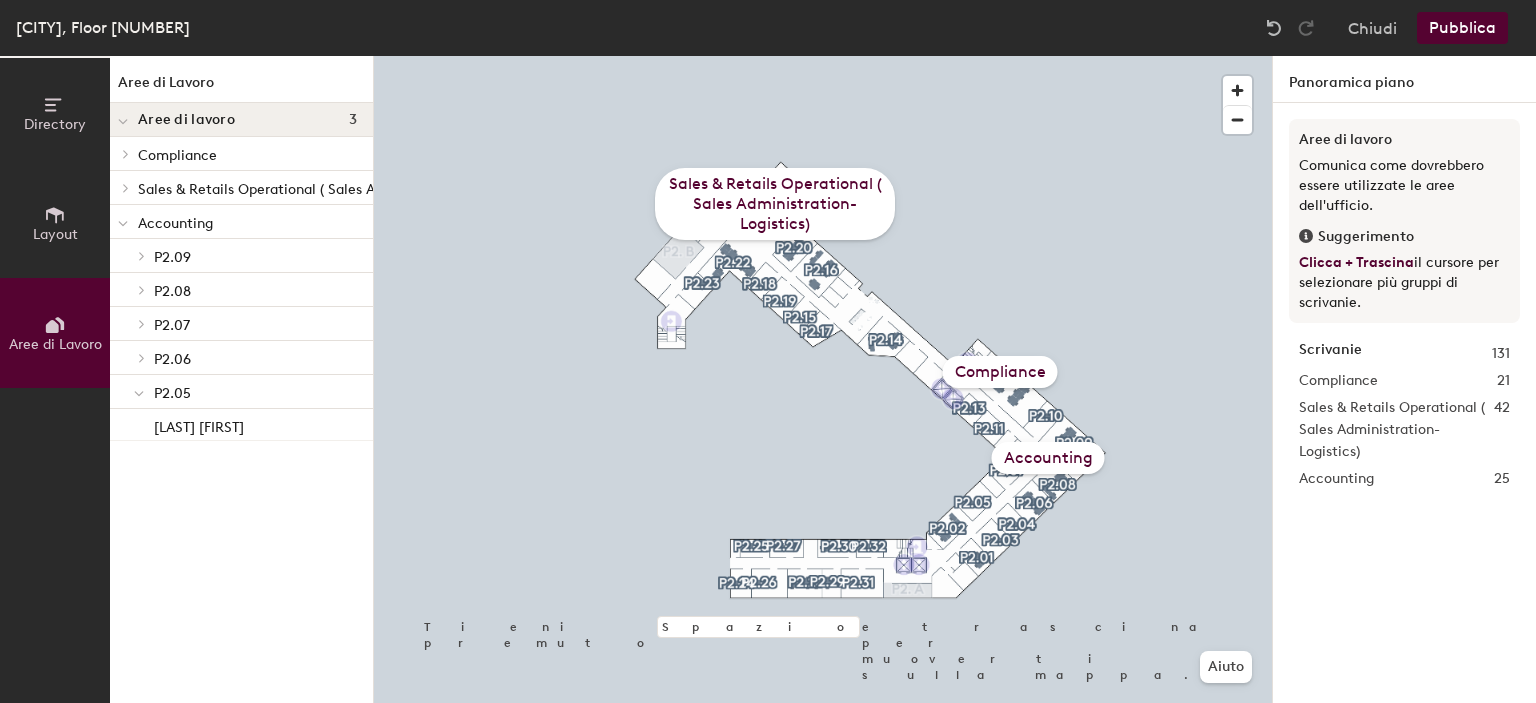 click 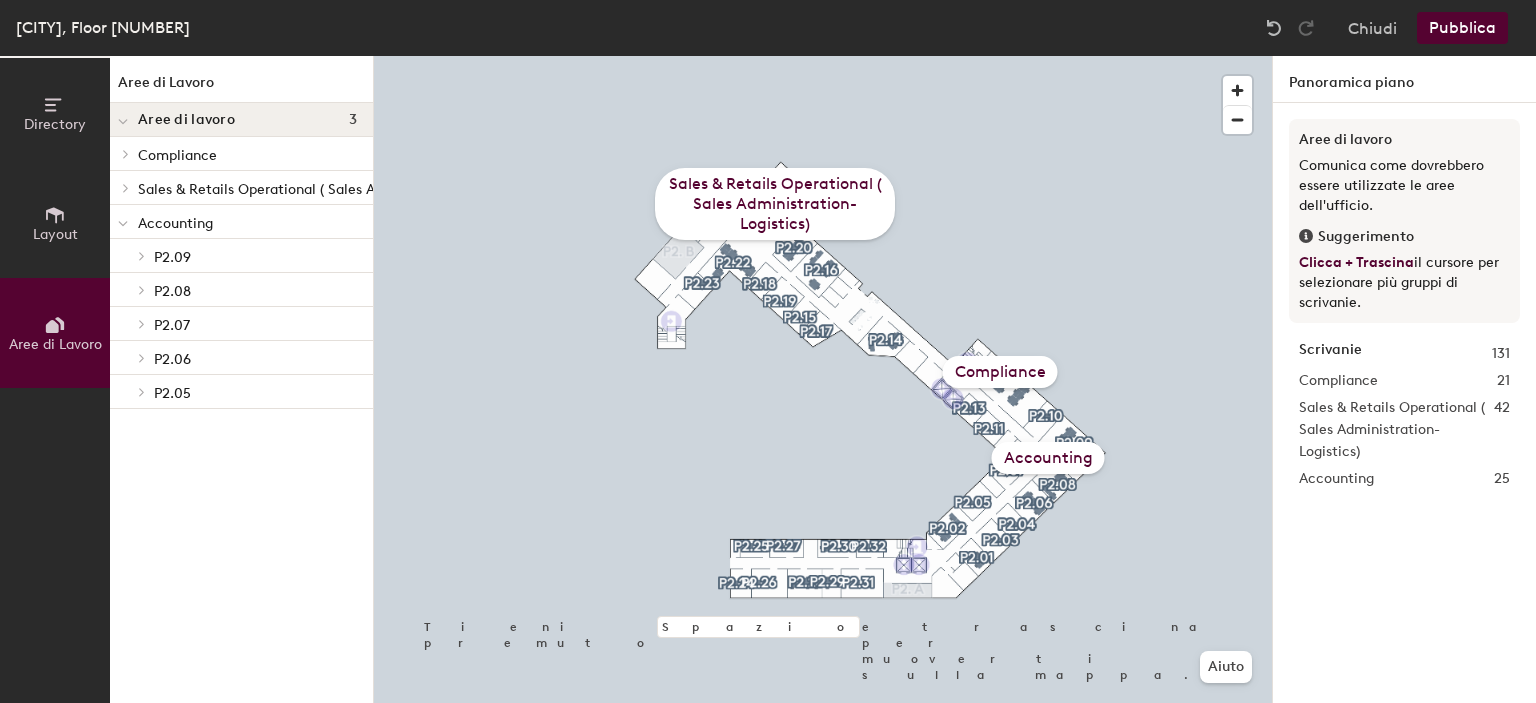 click on "Aree di Lavoro" 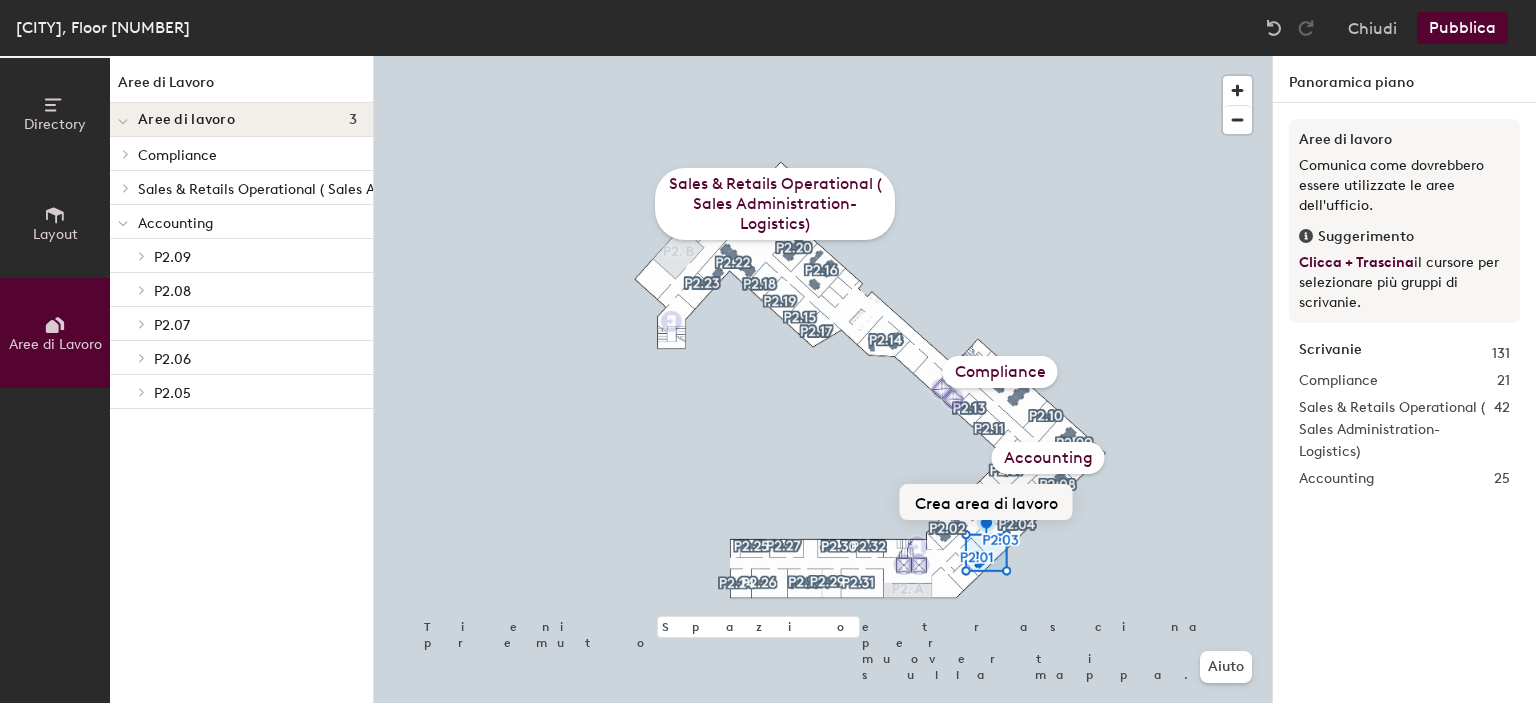 click on "Crea area di lavoro" 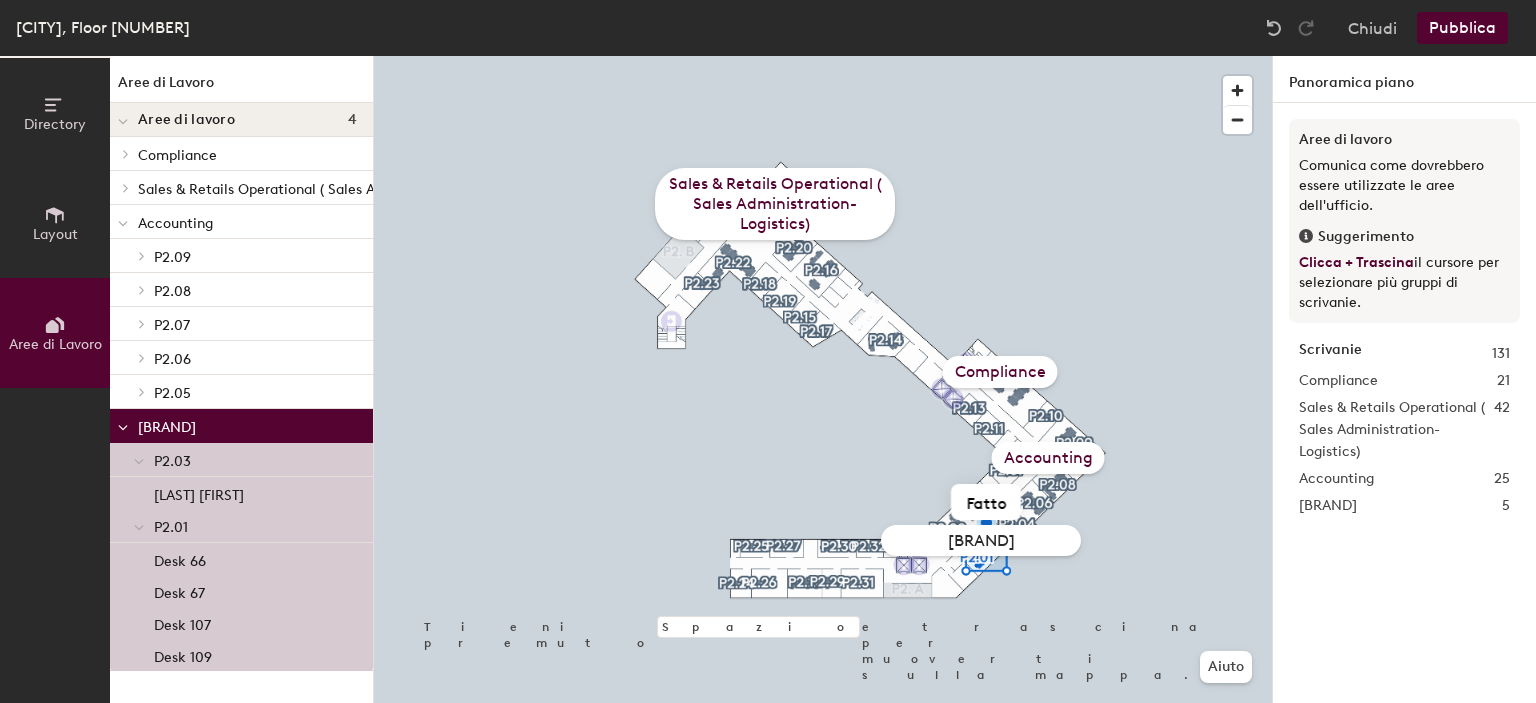 type on "[BRAND]" 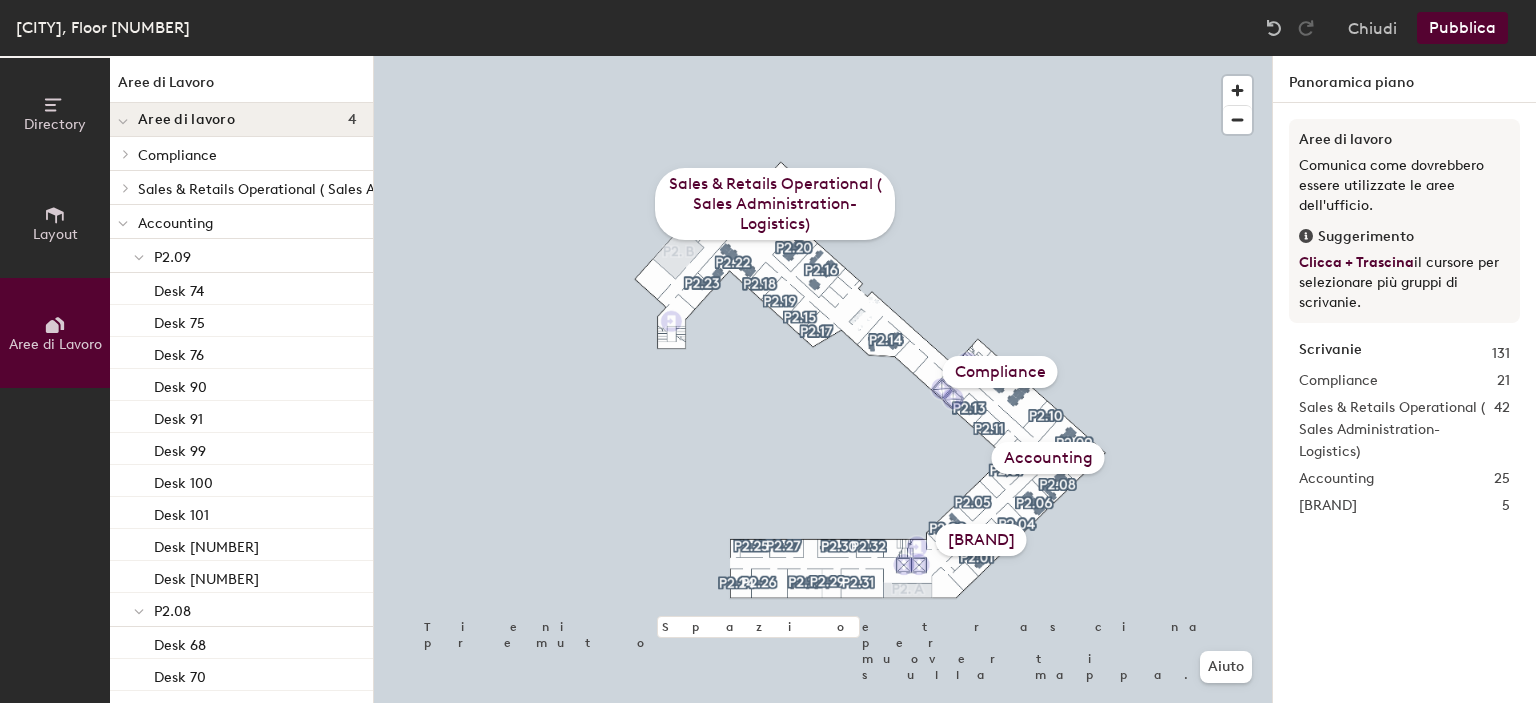 click on "Pubblica" 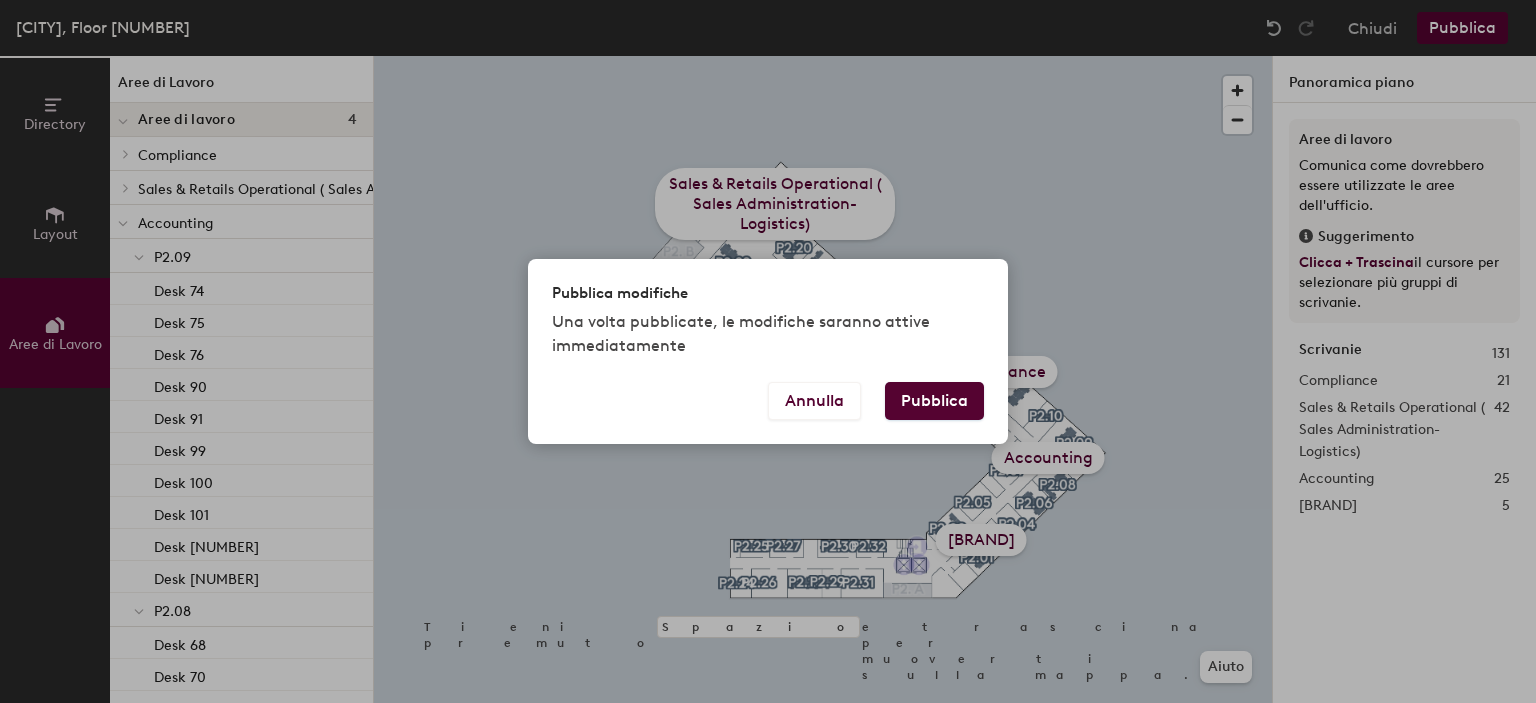 click on "Pubblica" at bounding box center (934, 401) 